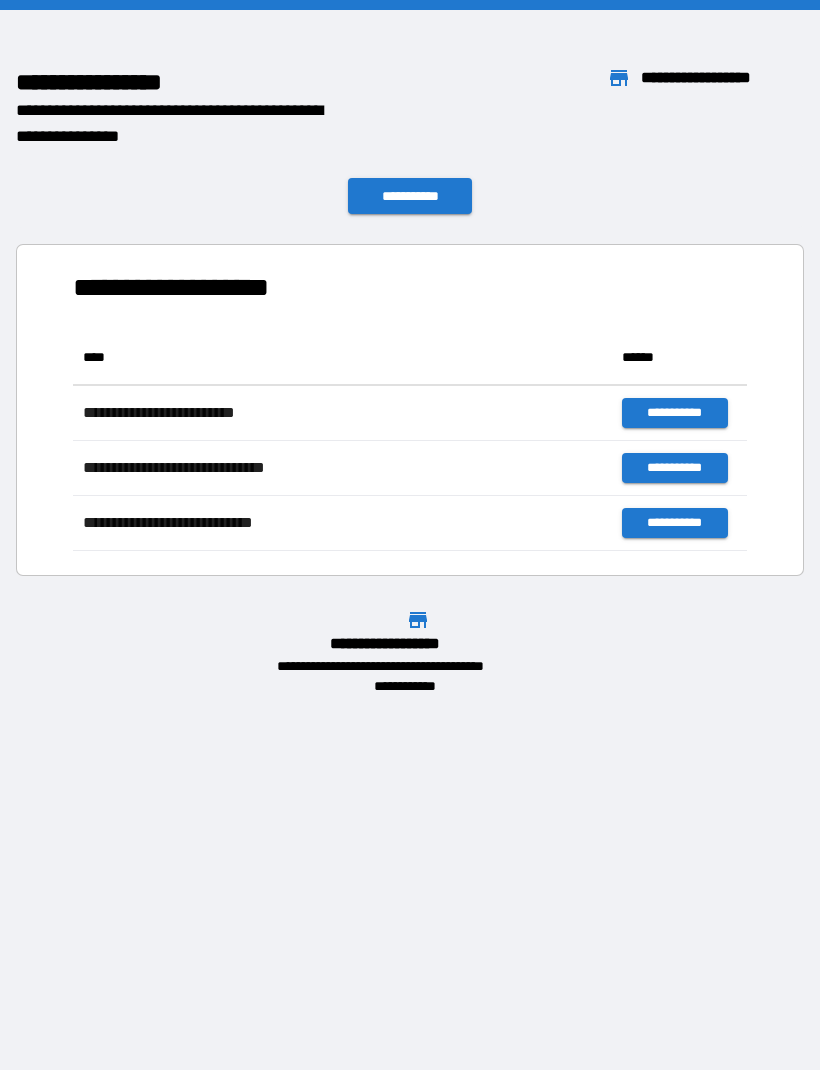 scroll, scrollTop: 0, scrollLeft: 0, axis: both 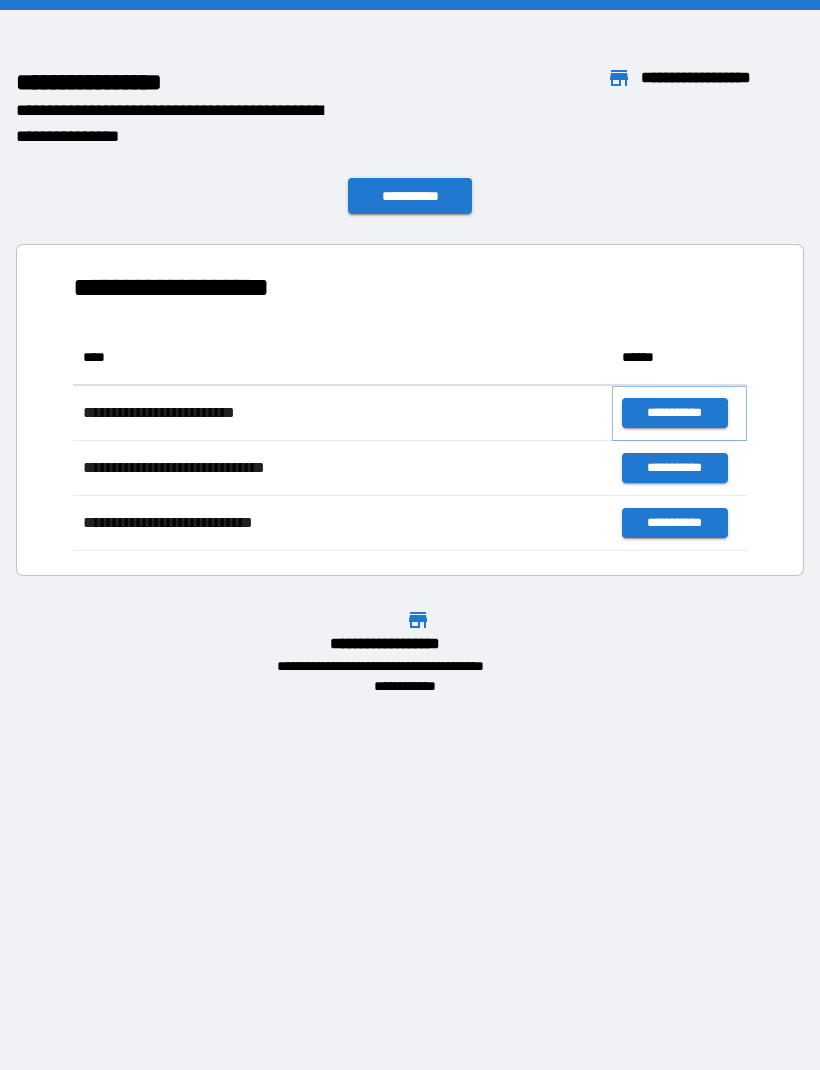 click on "**********" at bounding box center [674, 413] 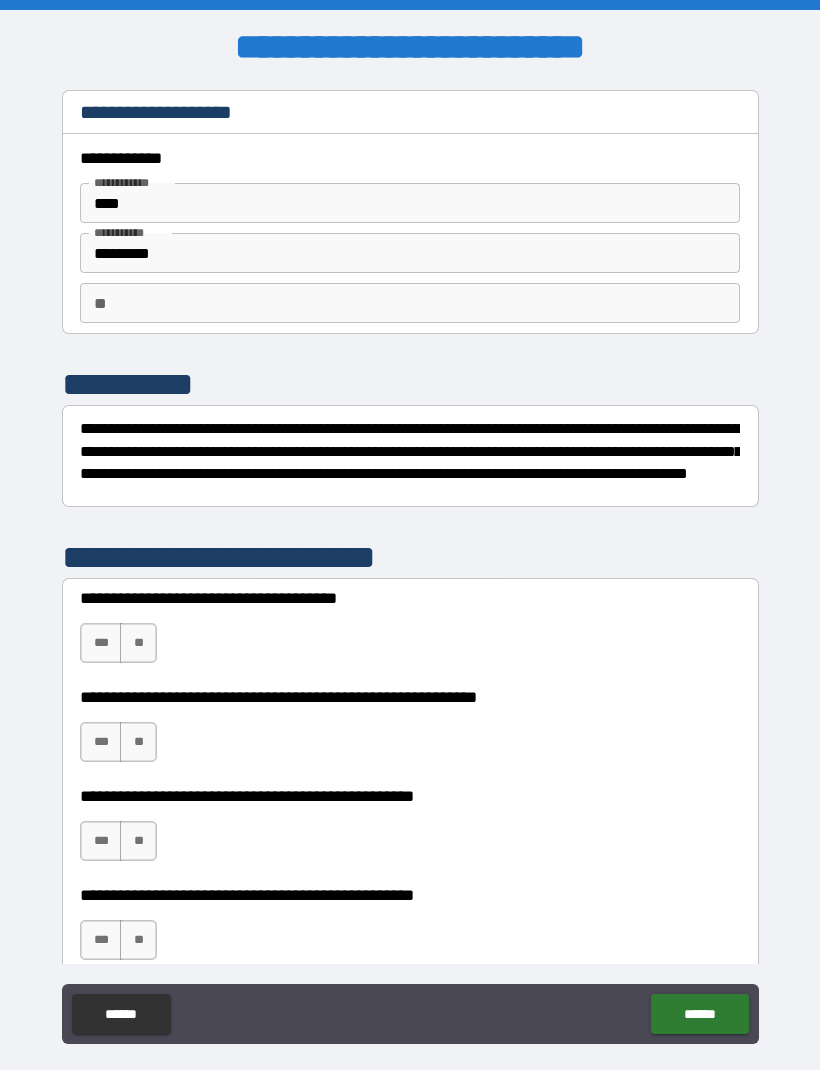 click on "**" at bounding box center [138, 643] 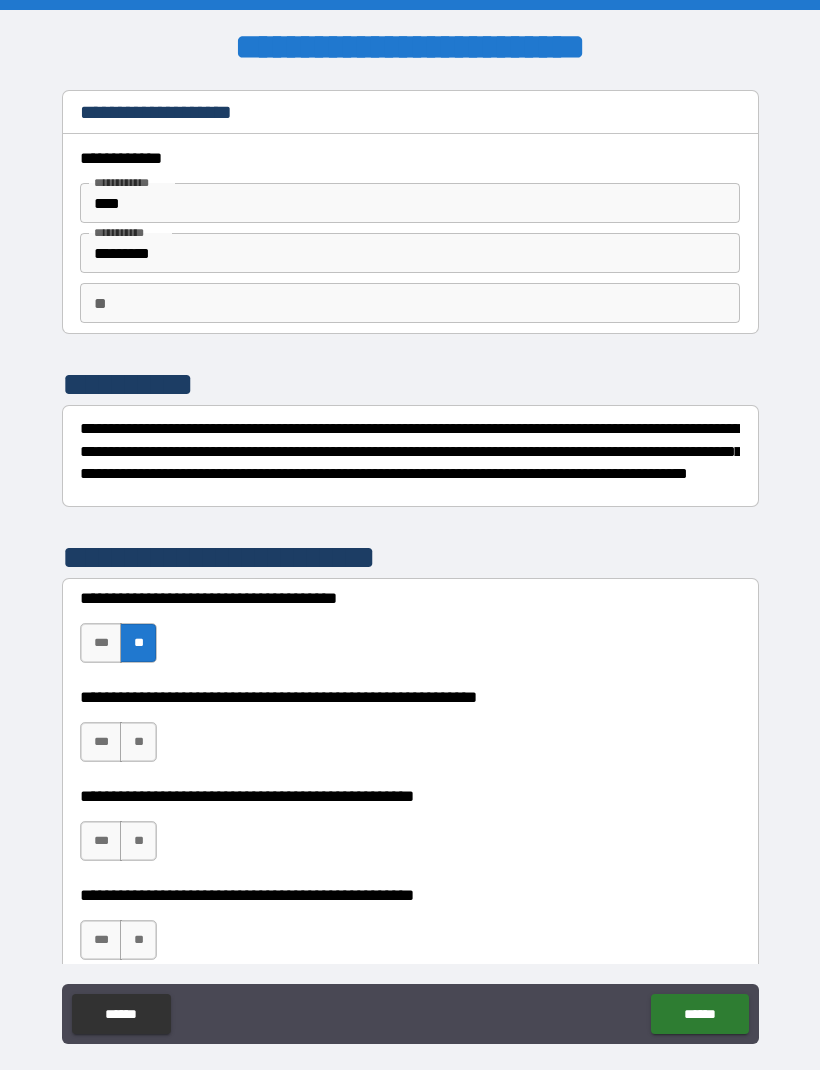 click on "***" at bounding box center (101, 742) 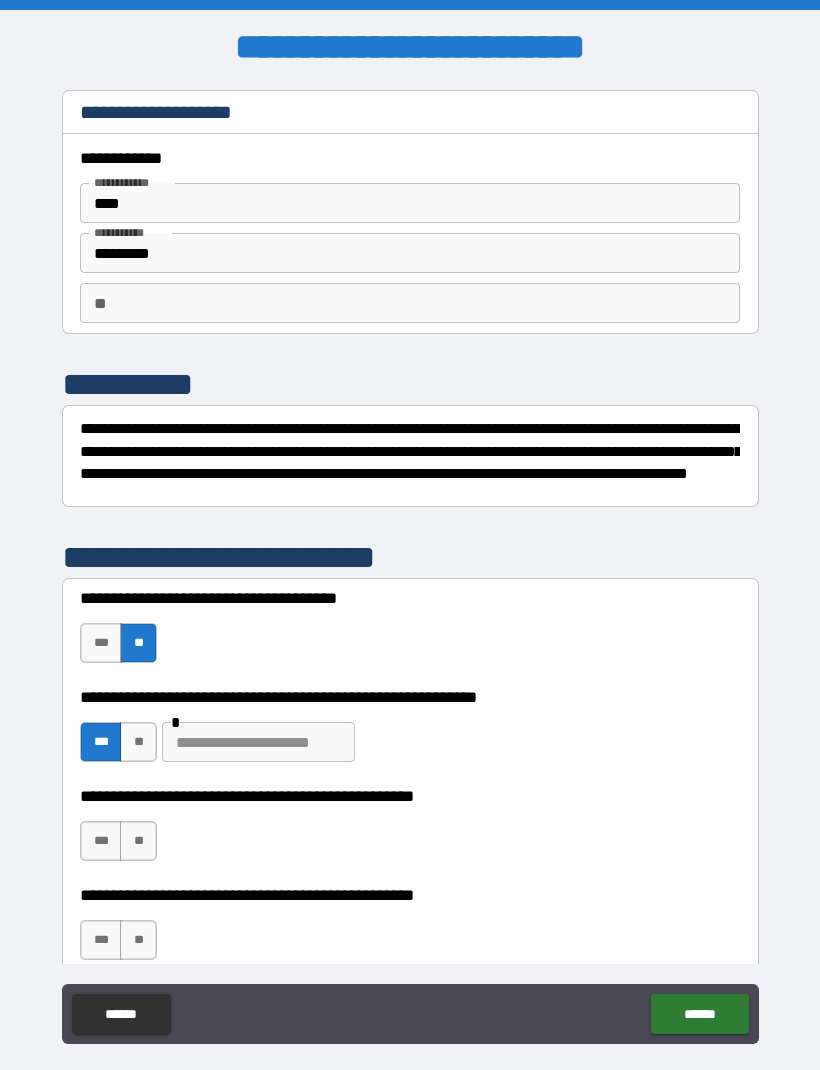 click on "**" at bounding box center [138, 841] 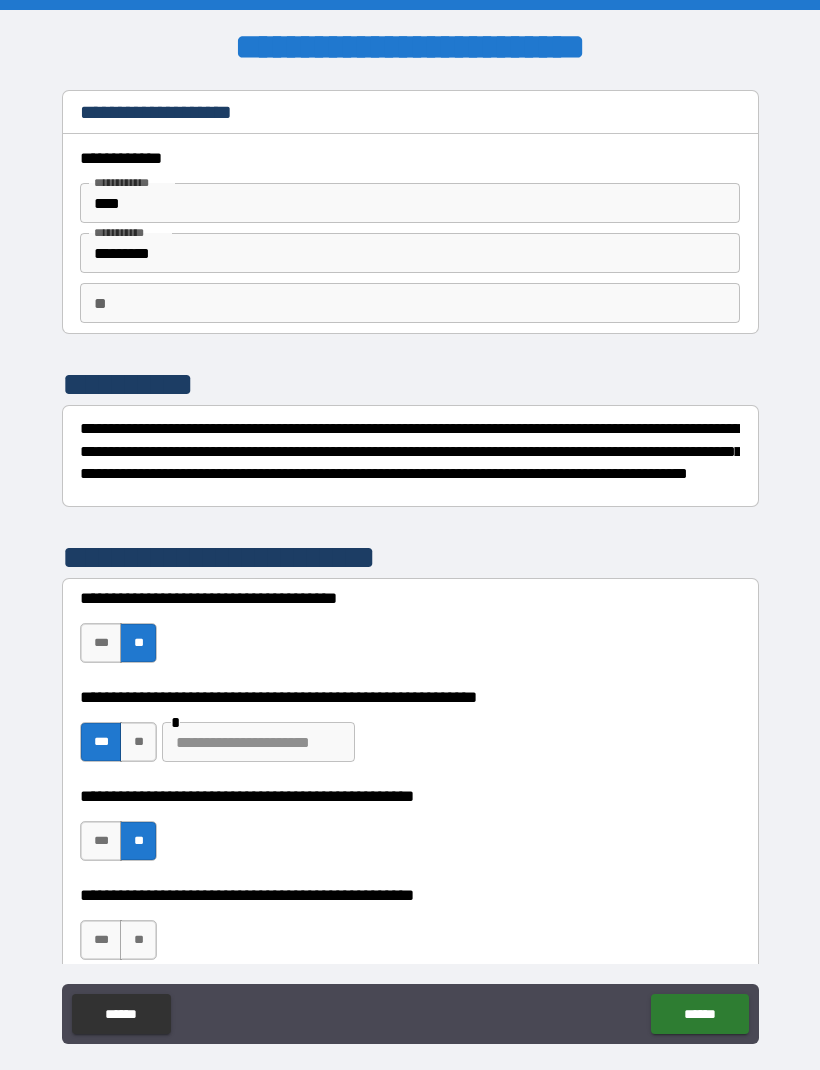 click on "***" at bounding box center [101, 940] 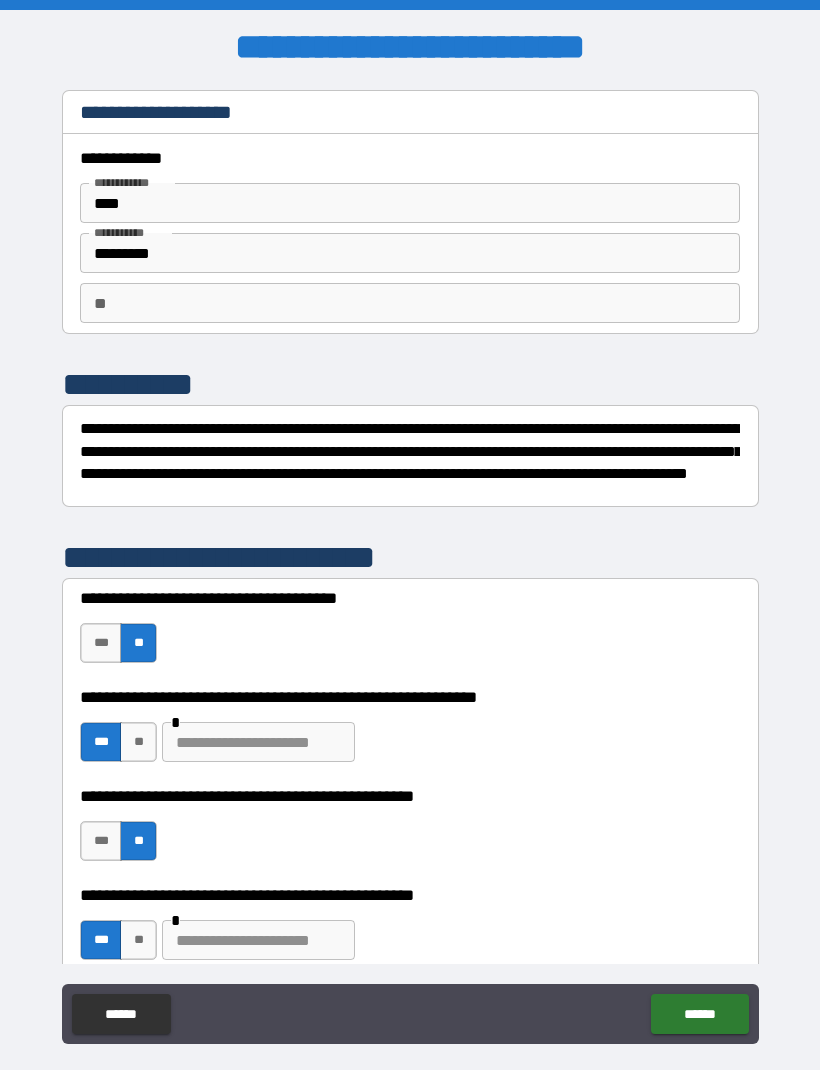 click at bounding box center [258, 940] 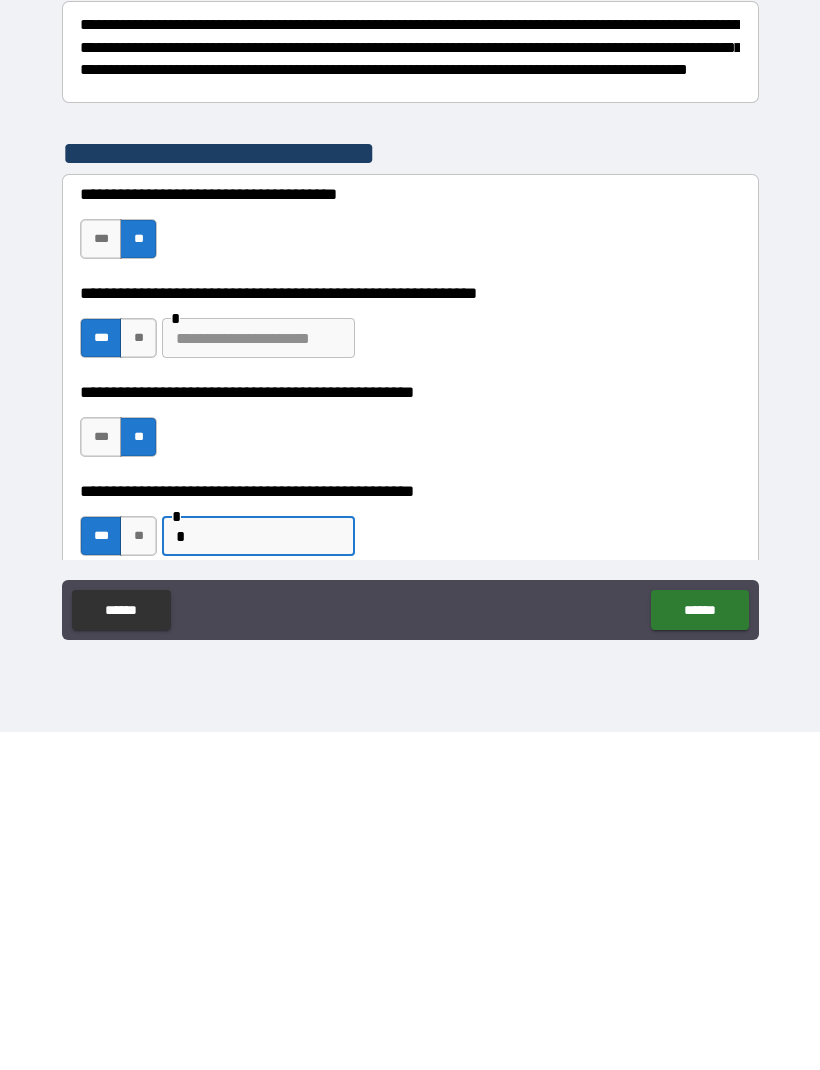 scroll, scrollTop: 66, scrollLeft: 0, axis: vertical 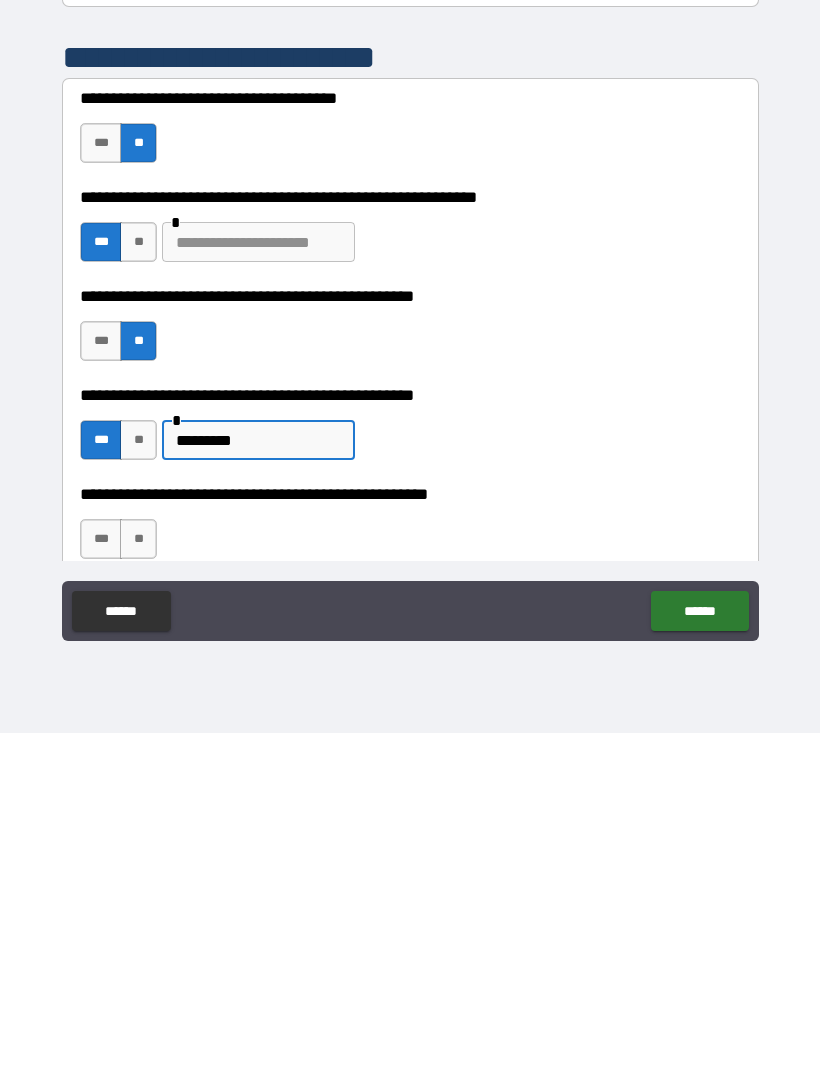 type on "*********" 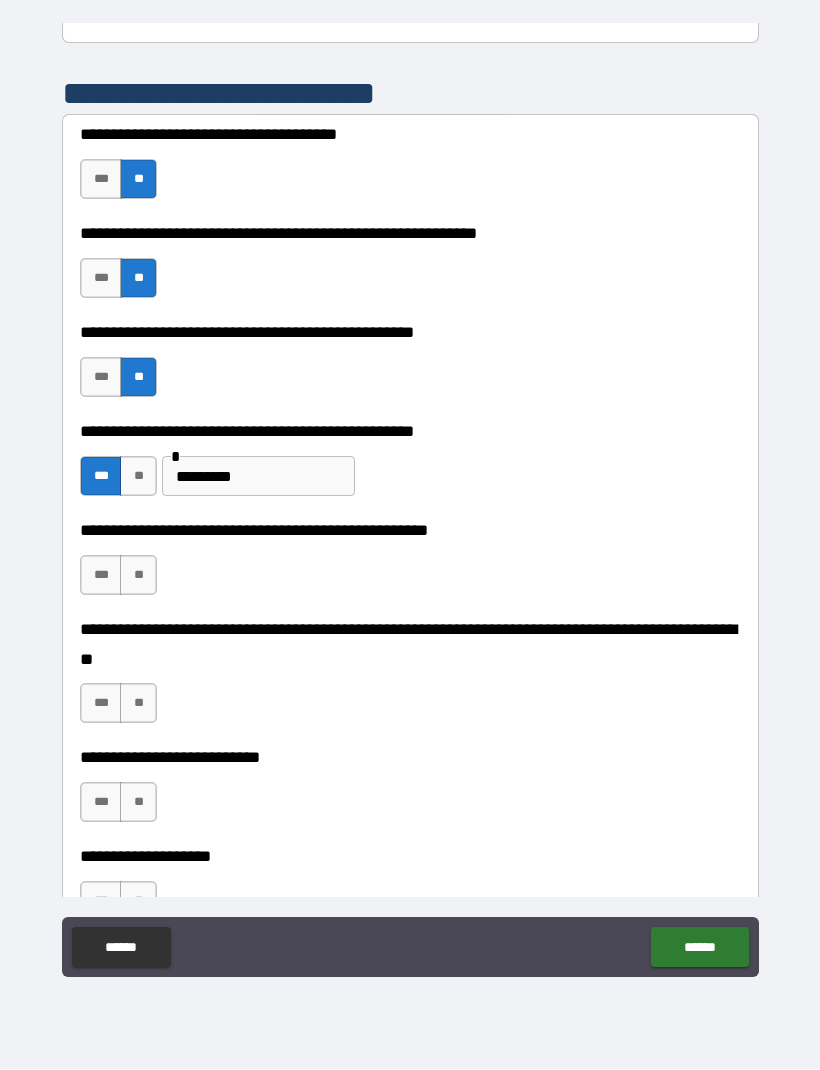 scroll, scrollTop: 400, scrollLeft: 0, axis: vertical 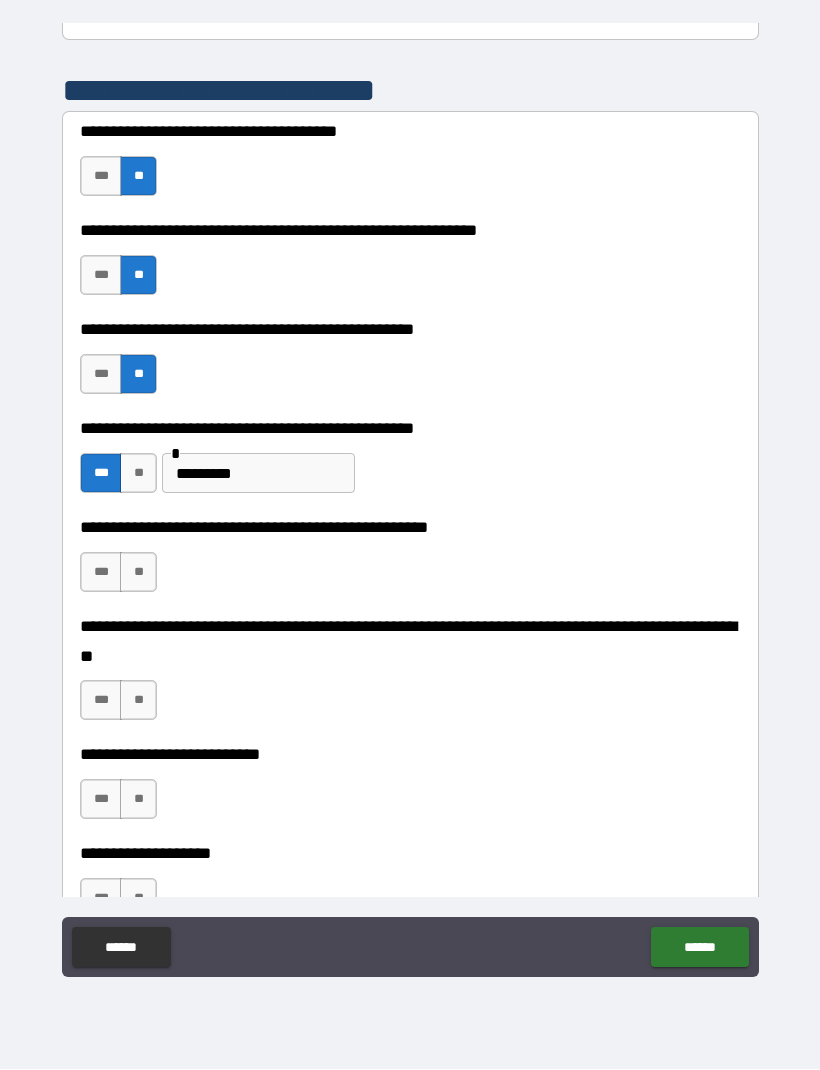 click on "**" at bounding box center [138, 573] 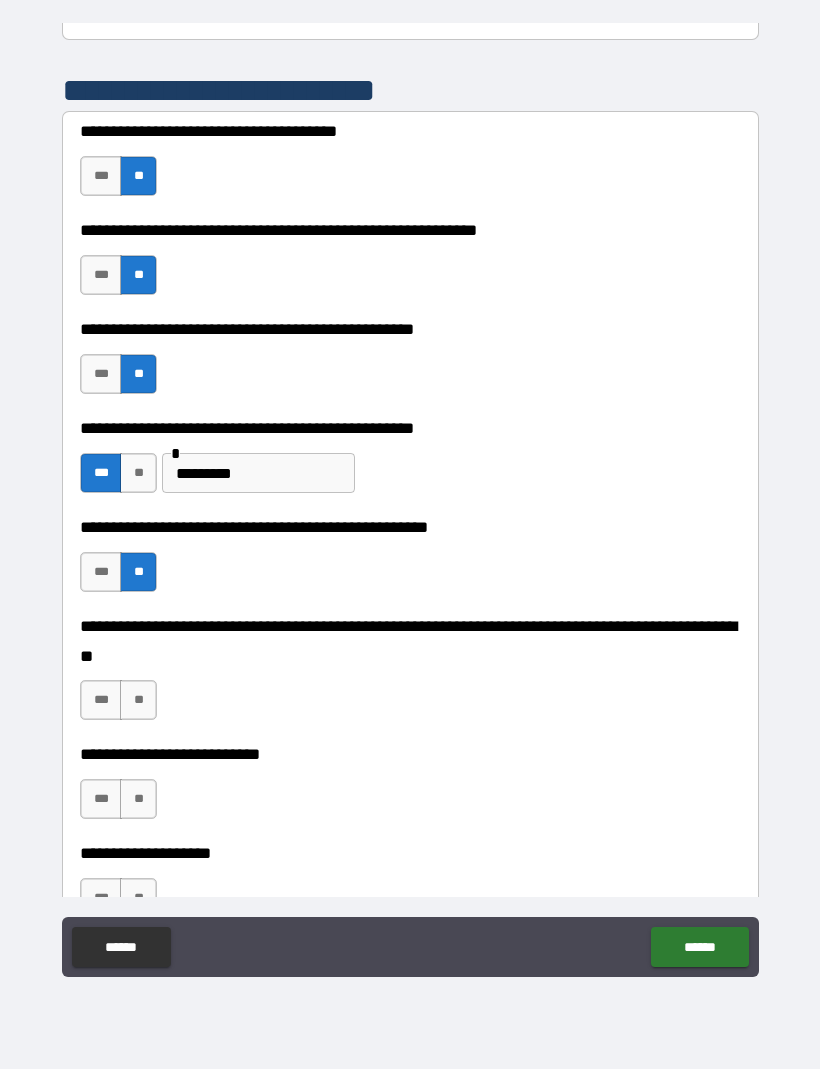 click on "**" at bounding box center [138, 701] 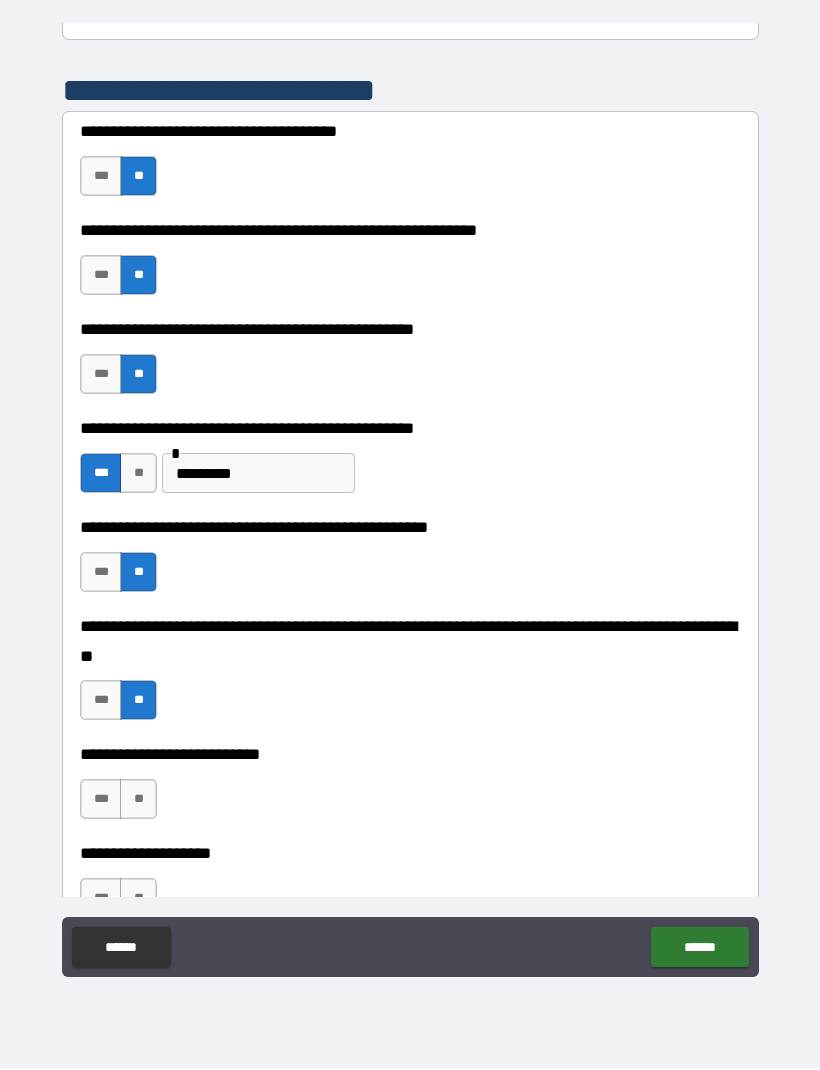 click on "**" at bounding box center [138, 800] 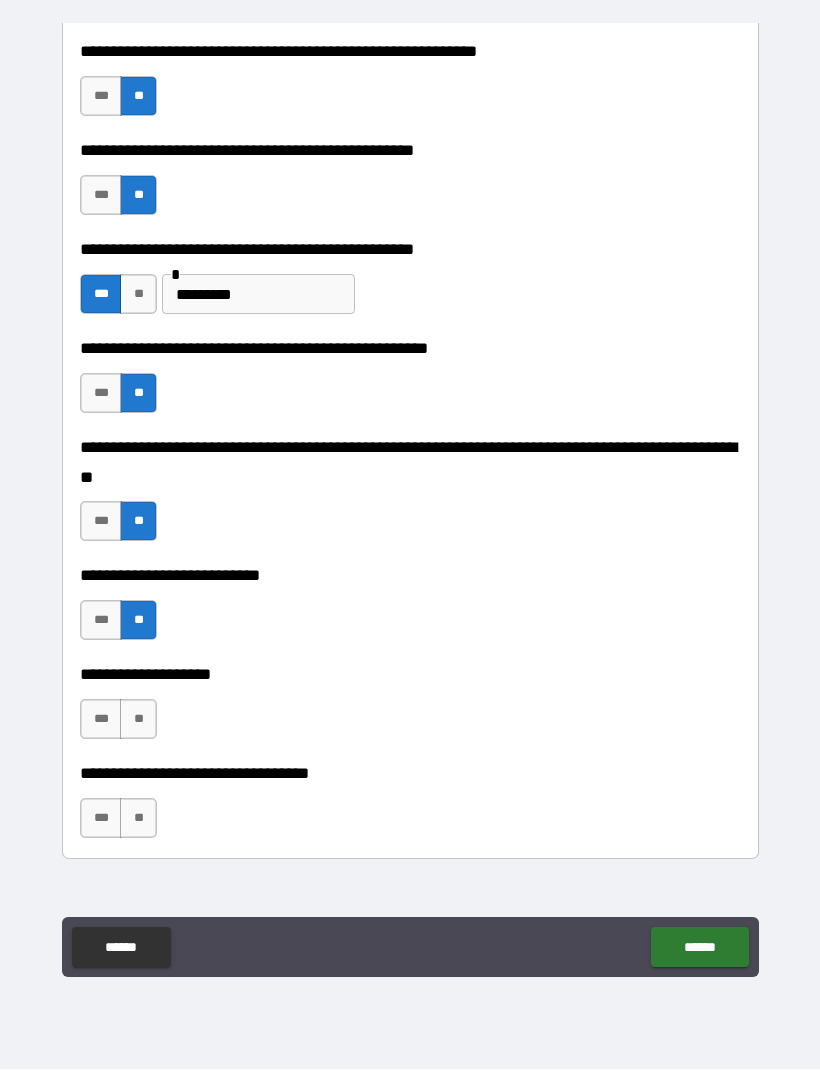 scroll, scrollTop: 590, scrollLeft: 0, axis: vertical 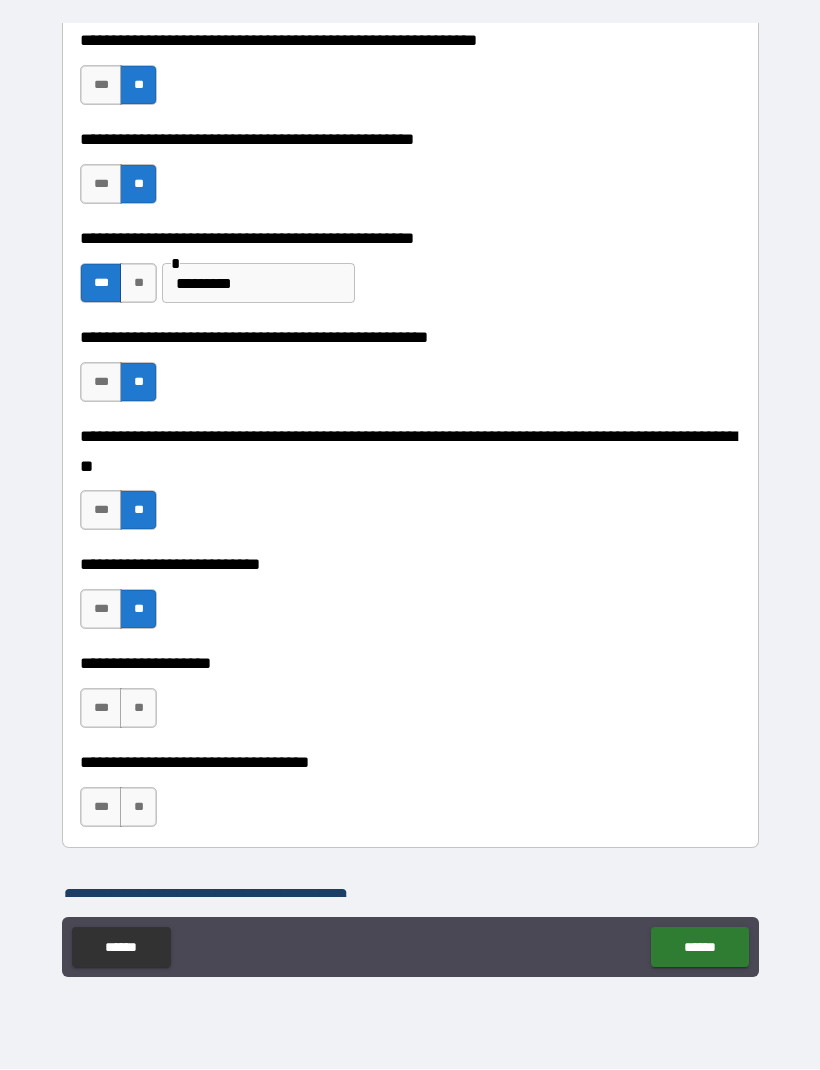 click on "***" at bounding box center [101, 709] 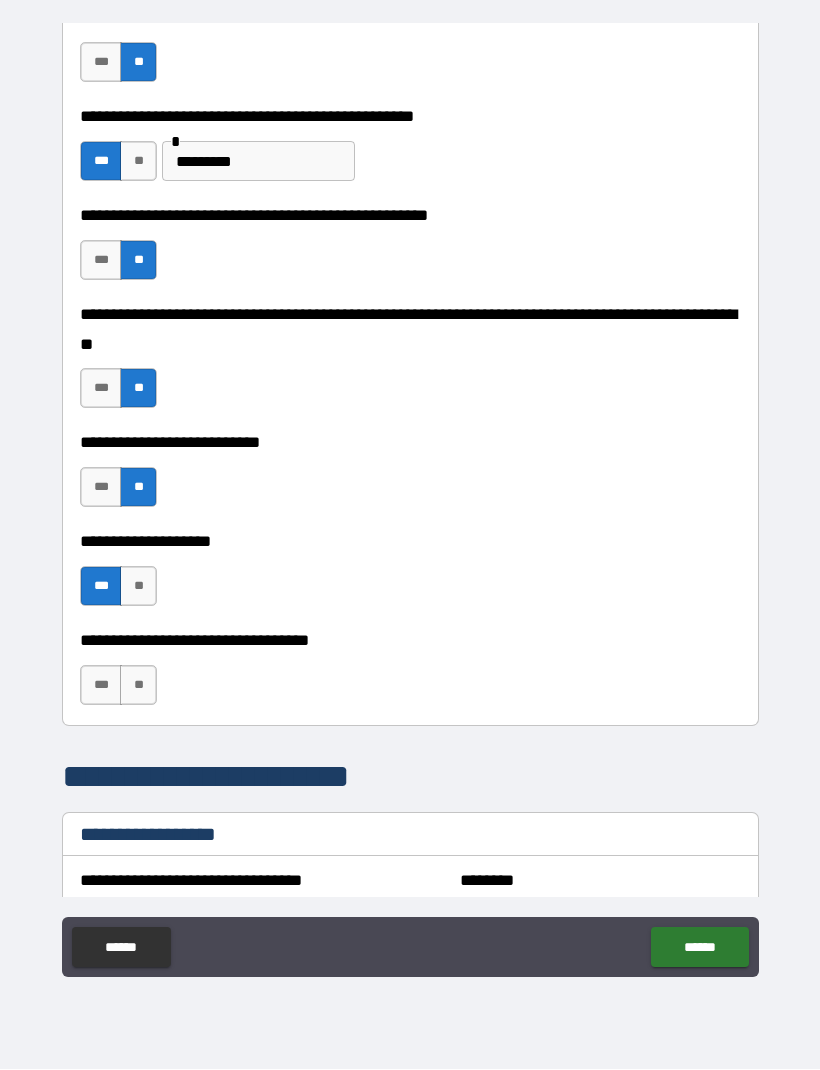 click on "**" at bounding box center [138, 686] 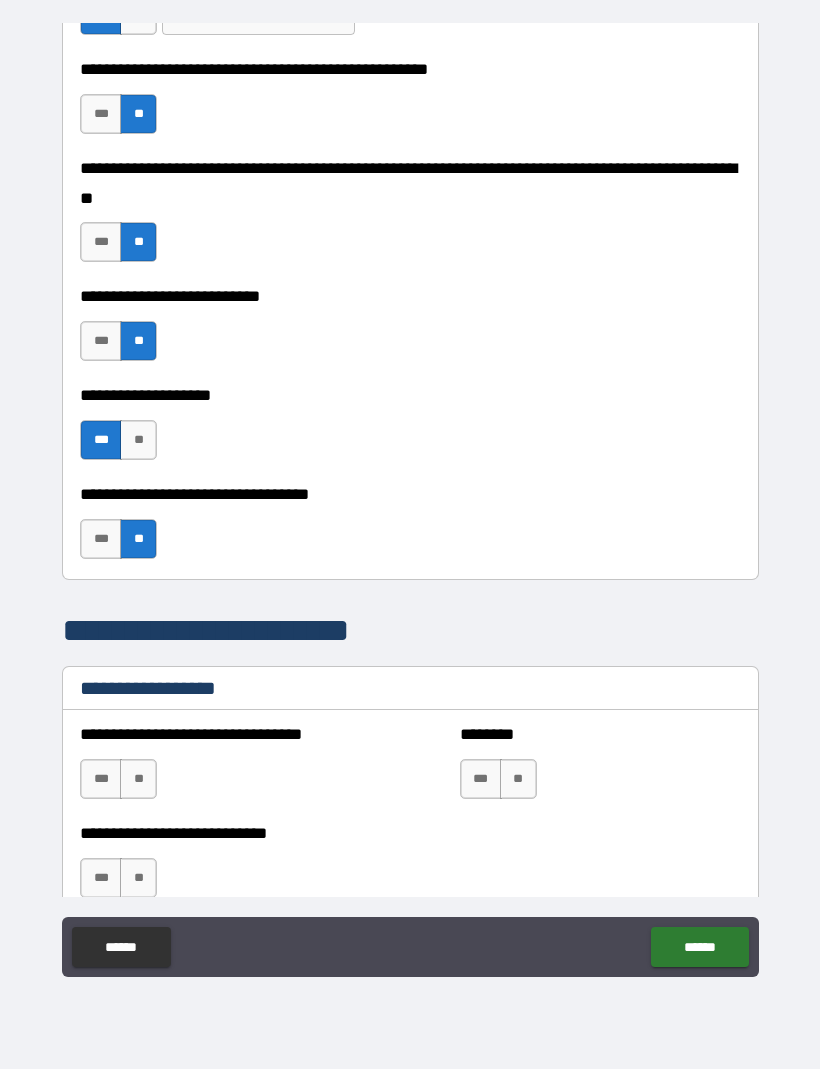 scroll, scrollTop: 886, scrollLeft: 0, axis: vertical 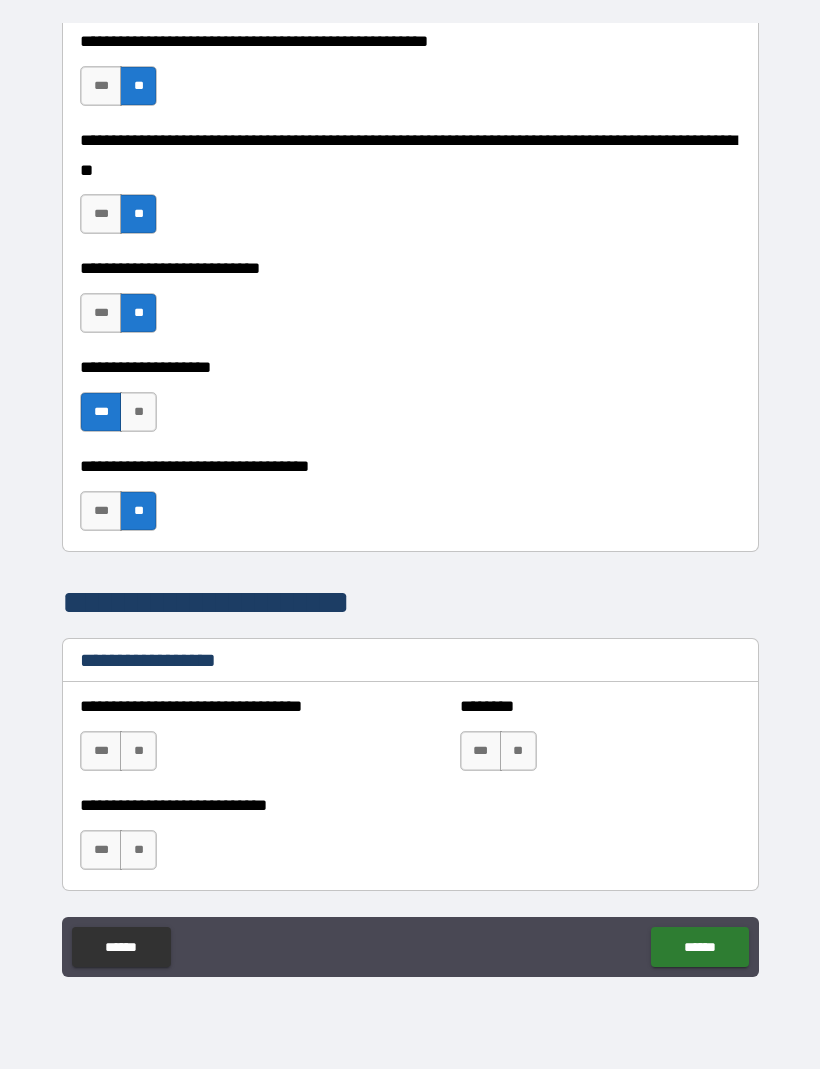 click on "**" at bounding box center (138, 752) 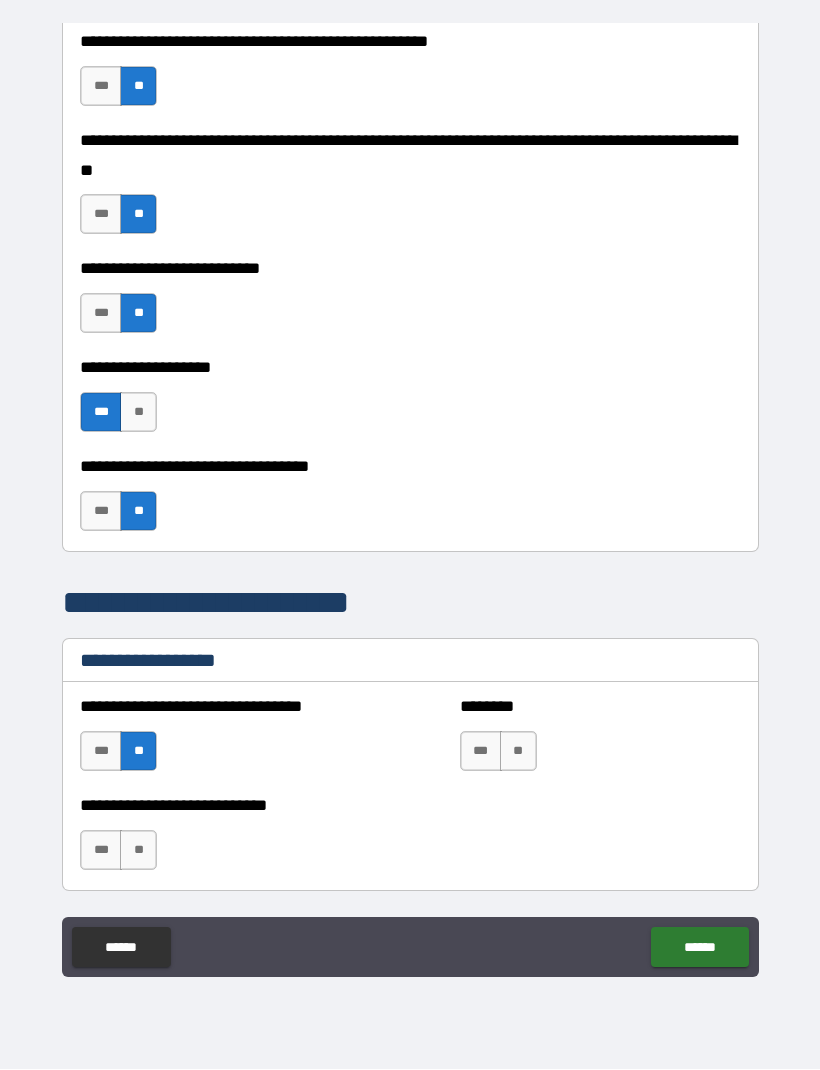 click on "**" at bounding box center (518, 752) 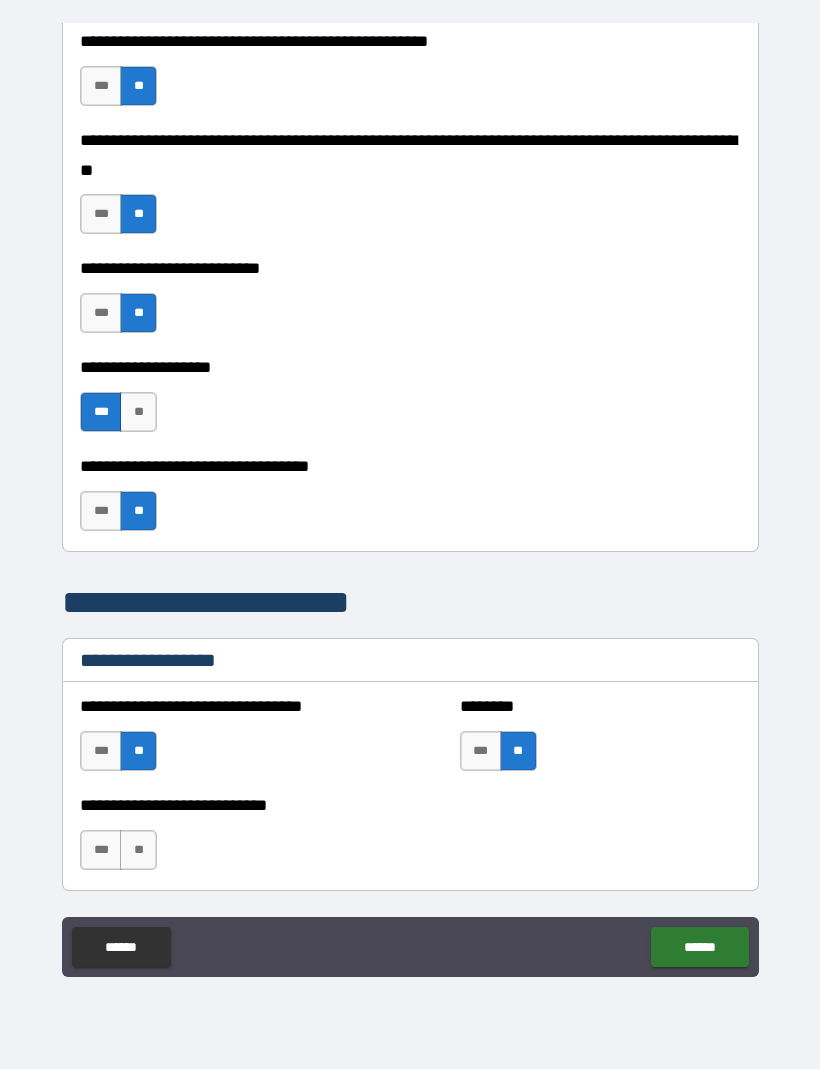 click on "**" at bounding box center [138, 851] 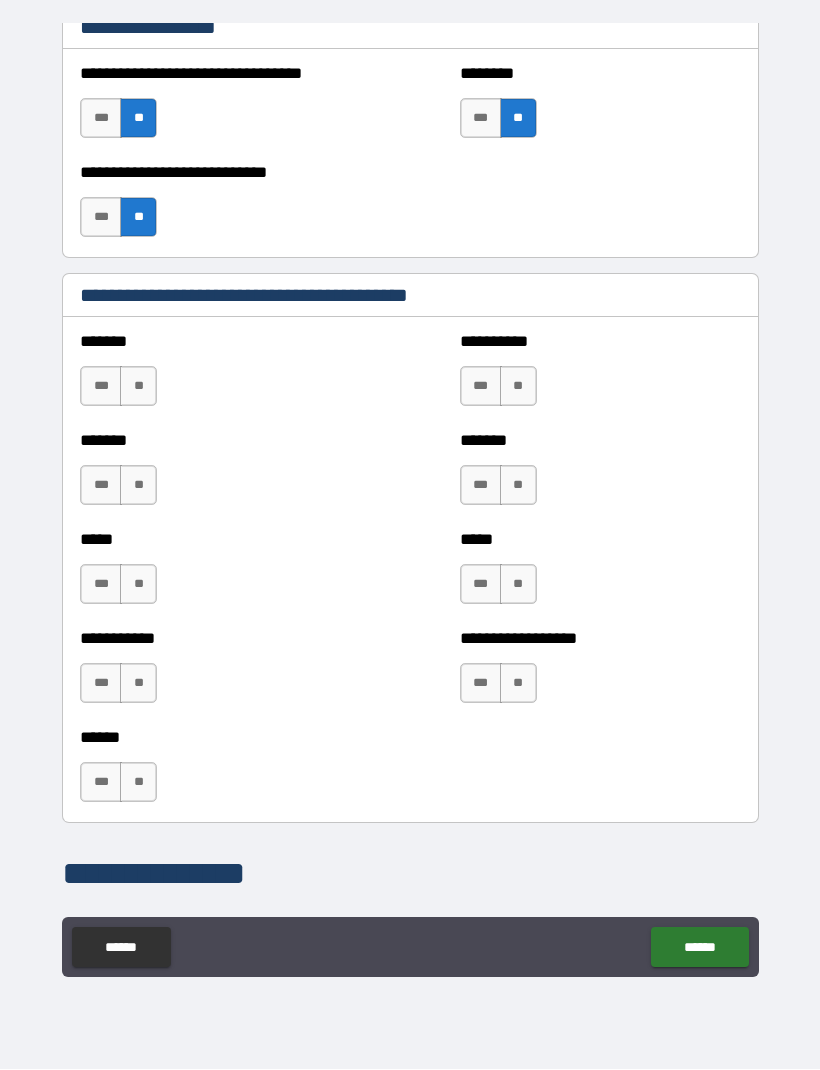 scroll, scrollTop: 1520, scrollLeft: 0, axis: vertical 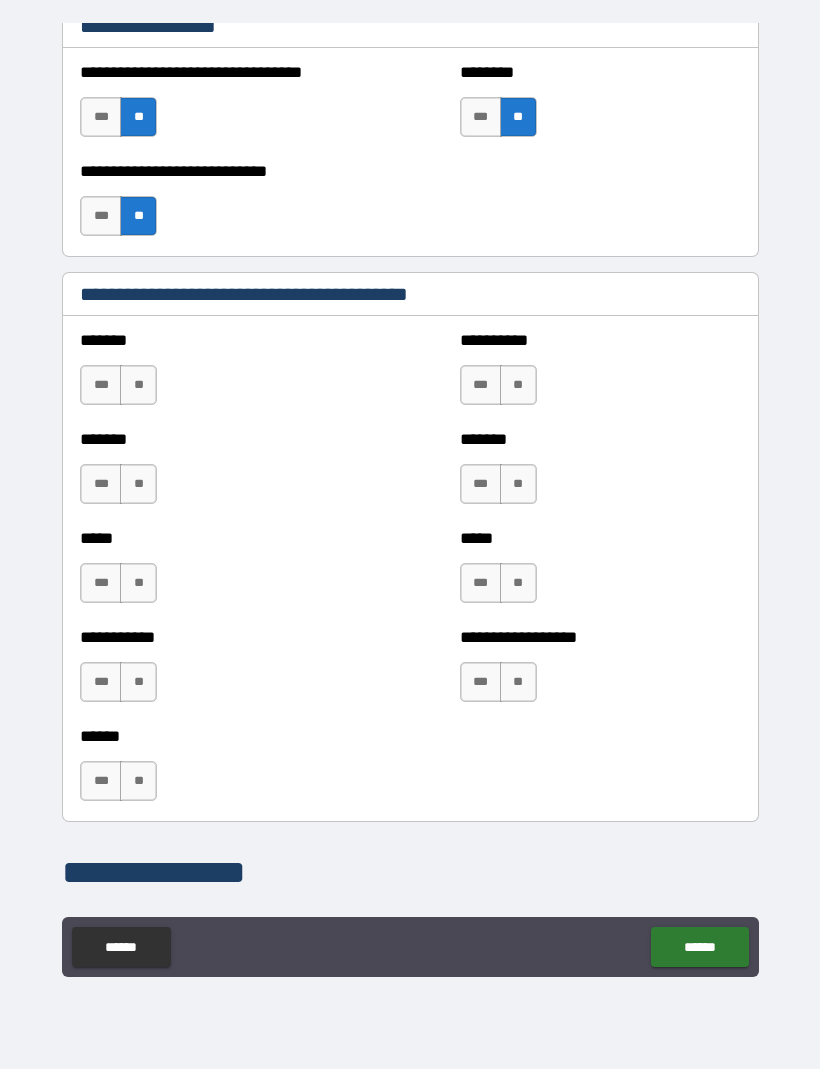 click on "**" at bounding box center [138, 386] 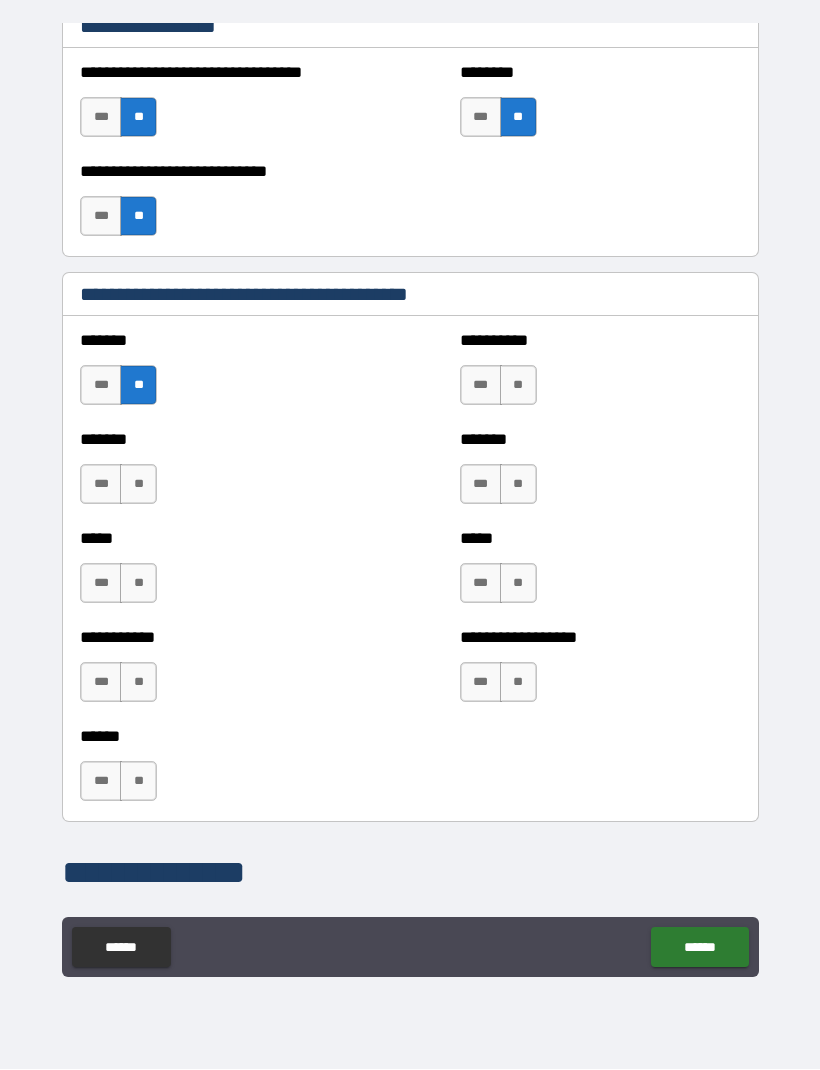 click on "**" at bounding box center (138, 485) 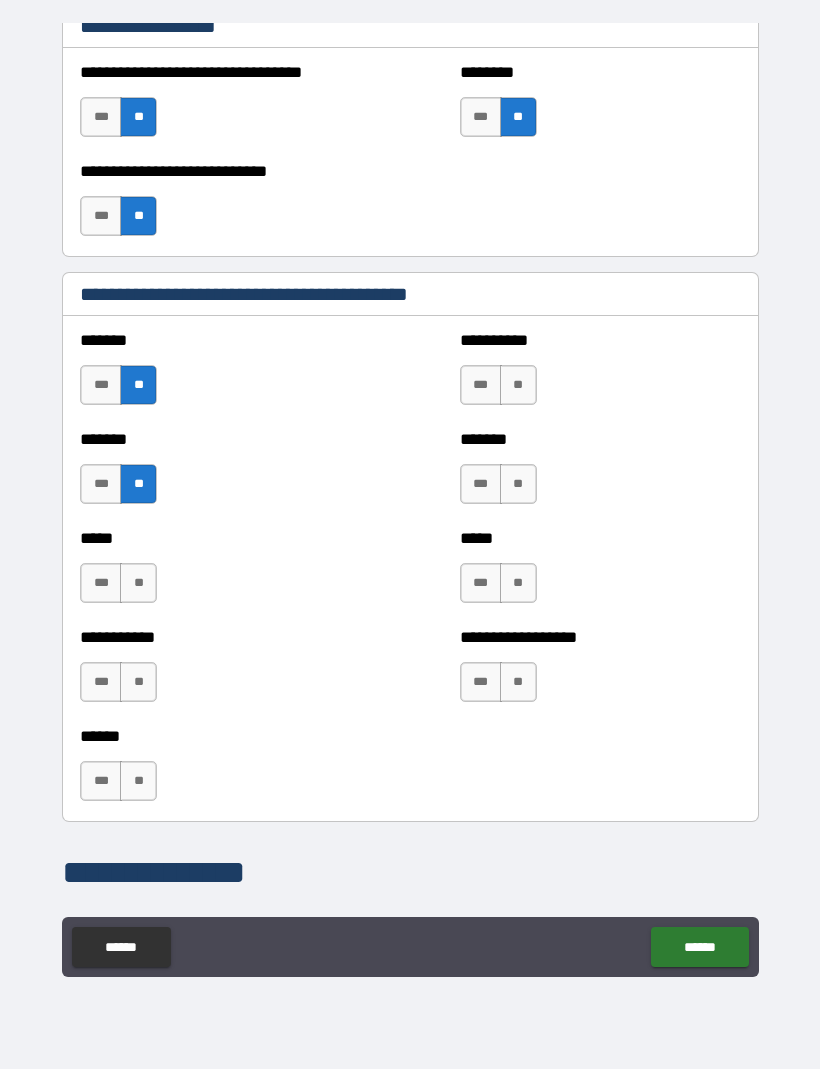 click on "**" at bounding box center (138, 584) 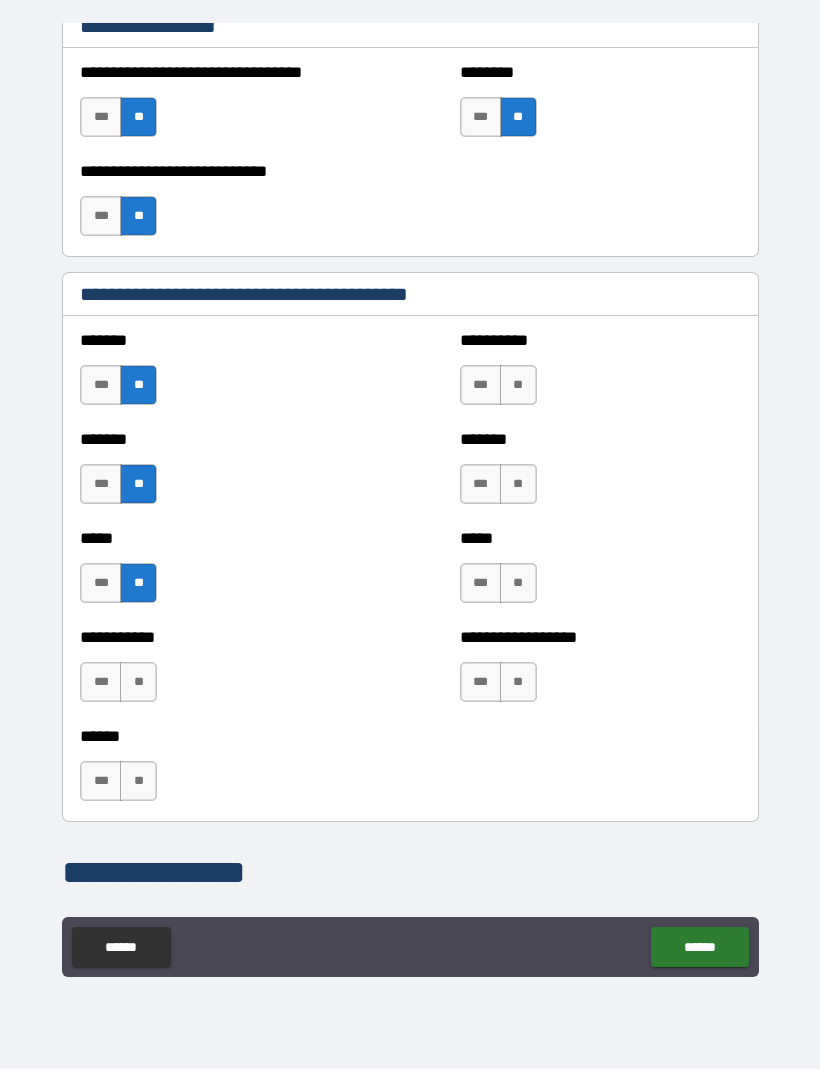 click on "**" at bounding box center [138, 683] 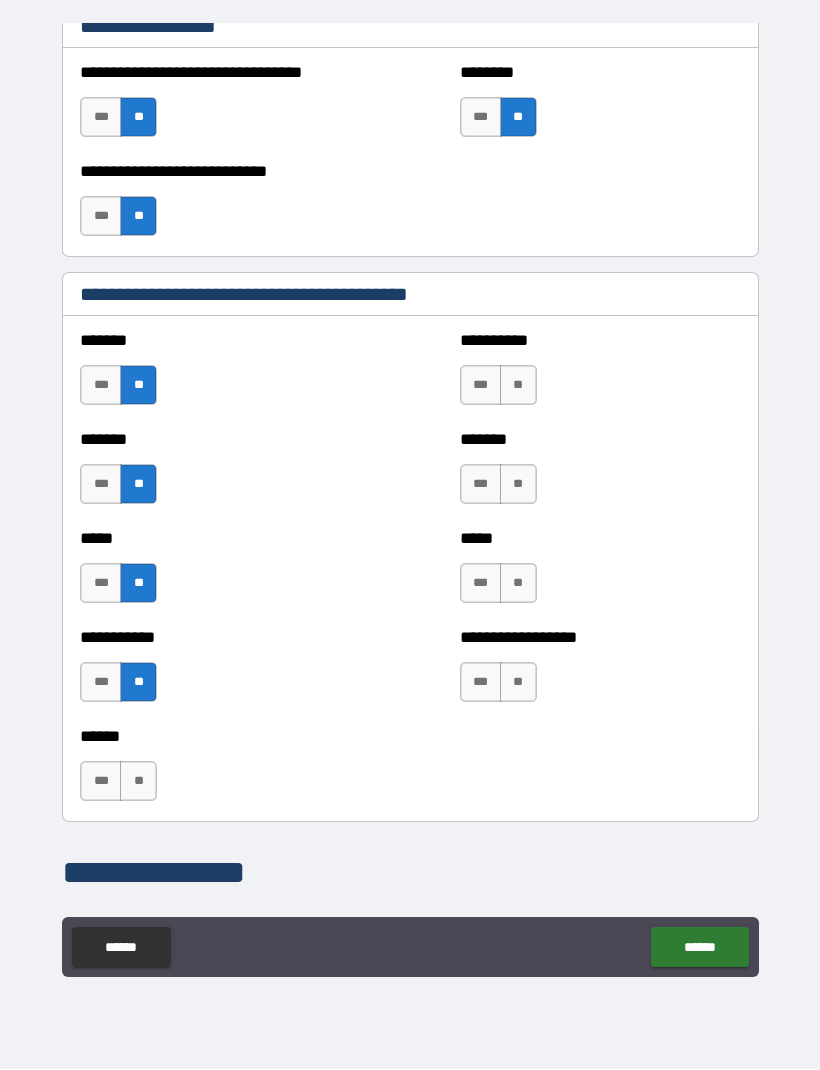 click on "**" at bounding box center [518, 386] 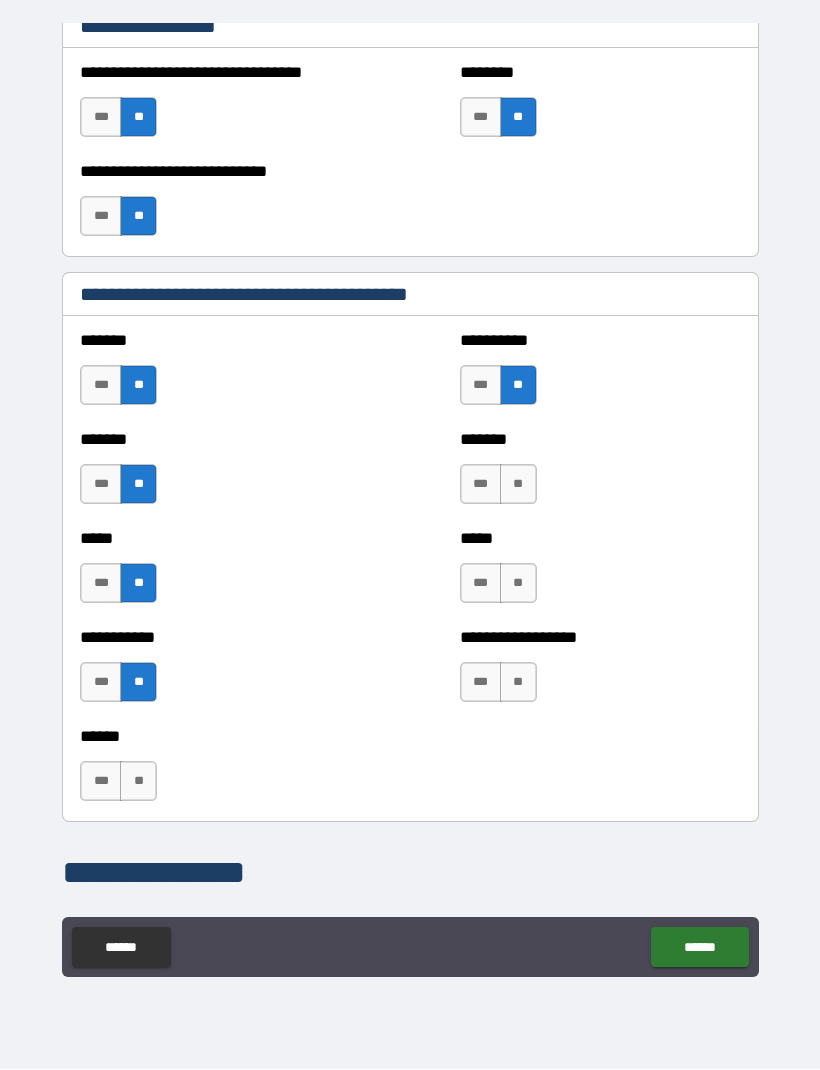 click on "**" at bounding box center (518, 485) 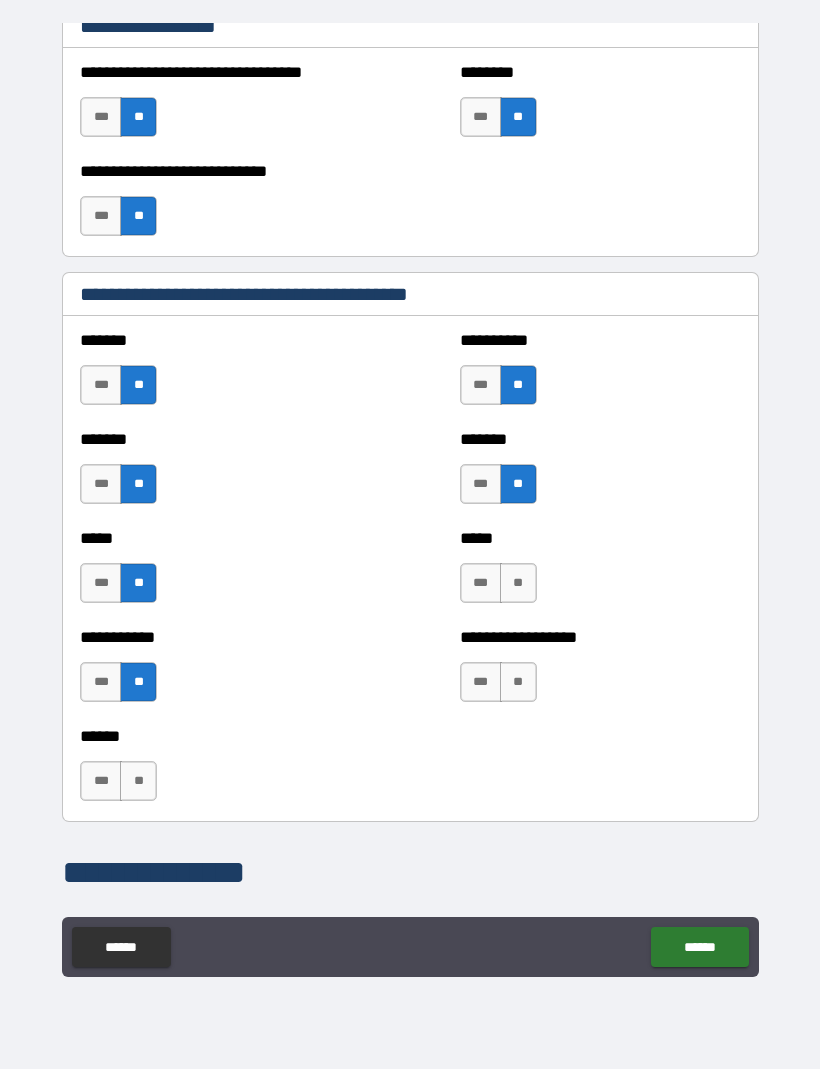 click on "**" at bounding box center [518, 584] 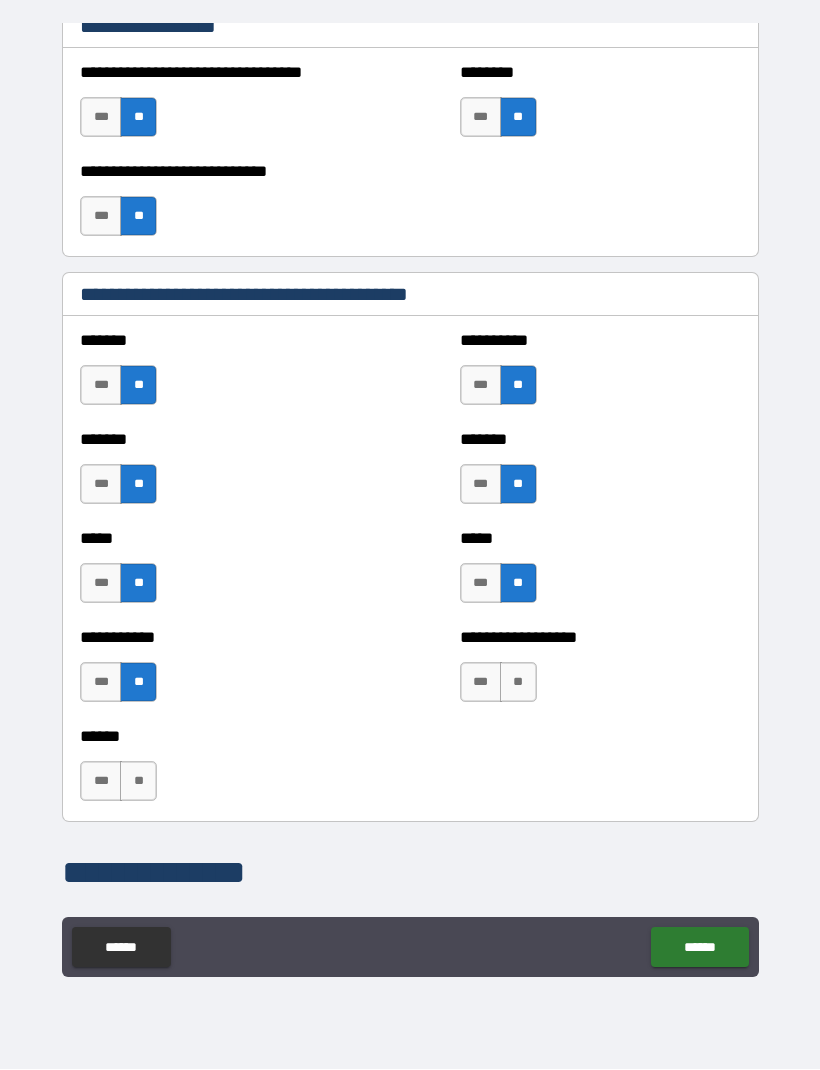 click on "**" at bounding box center (518, 683) 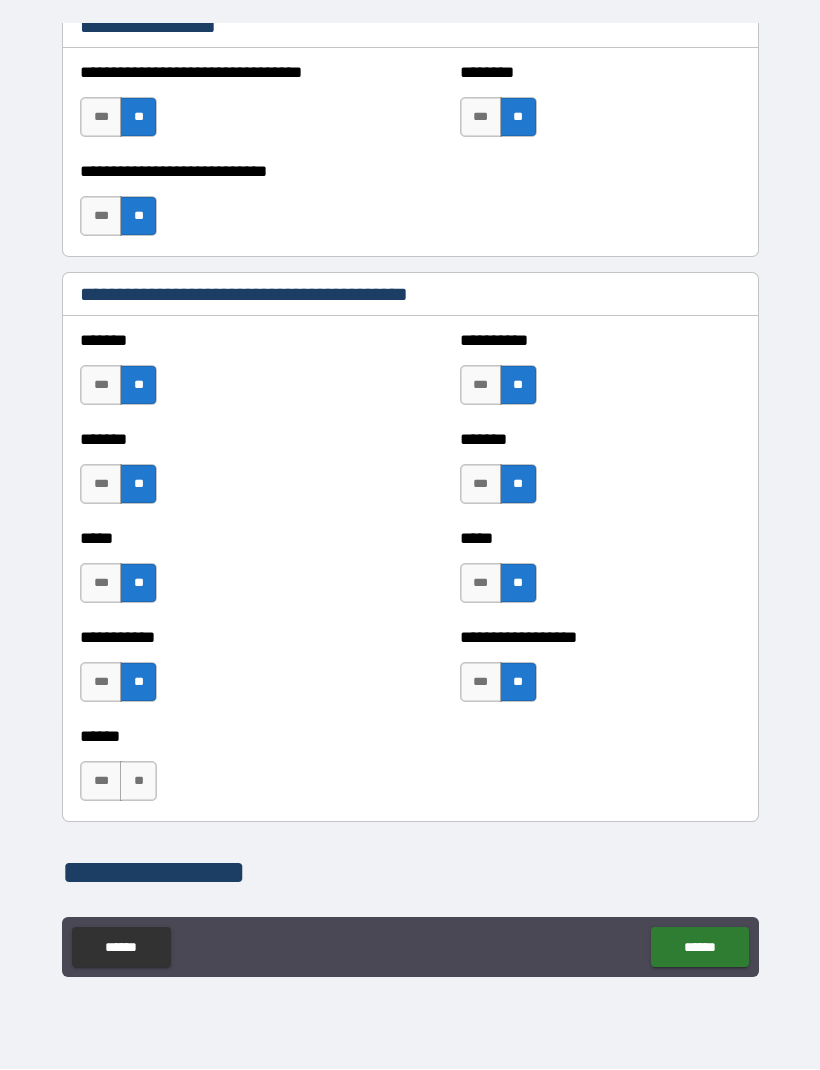 click on "**" at bounding box center [138, 782] 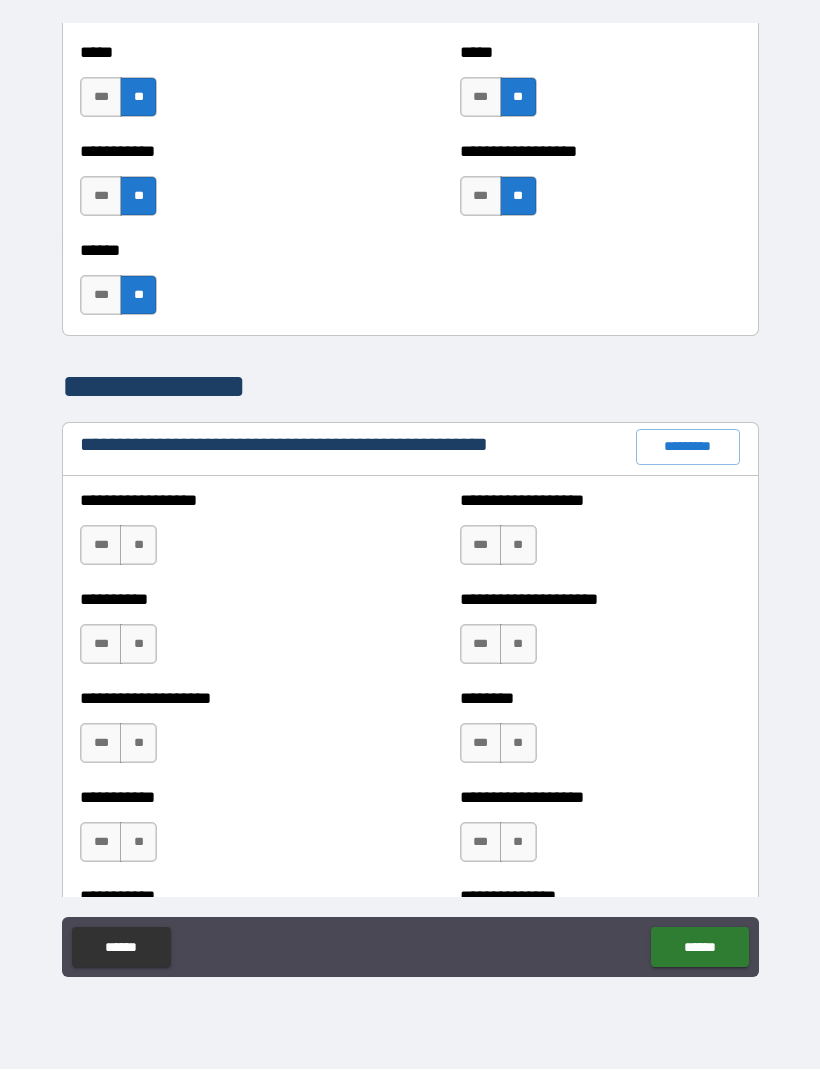 scroll, scrollTop: 2007, scrollLeft: 0, axis: vertical 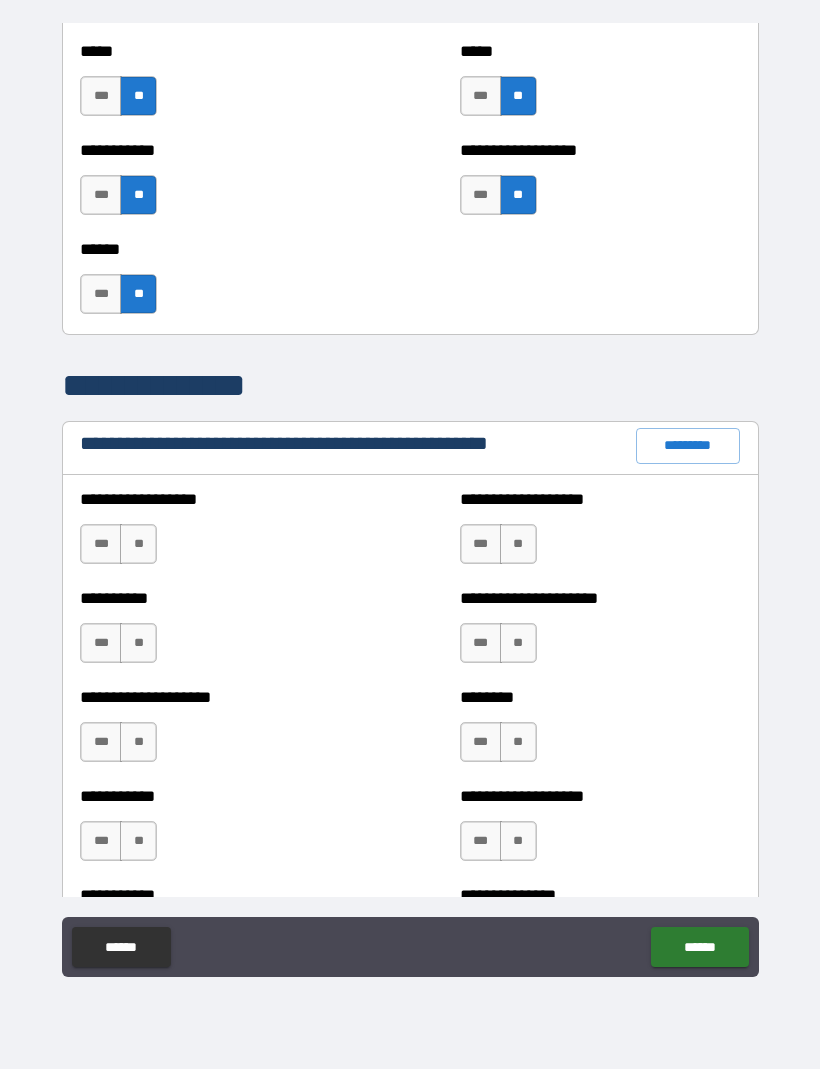 click on "**" at bounding box center (138, 545) 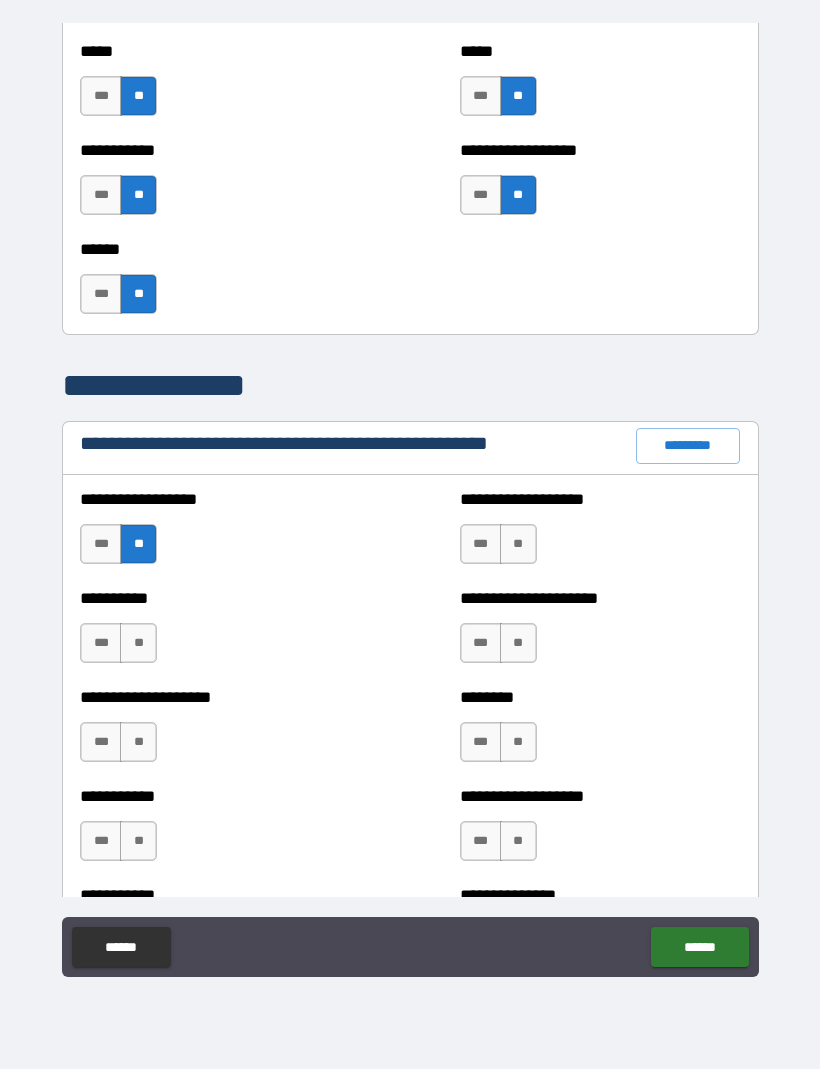 click on "**" at bounding box center (138, 644) 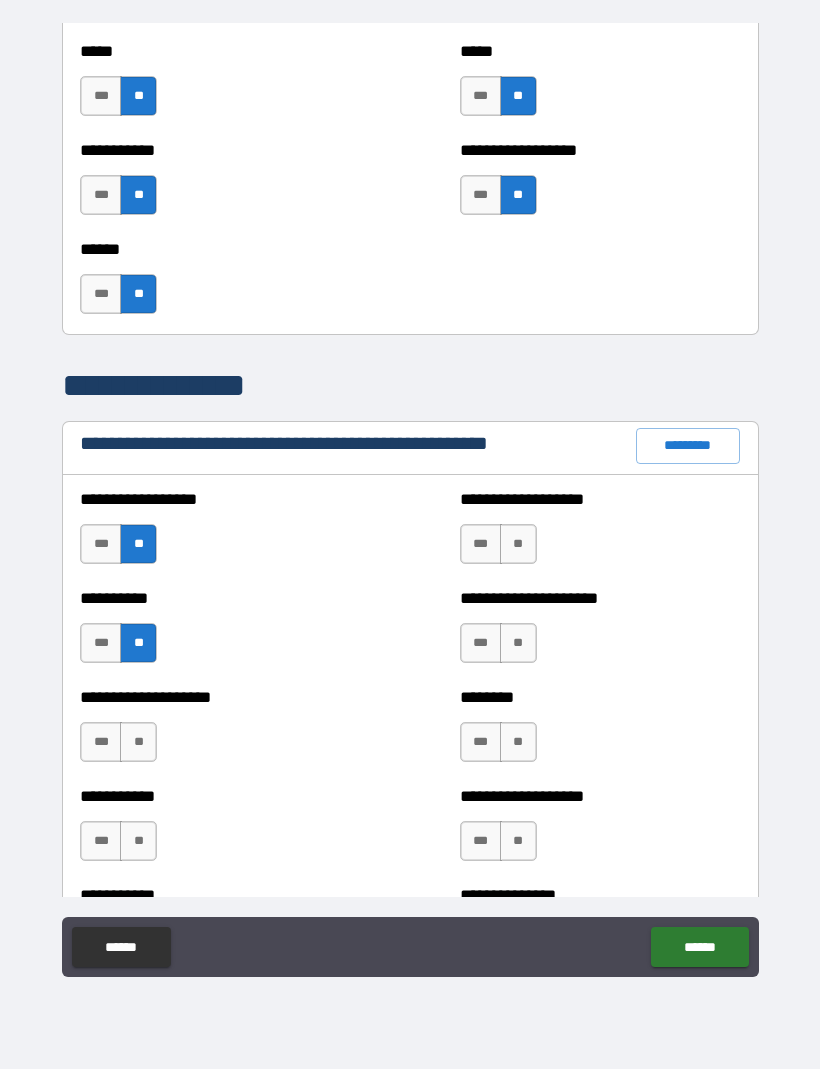click on "**" at bounding box center (138, 743) 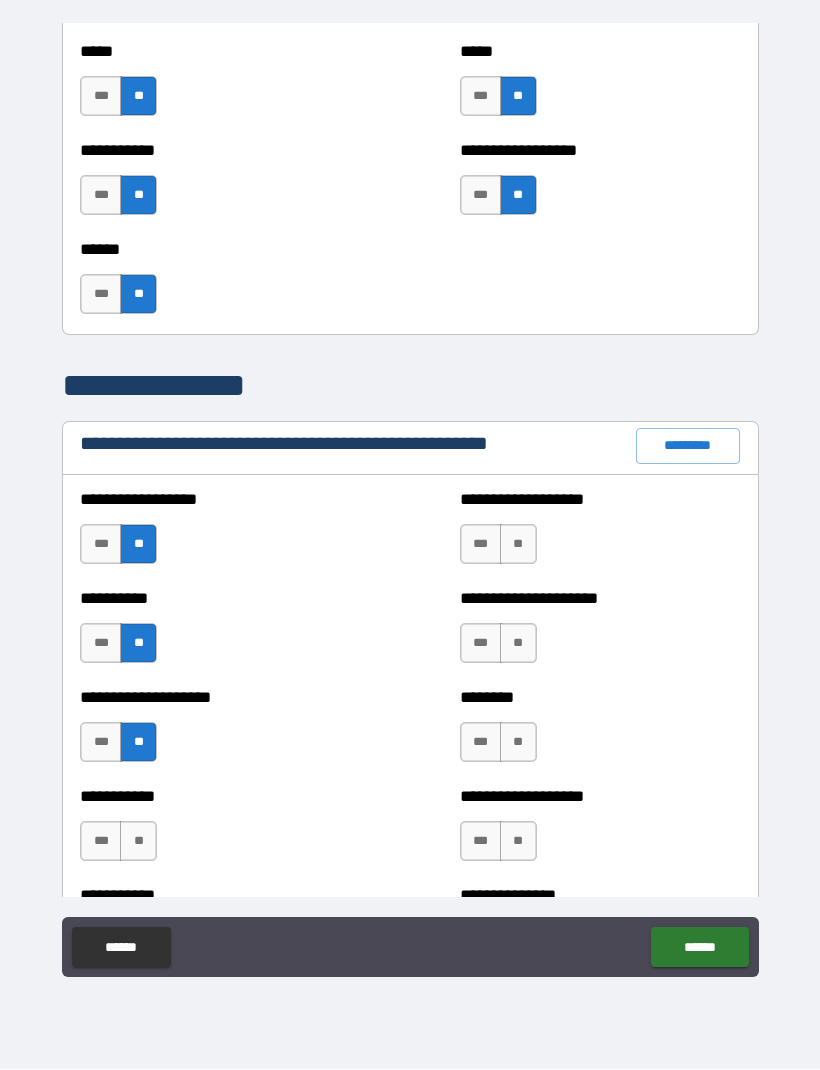 click on "**" at bounding box center (138, 842) 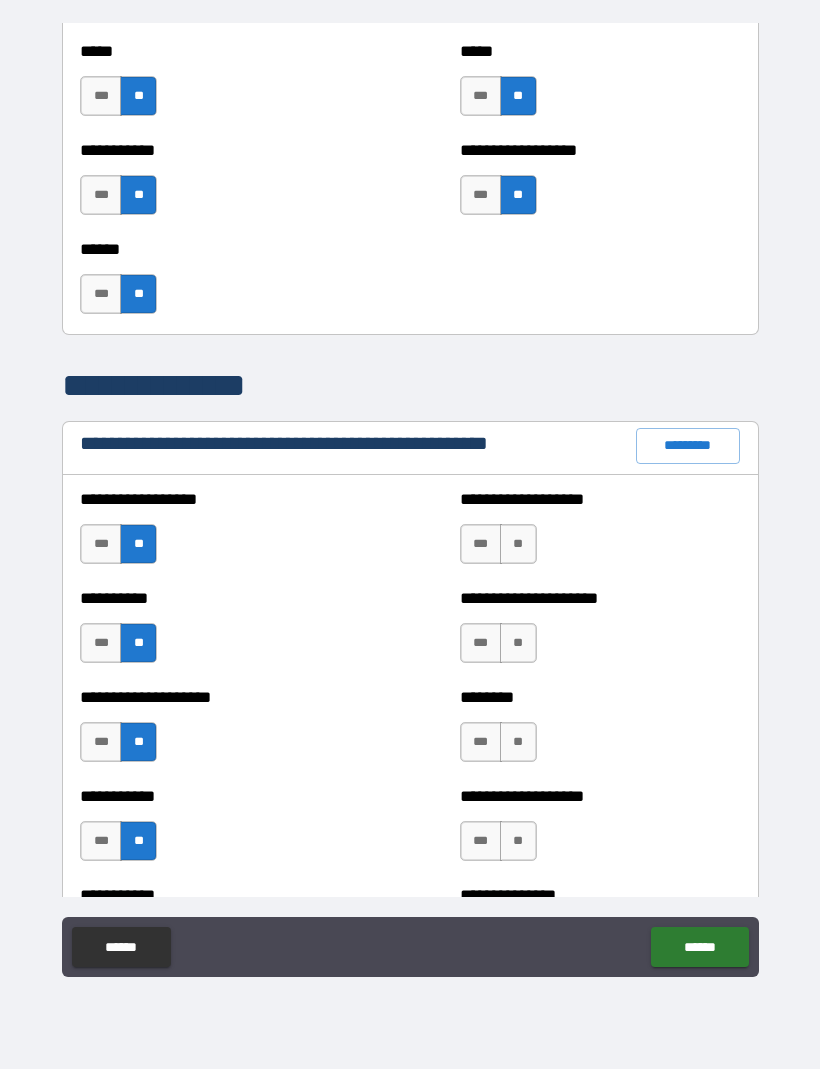 click on "**" at bounding box center [518, 545] 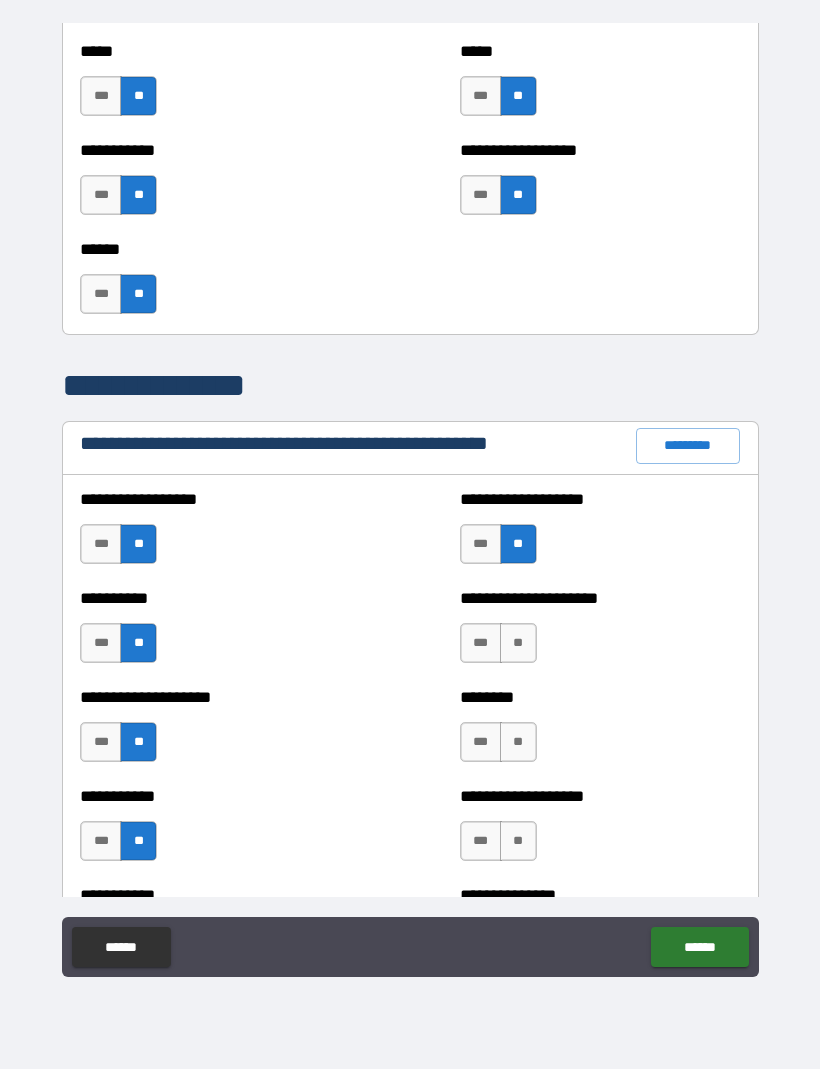 click on "**" at bounding box center (518, 644) 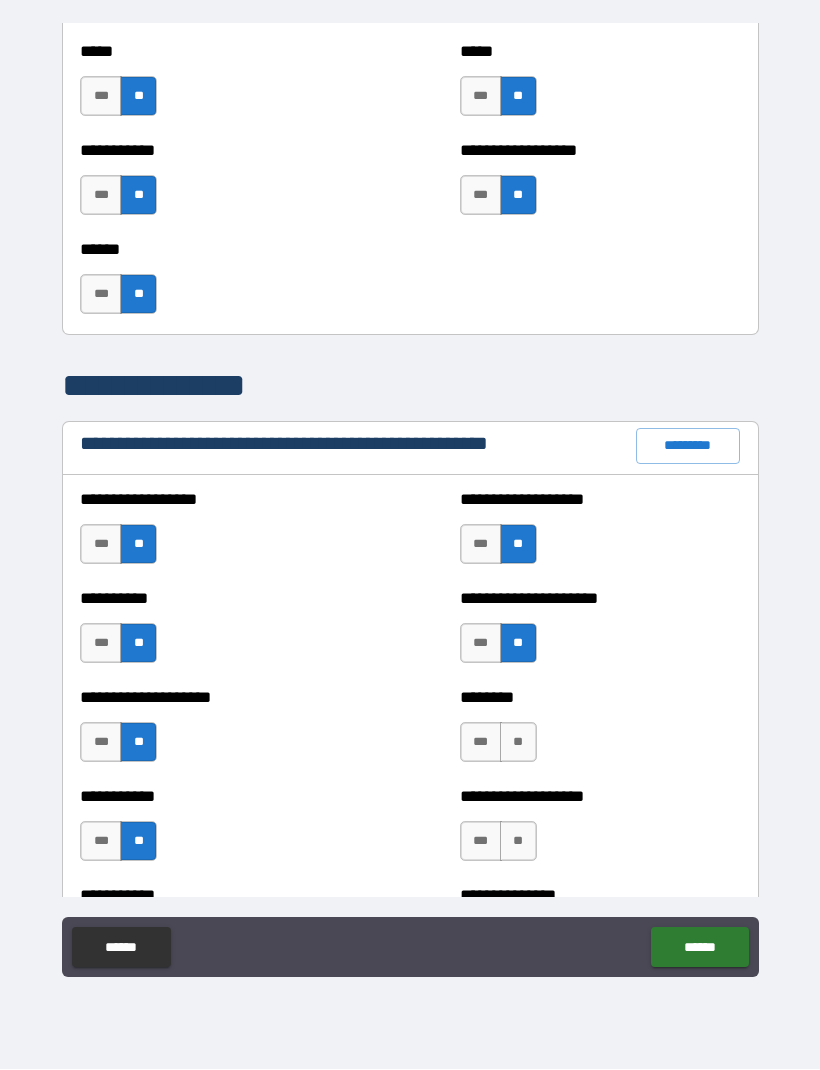 click on "**" at bounding box center [518, 743] 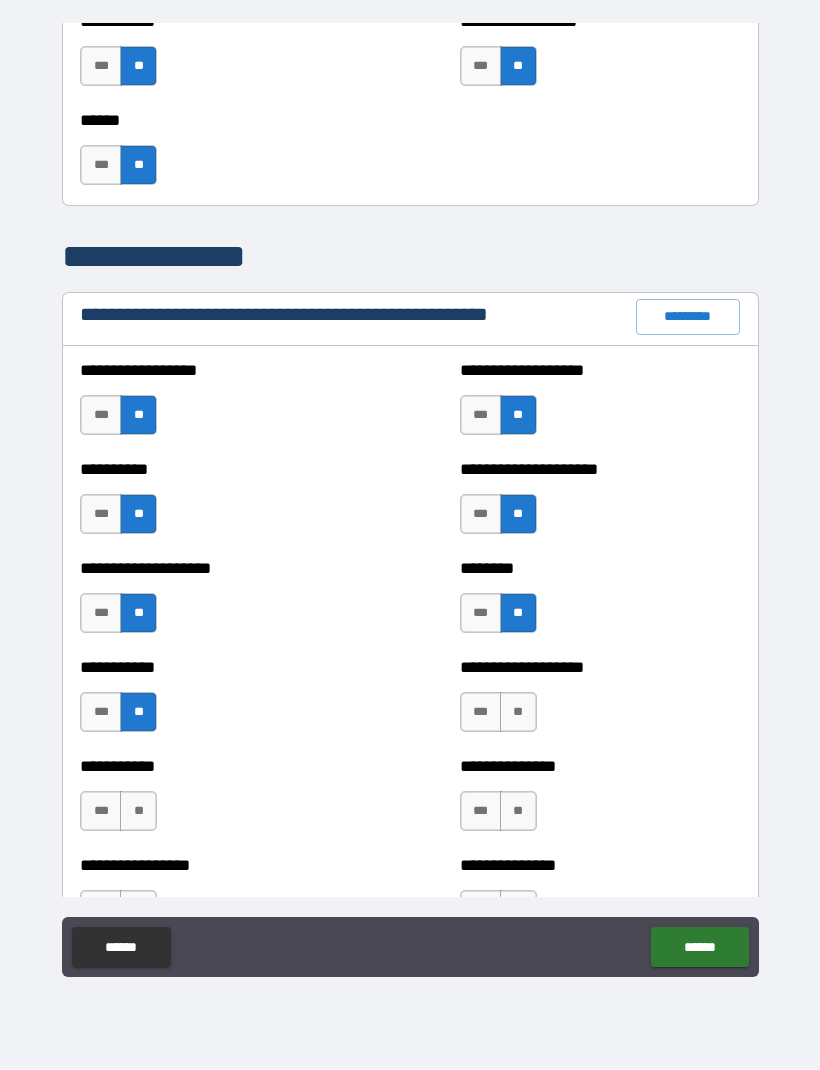 scroll, scrollTop: 2153, scrollLeft: 0, axis: vertical 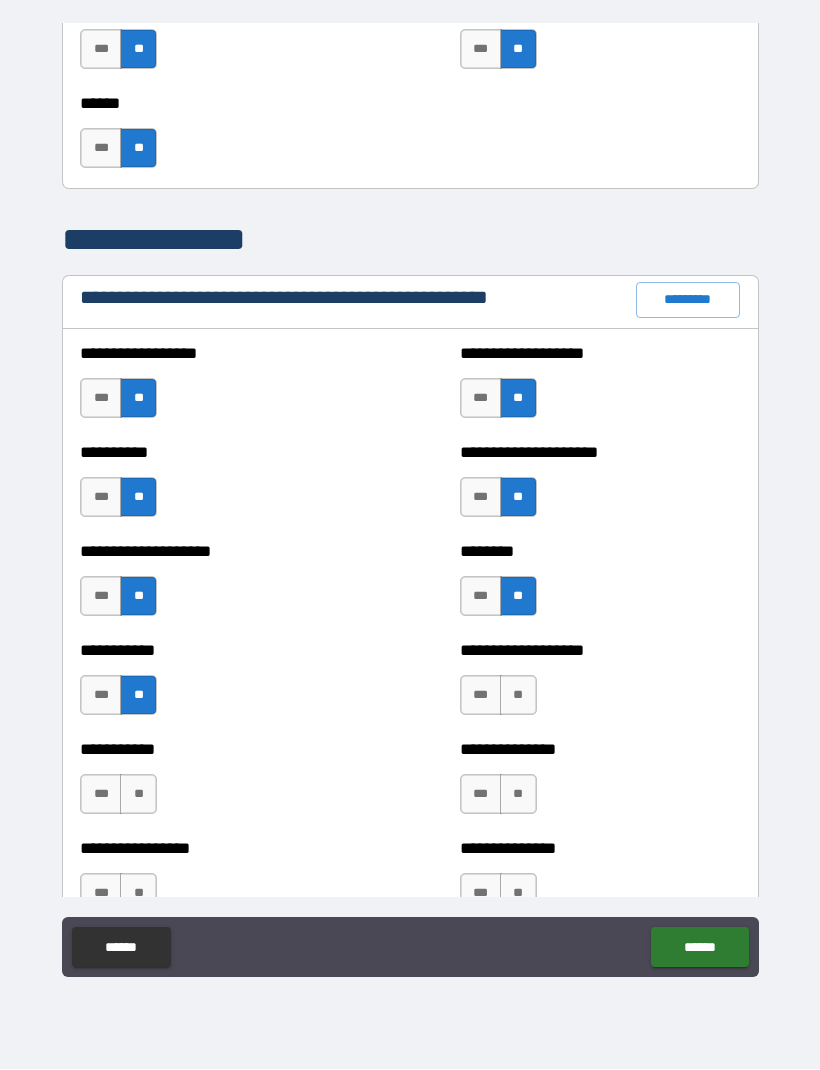 click on "**" at bounding box center [518, 696] 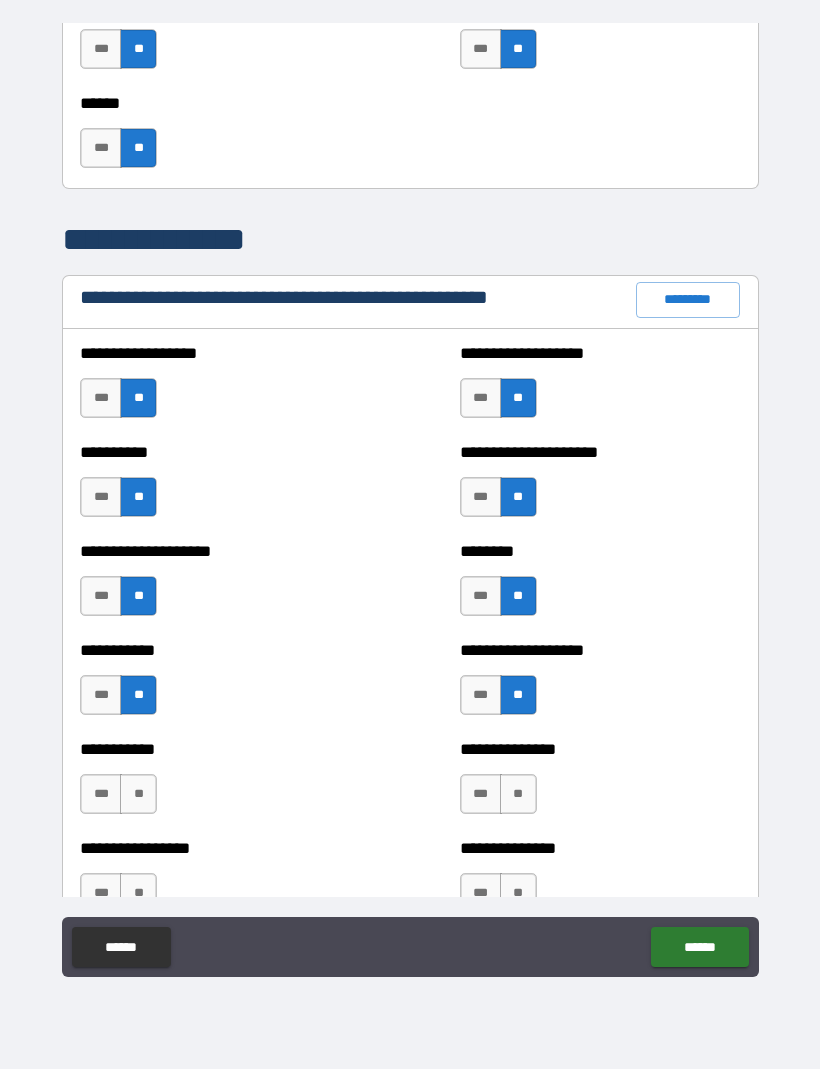 click on "**" at bounding box center (138, 795) 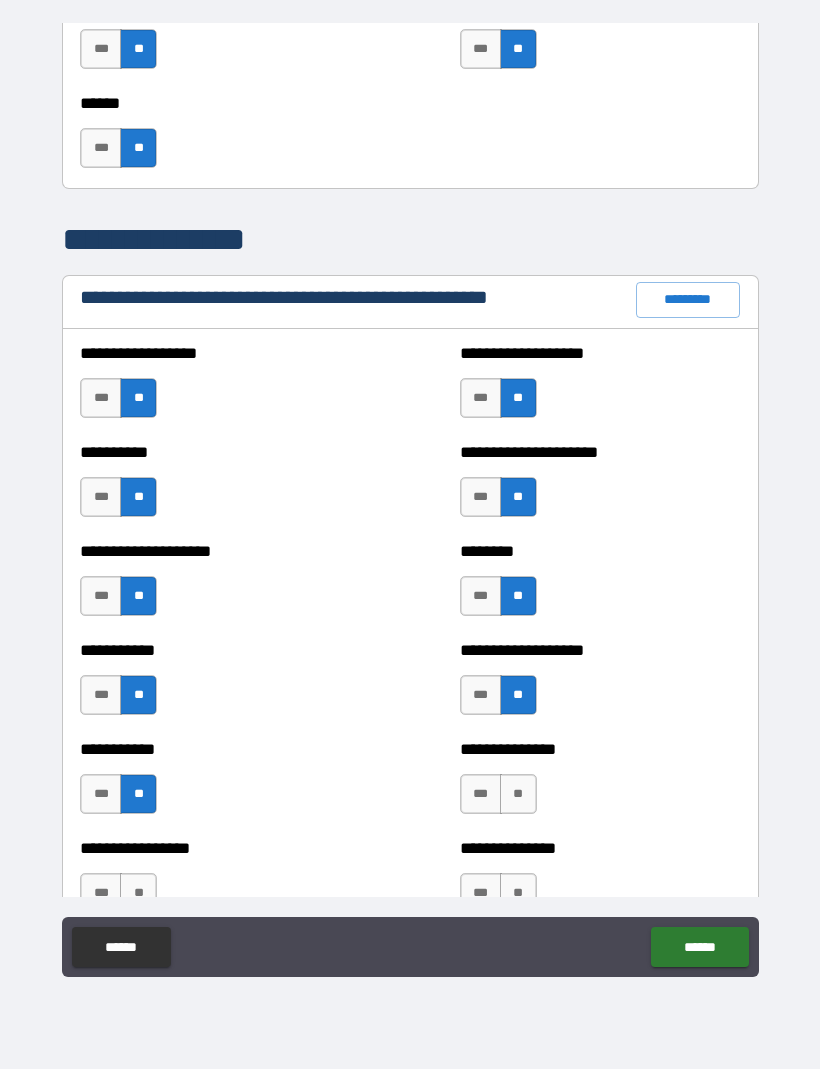 click on "**" at bounding box center (518, 795) 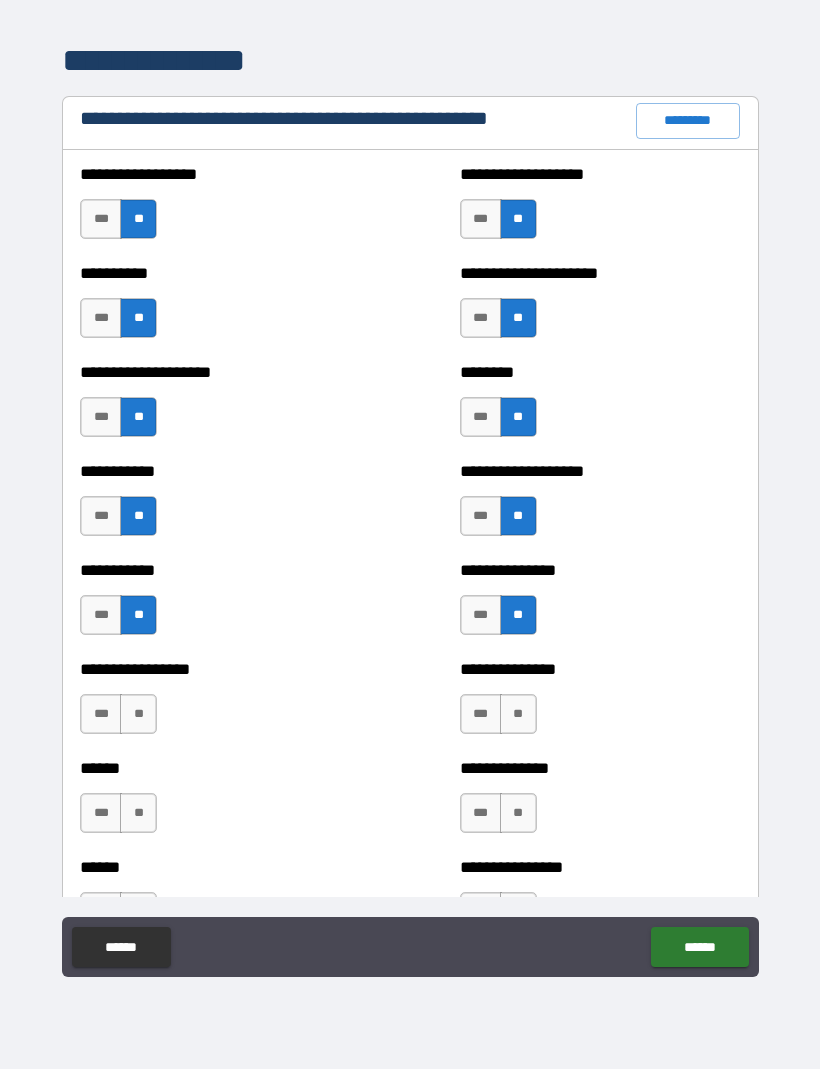 scroll, scrollTop: 2338, scrollLeft: 0, axis: vertical 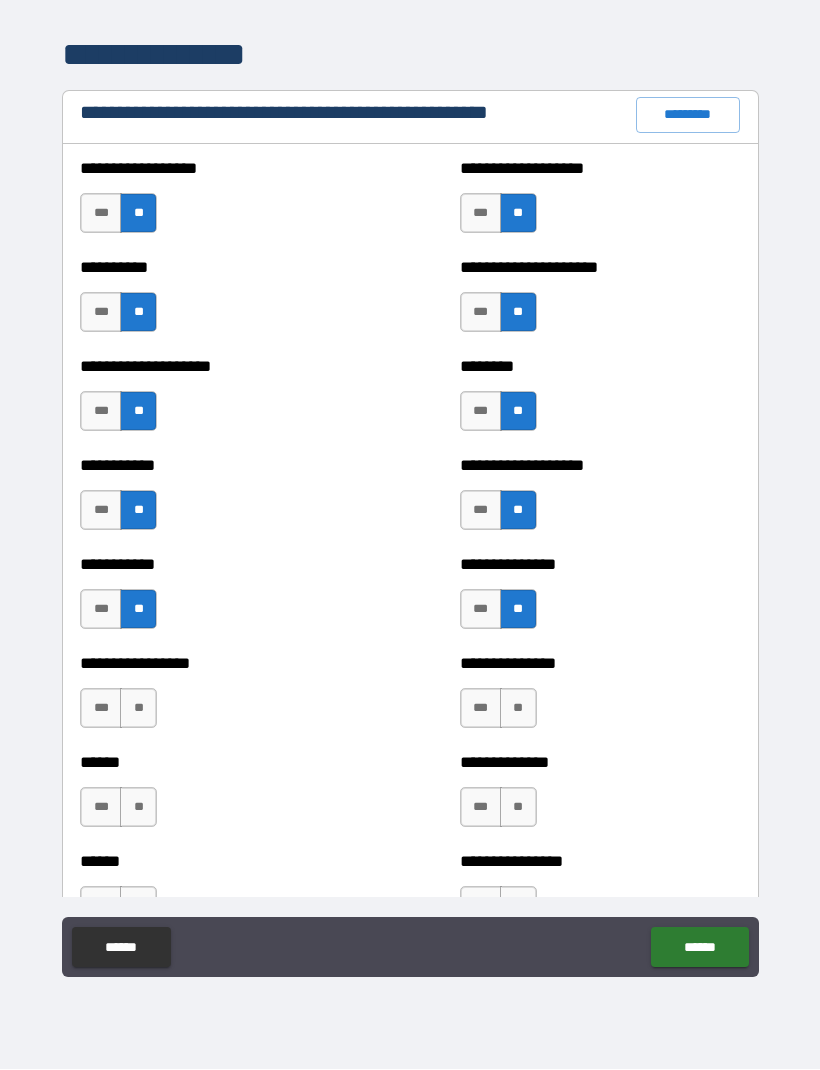 click on "**" at bounding box center [518, 709] 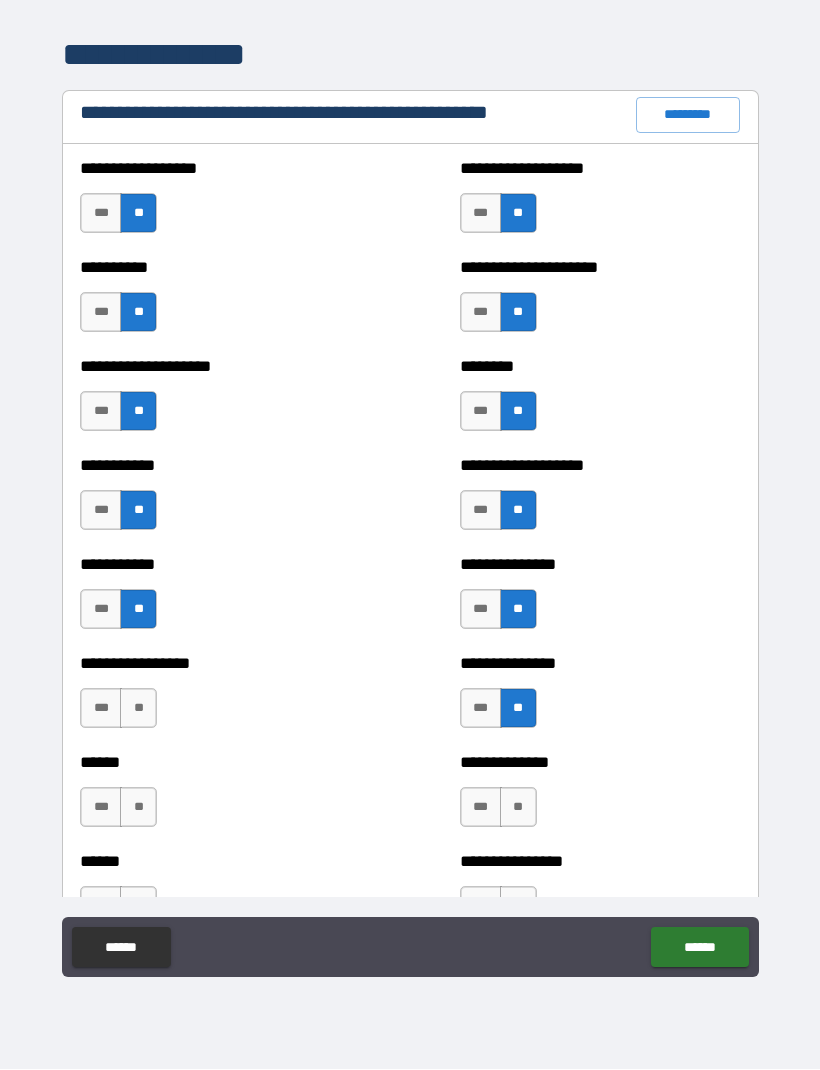 click on "**" at bounding box center [138, 709] 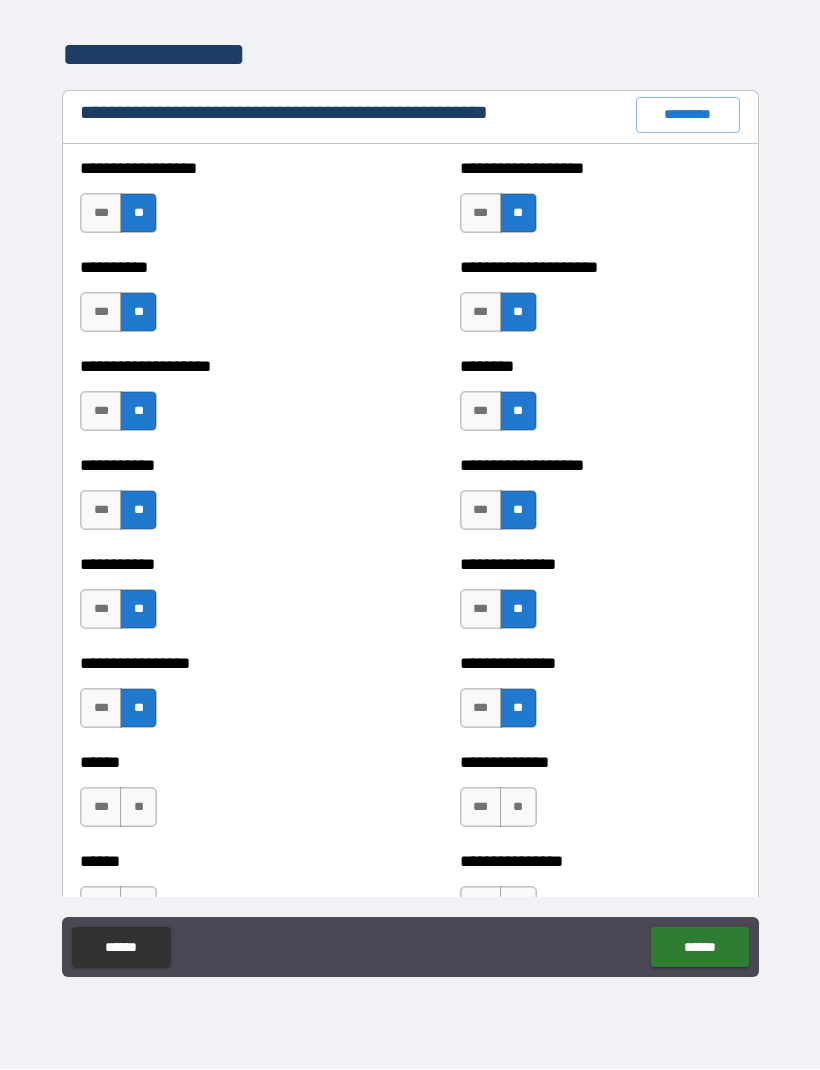 click on "**" at bounding box center [138, 808] 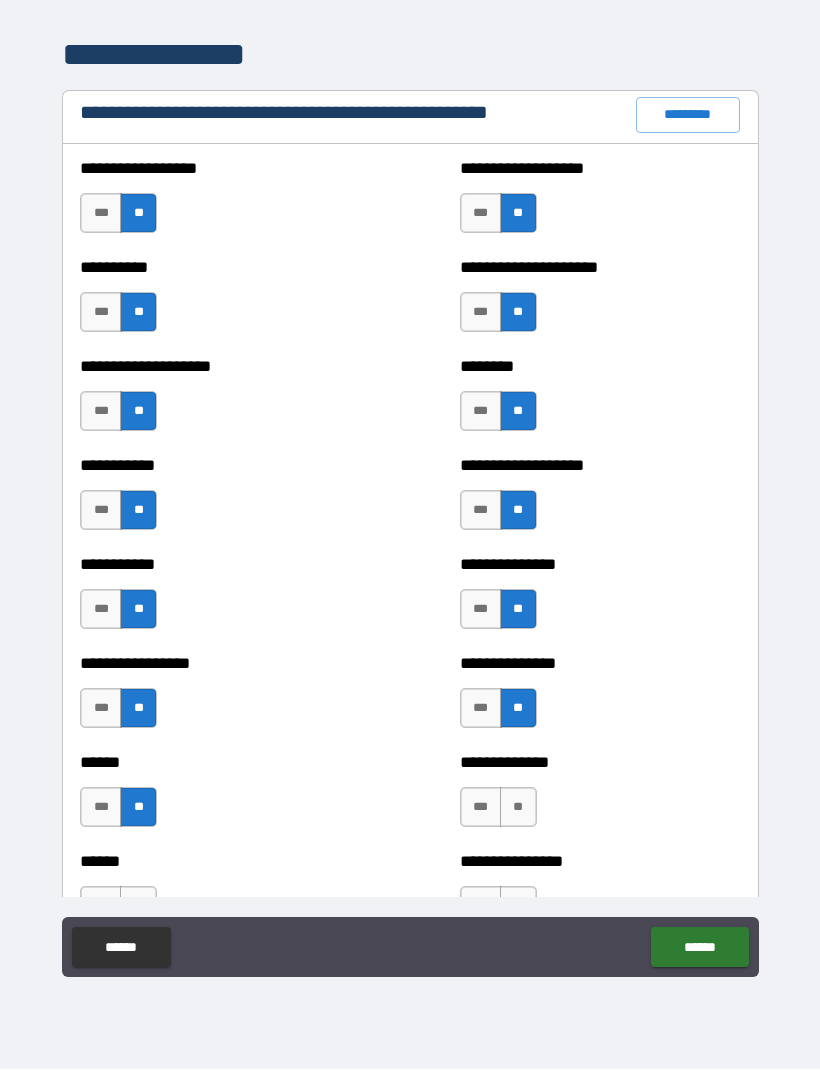 click on "**" at bounding box center (518, 808) 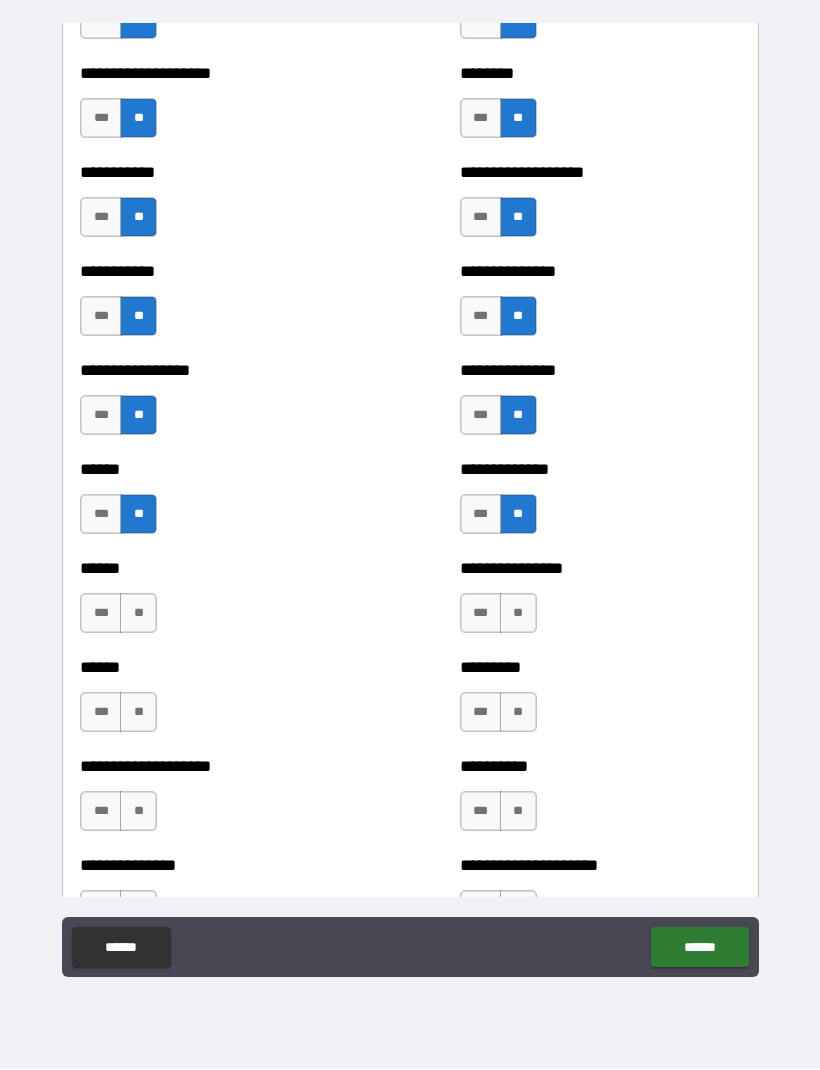 scroll, scrollTop: 2639, scrollLeft: 0, axis: vertical 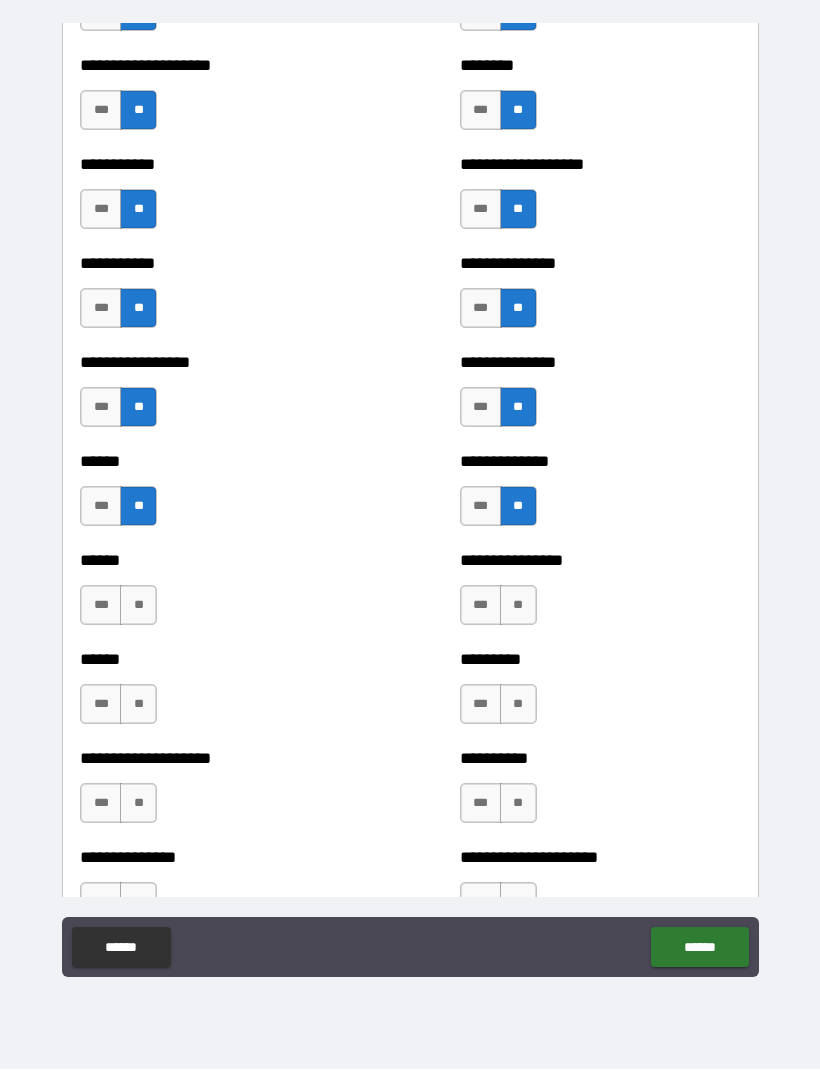 click on "**" at bounding box center (138, 606) 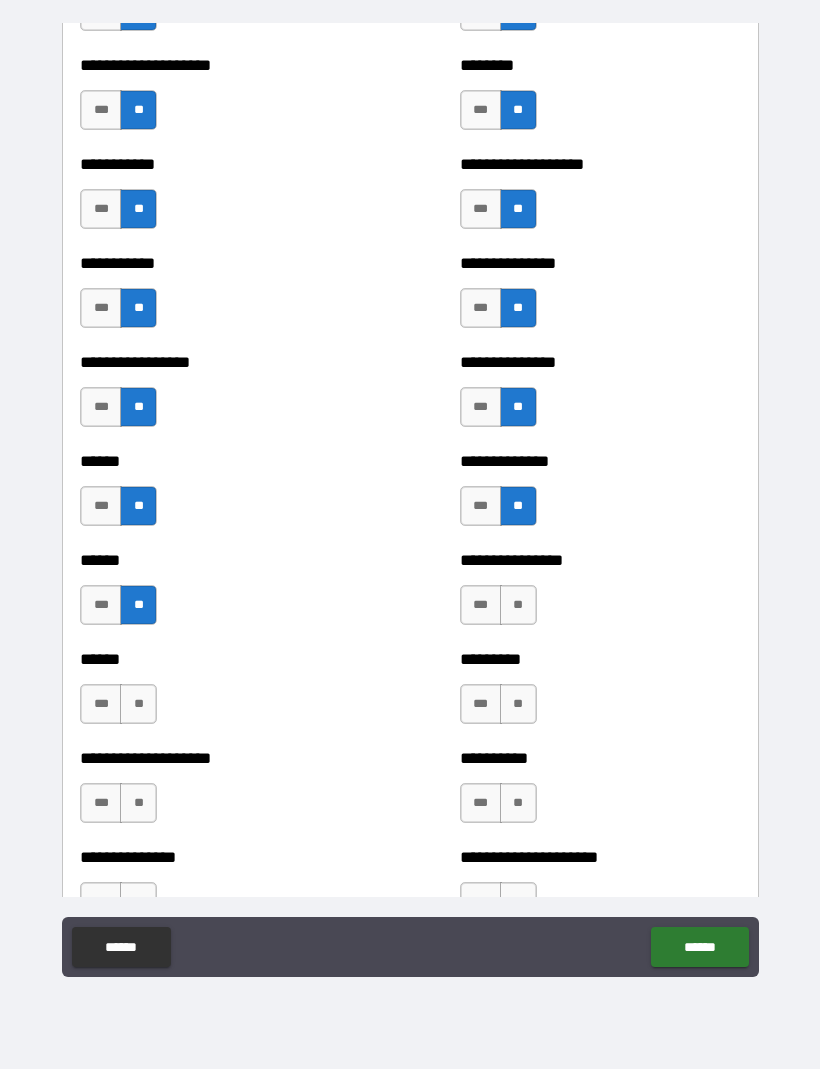 click on "**" at bounding box center (518, 606) 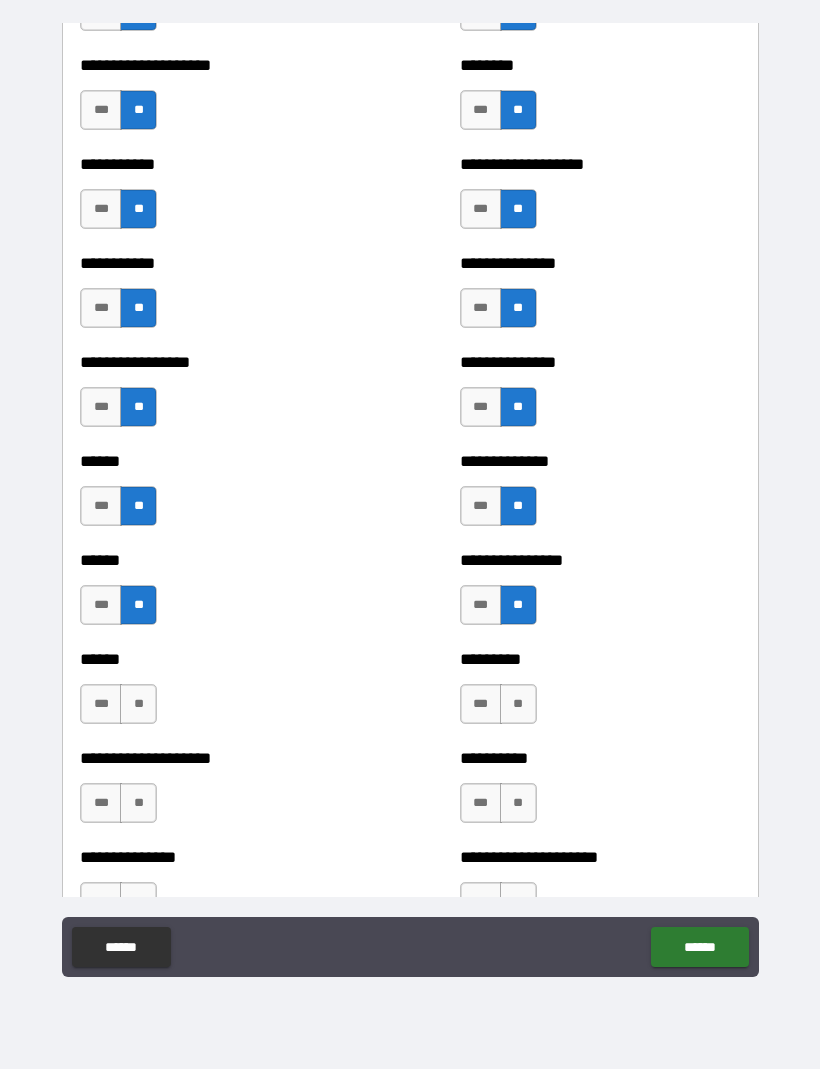 click on "**" at bounding box center (138, 705) 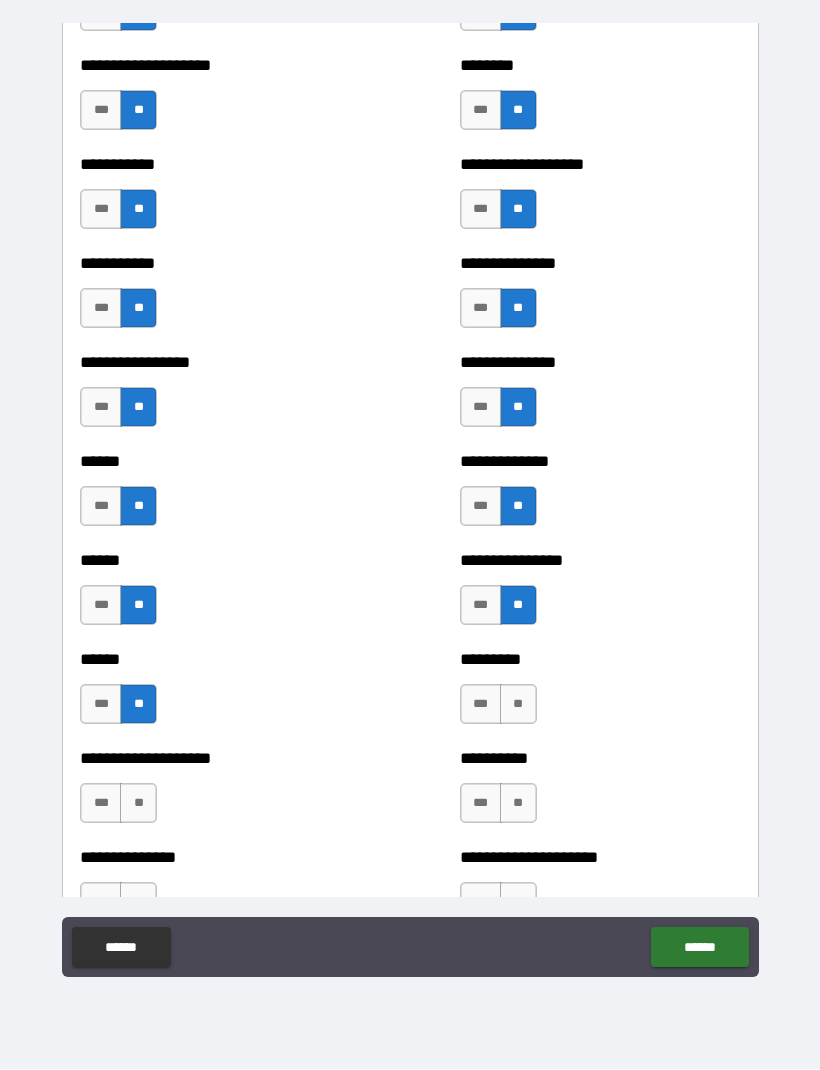 click on "**" at bounding box center (138, 804) 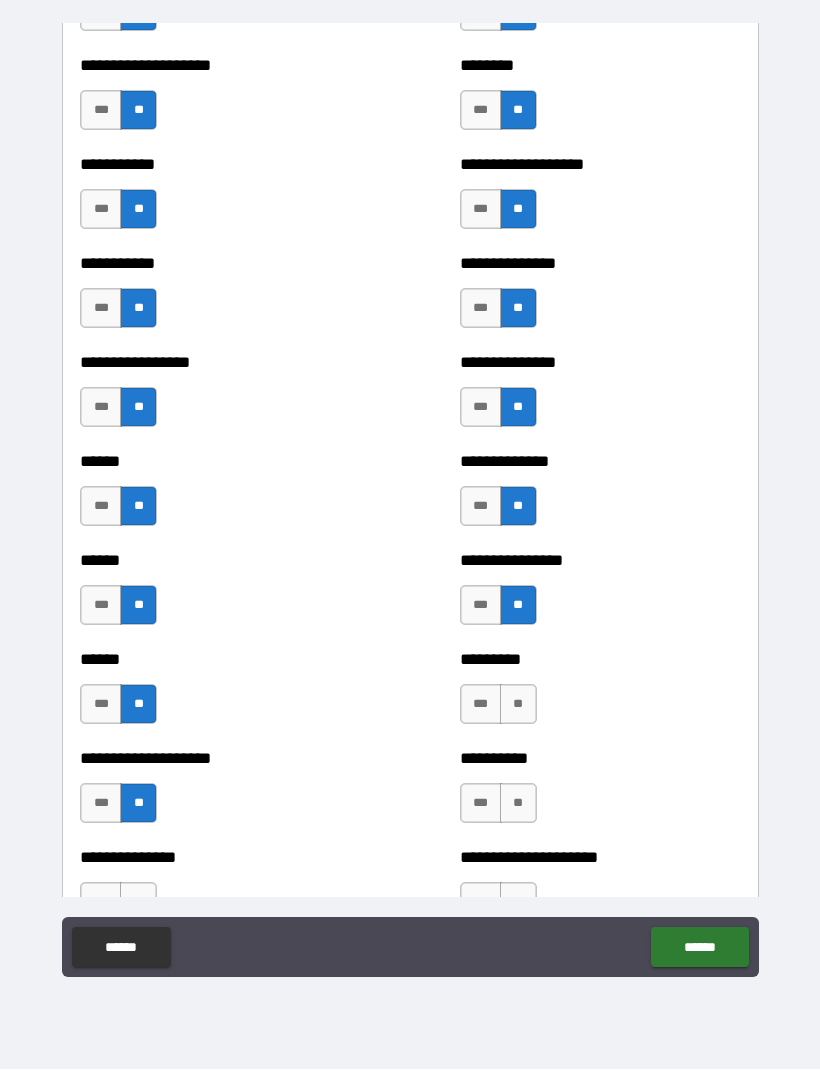 click on "**" at bounding box center [518, 705] 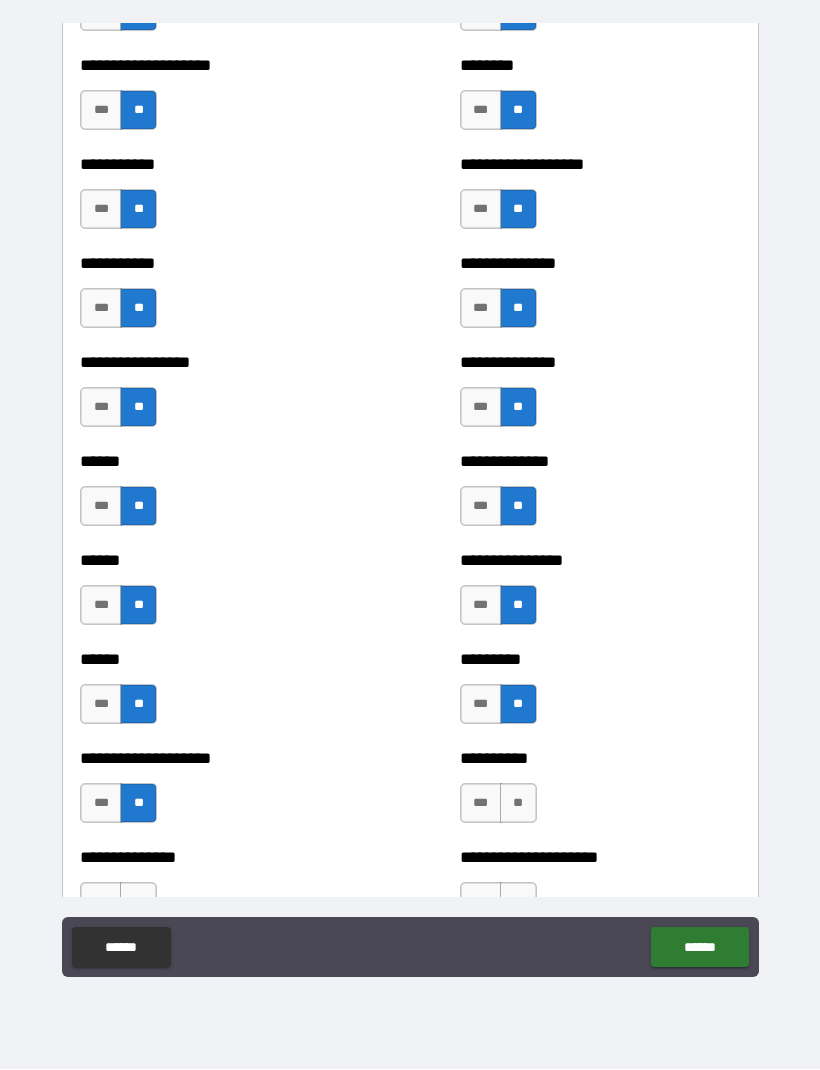 click on "**" at bounding box center (518, 804) 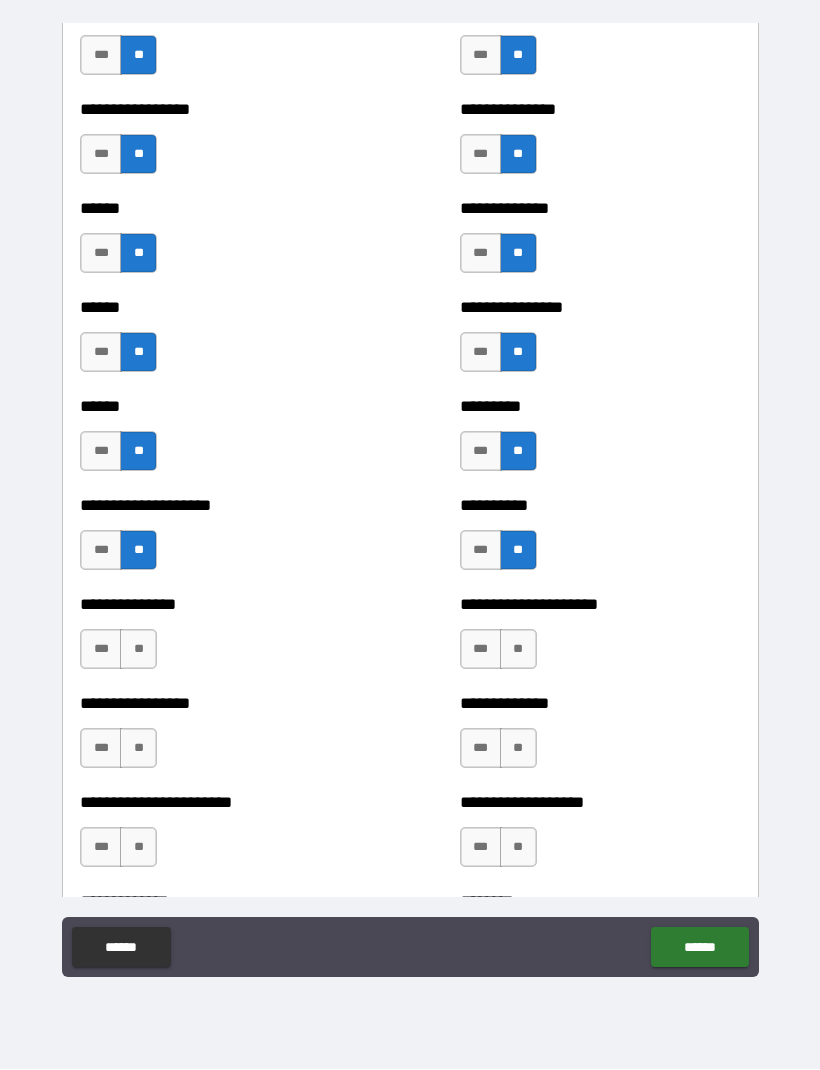 scroll, scrollTop: 2924, scrollLeft: 0, axis: vertical 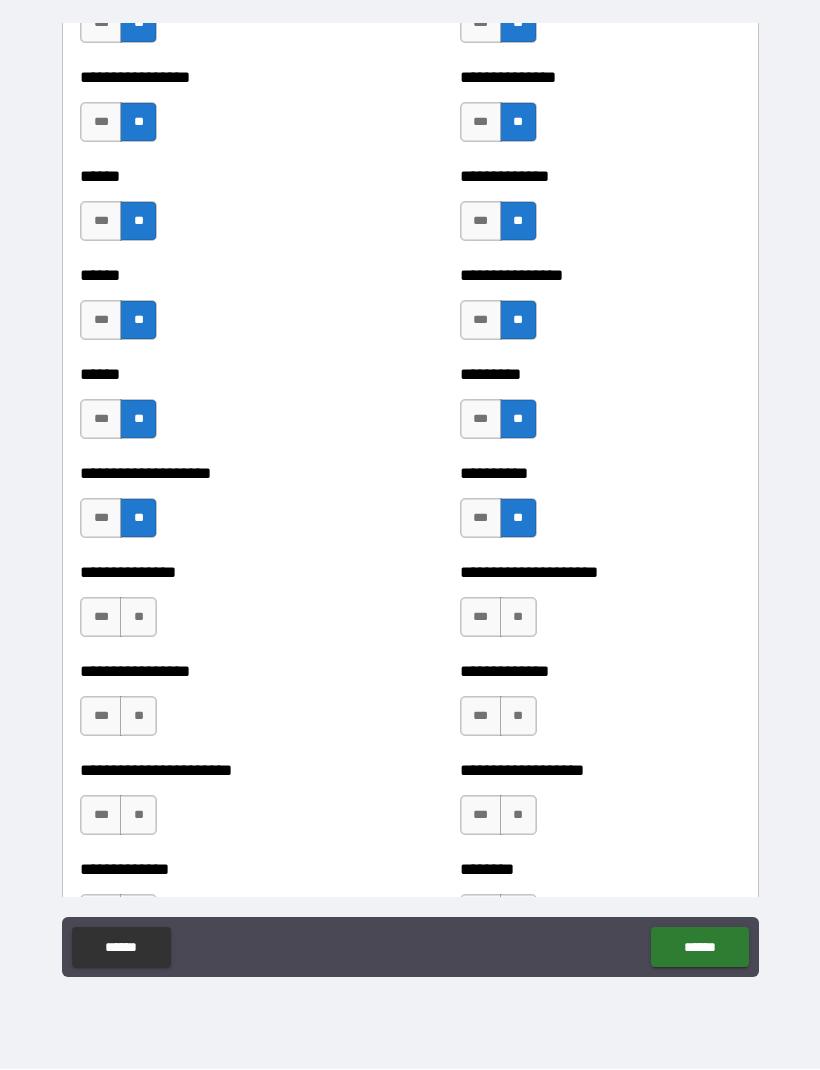 click on "**" at bounding box center [138, 618] 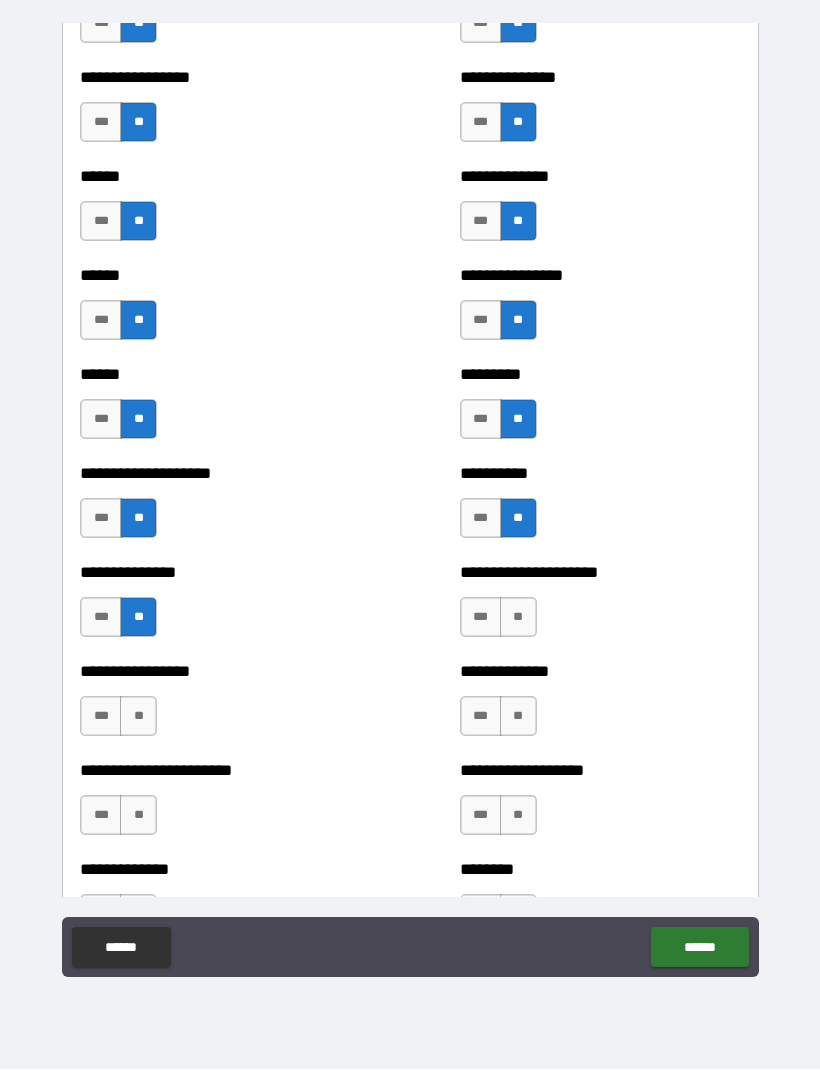 click on "**" at bounding box center (138, 717) 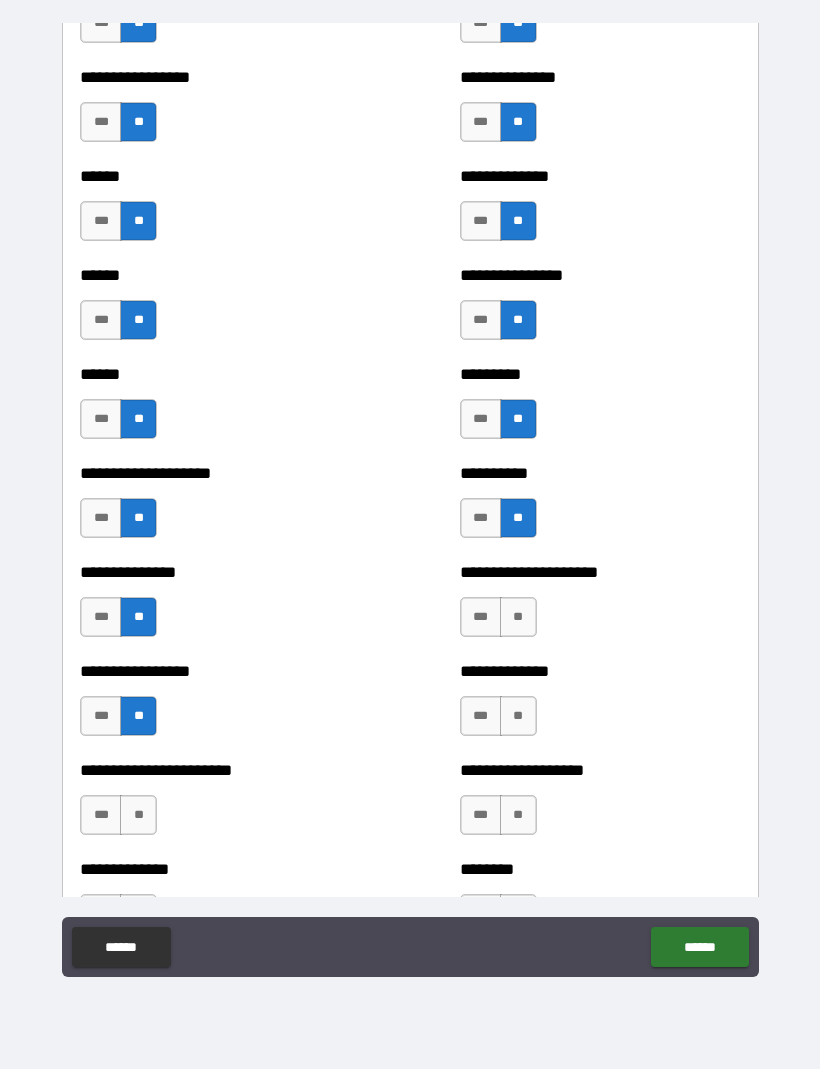 click on "**" at bounding box center (138, 816) 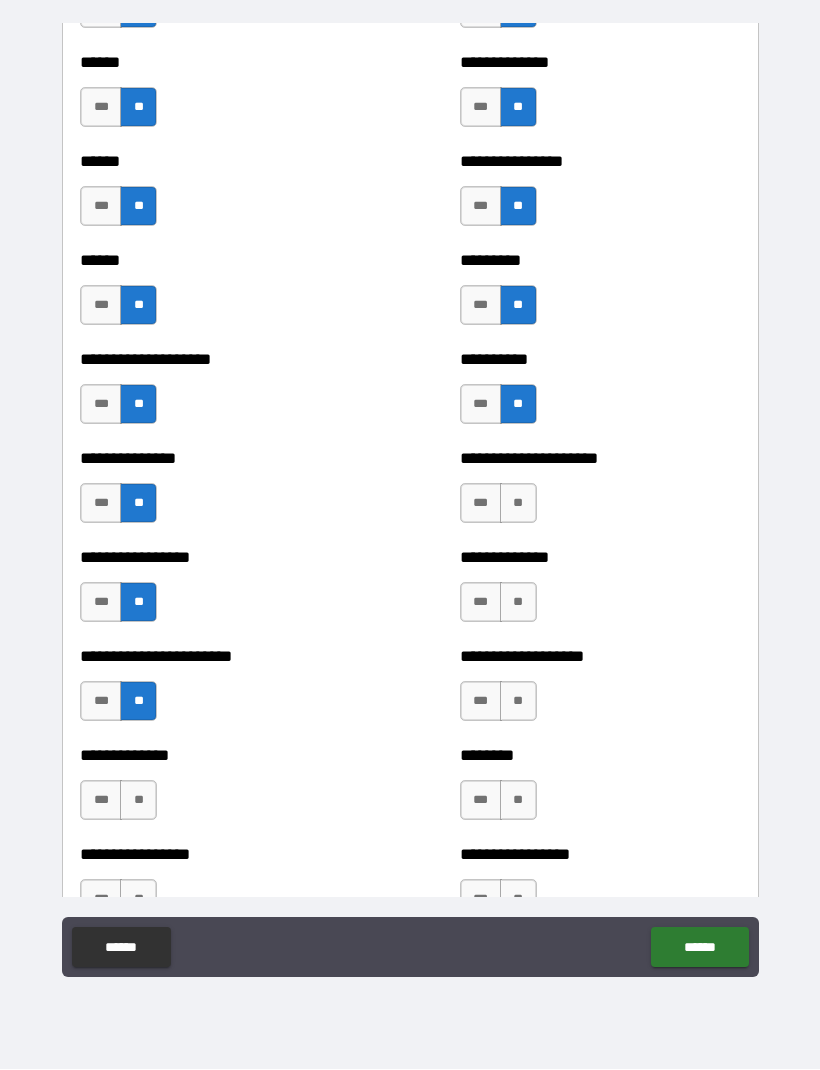 scroll, scrollTop: 3041, scrollLeft: 0, axis: vertical 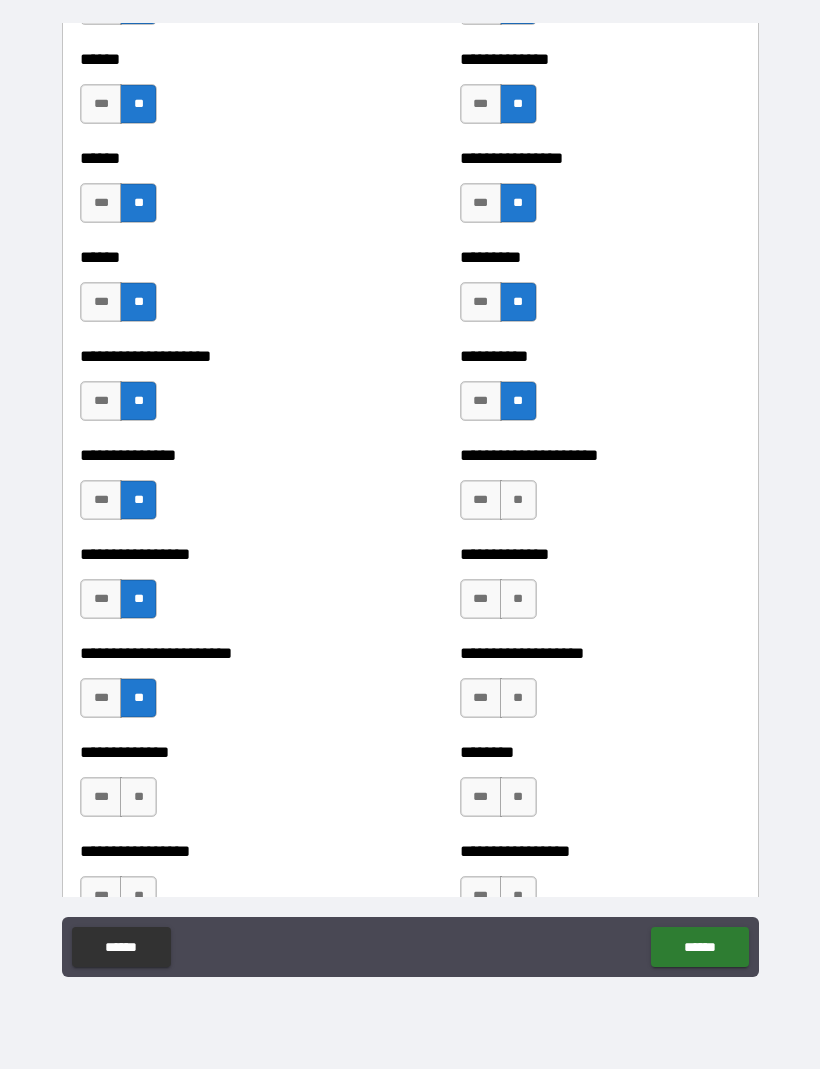 click on "**" at bounding box center (138, 798) 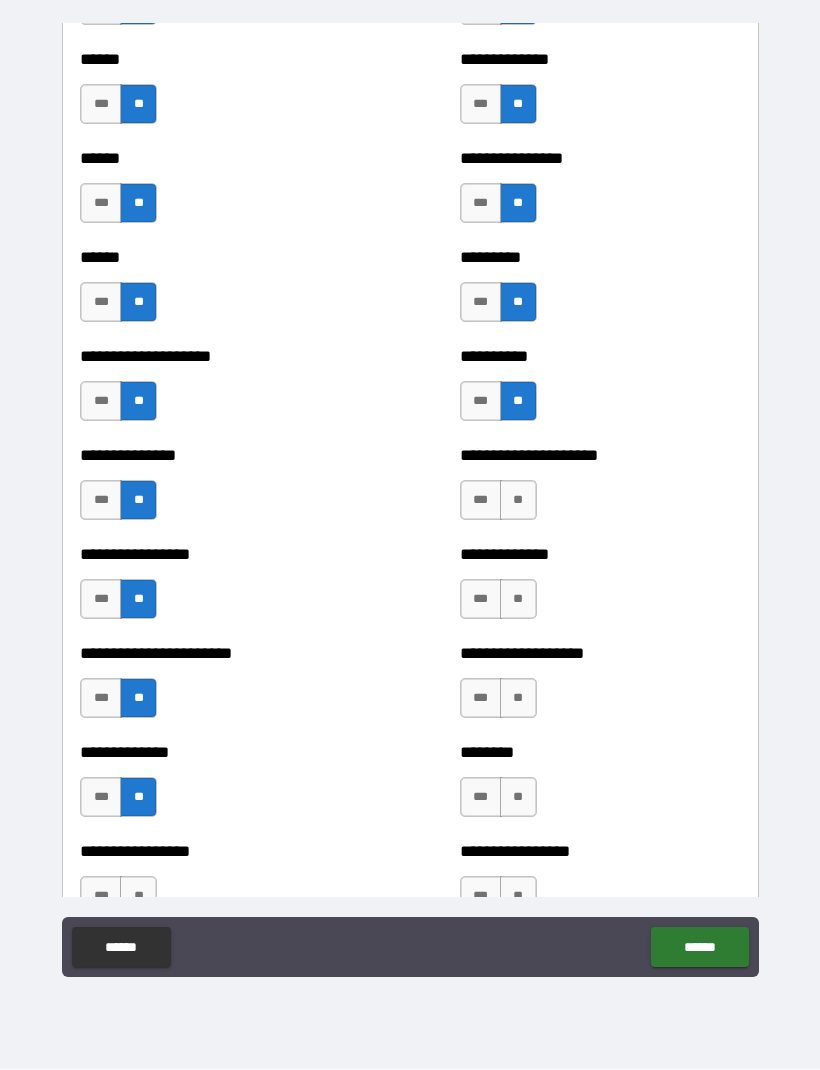 click on "**" at bounding box center (518, 501) 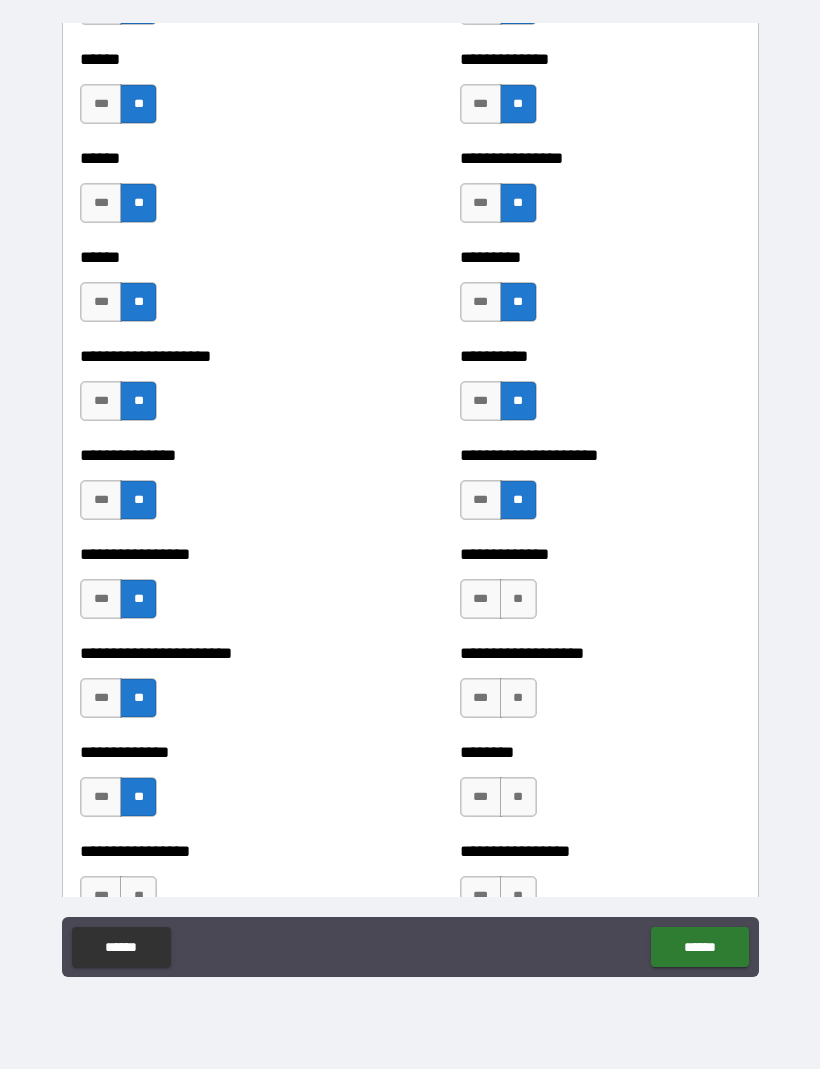 click on "**" at bounding box center [518, 600] 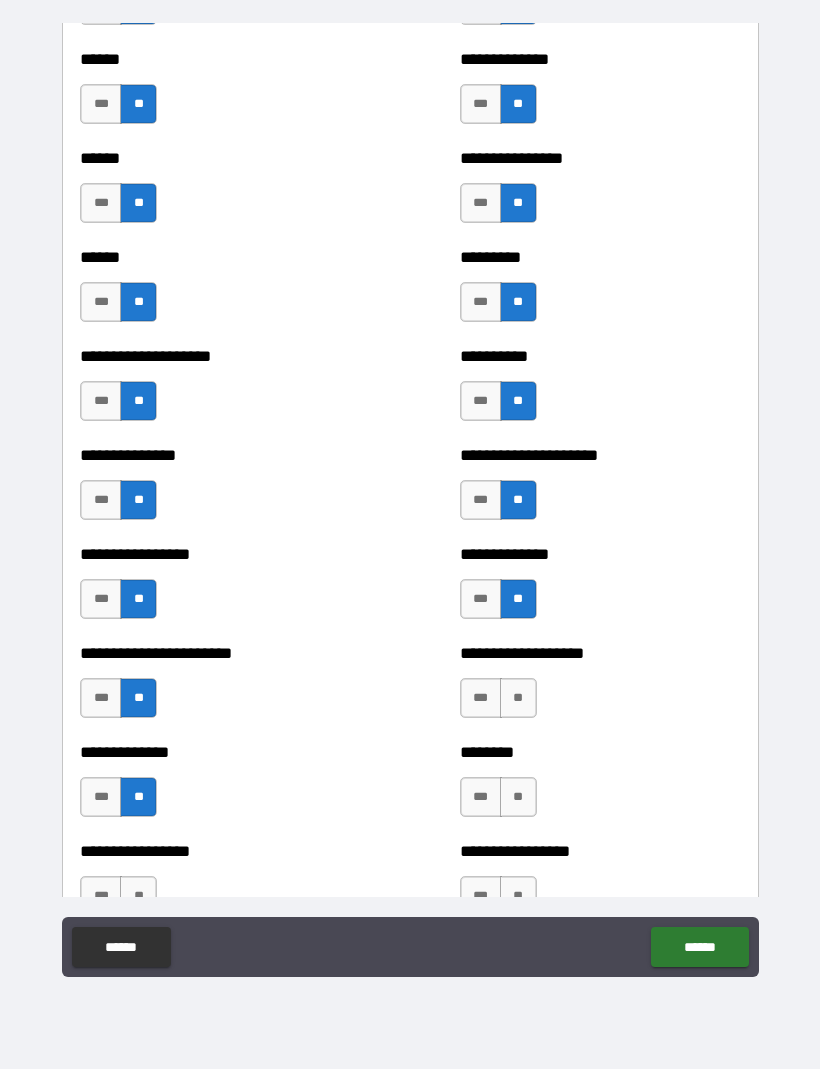 click on "**" at bounding box center [518, 699] 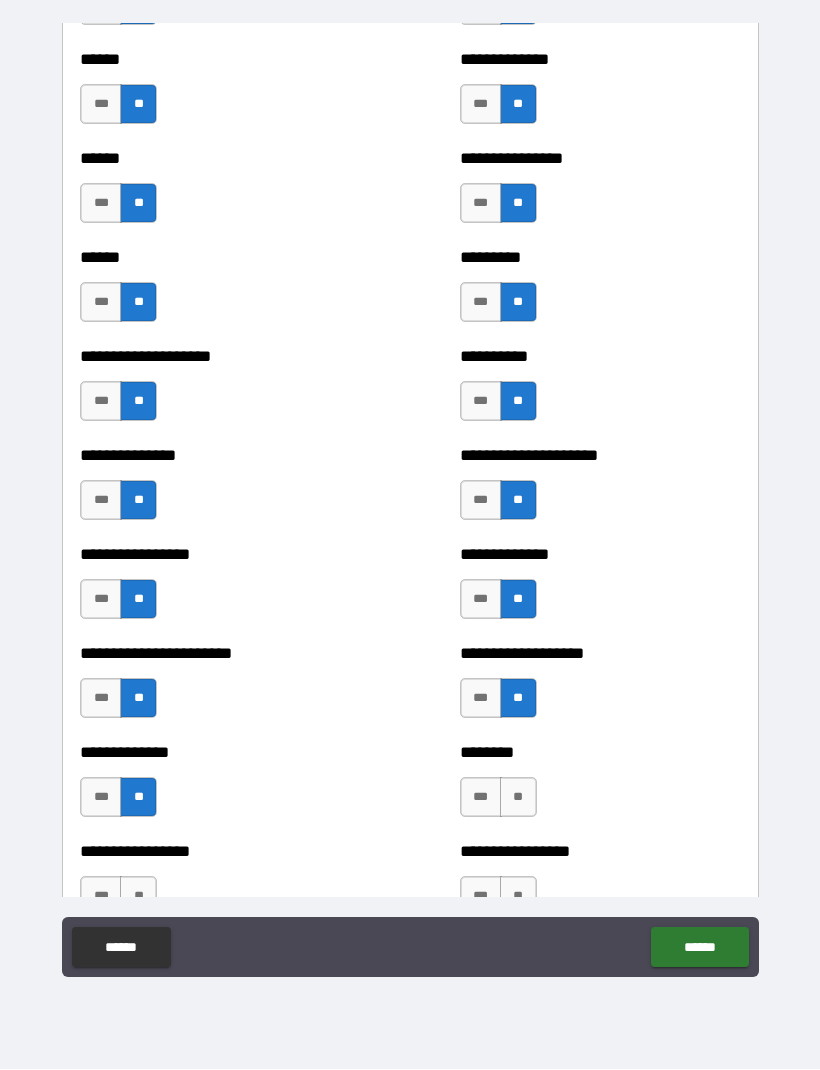 click on "**" at bounding box center (518, 798) 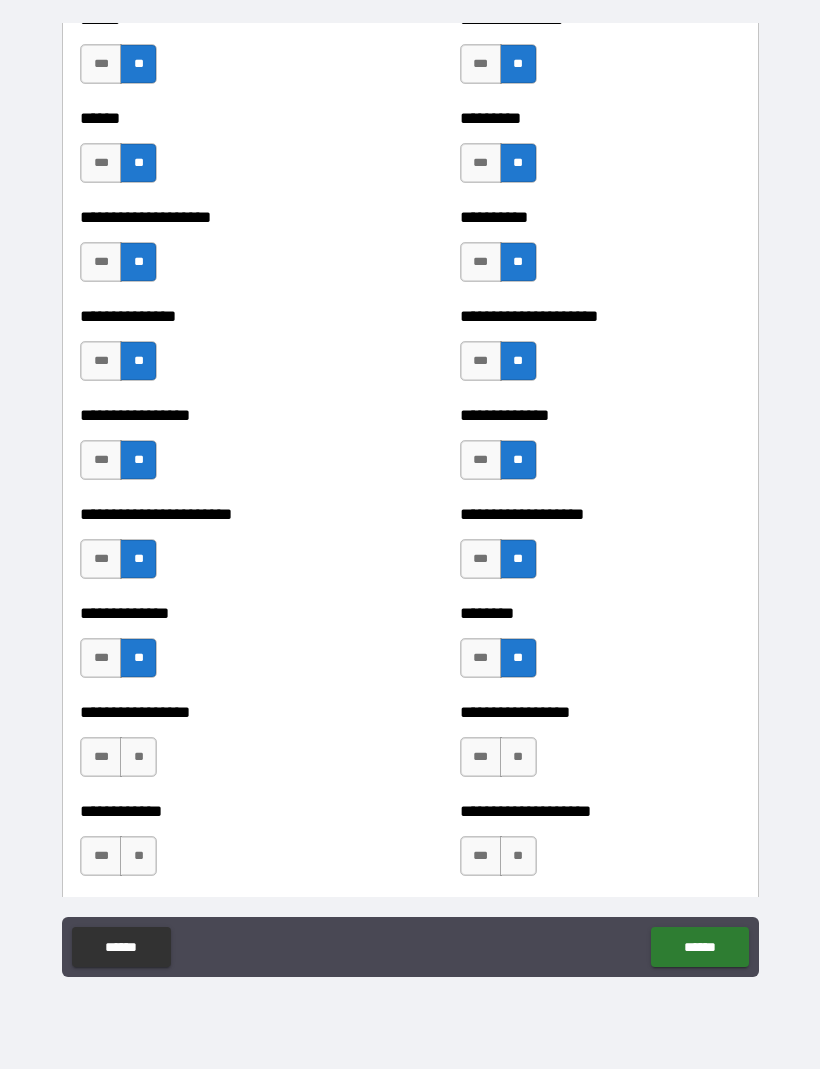 scroll, scrollTop: 3210, scrollLeft: 0, axis: vertical 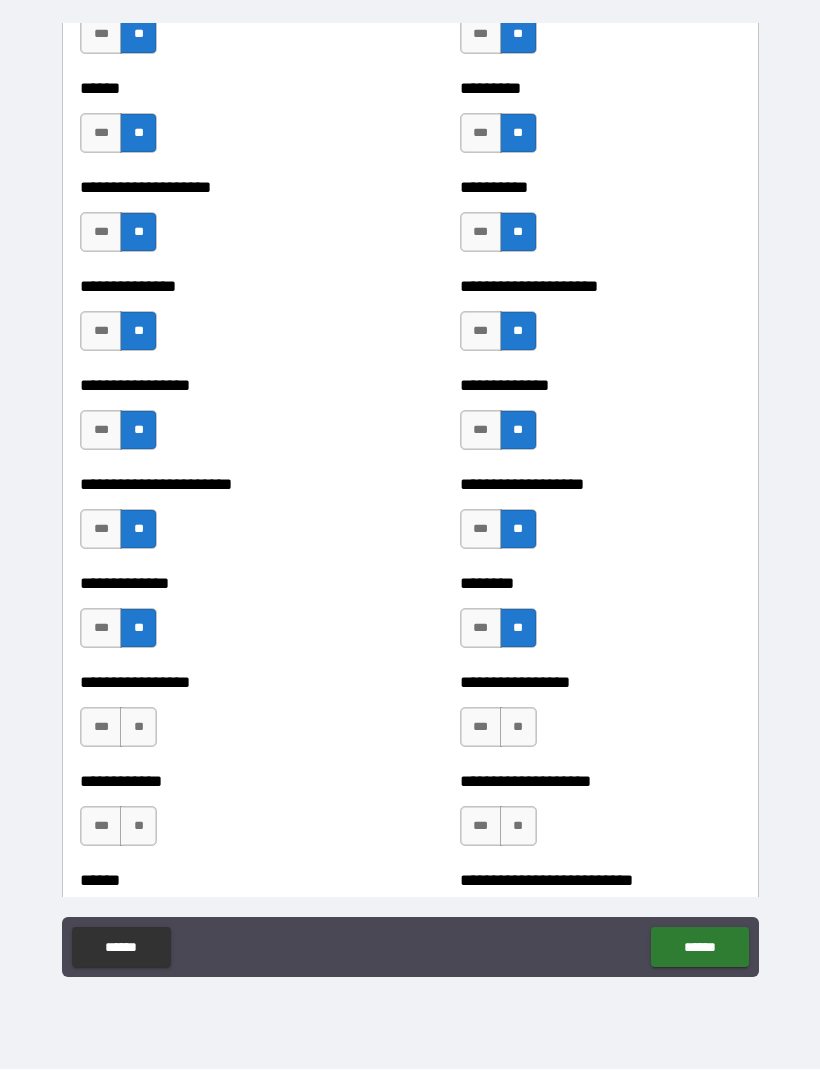 click on "**" at bounding box center (518, 728) 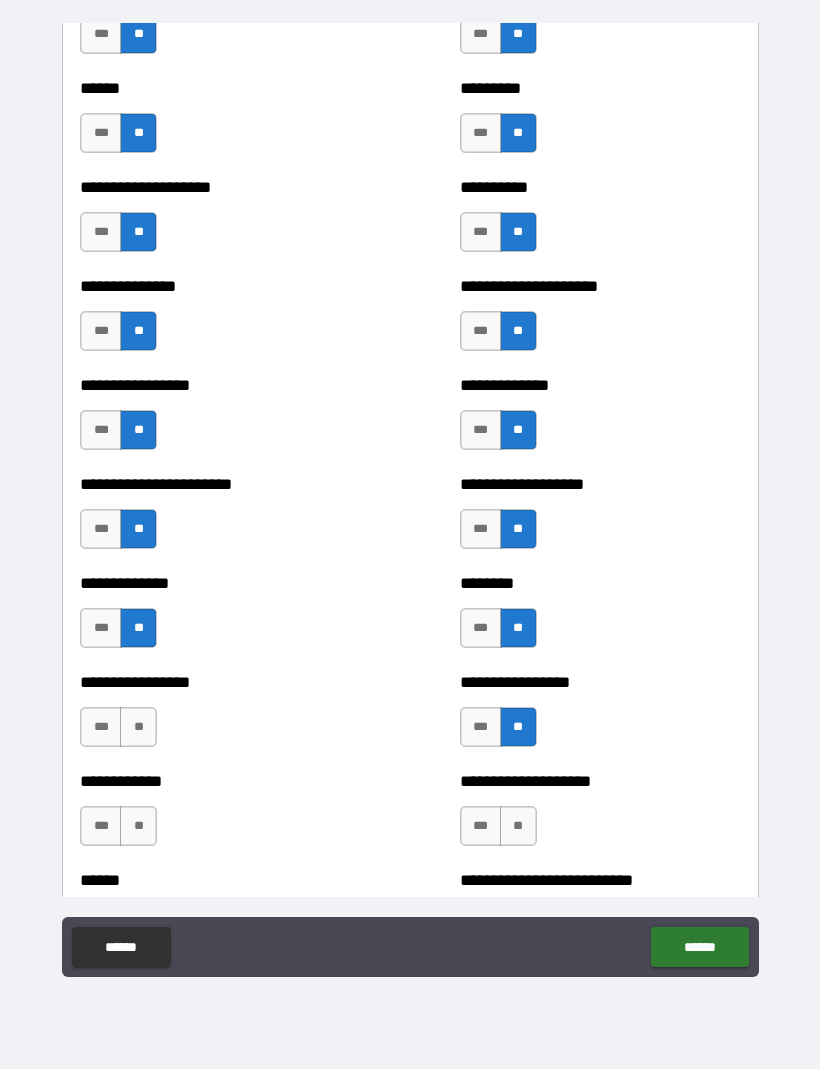 click on "**" at bounding box center (138, 728) 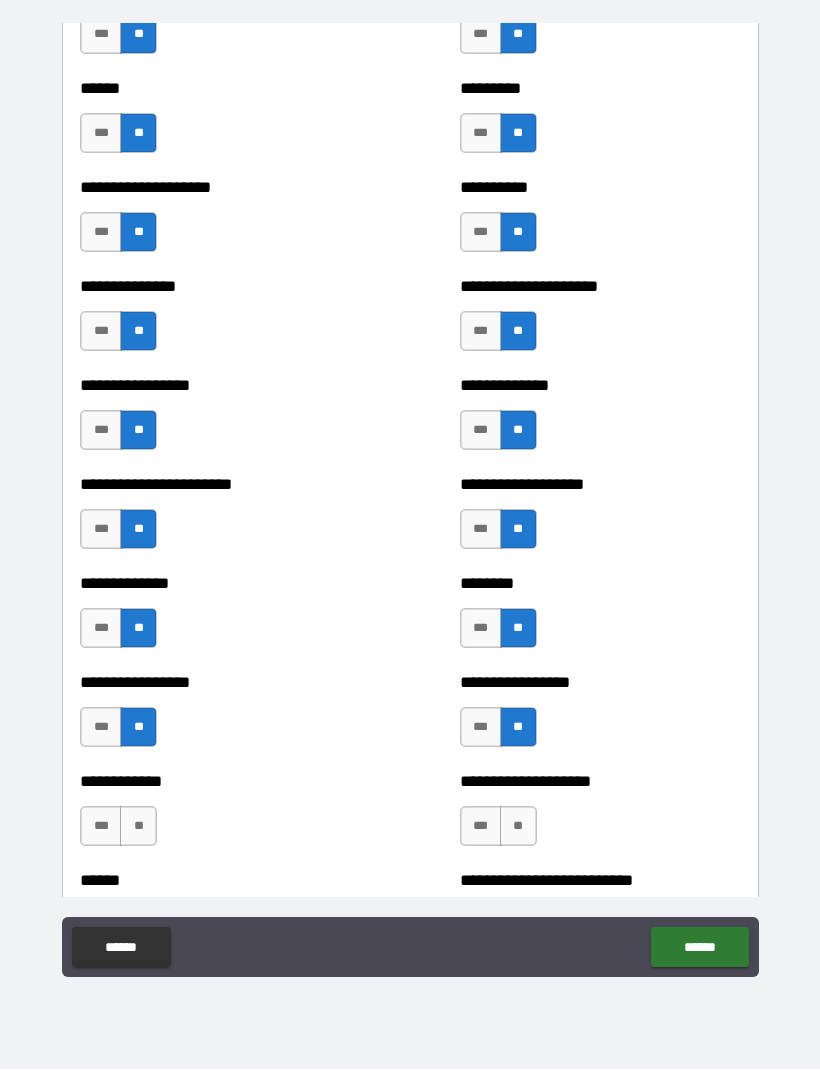 click on "**" at bounding box center (138, 827) 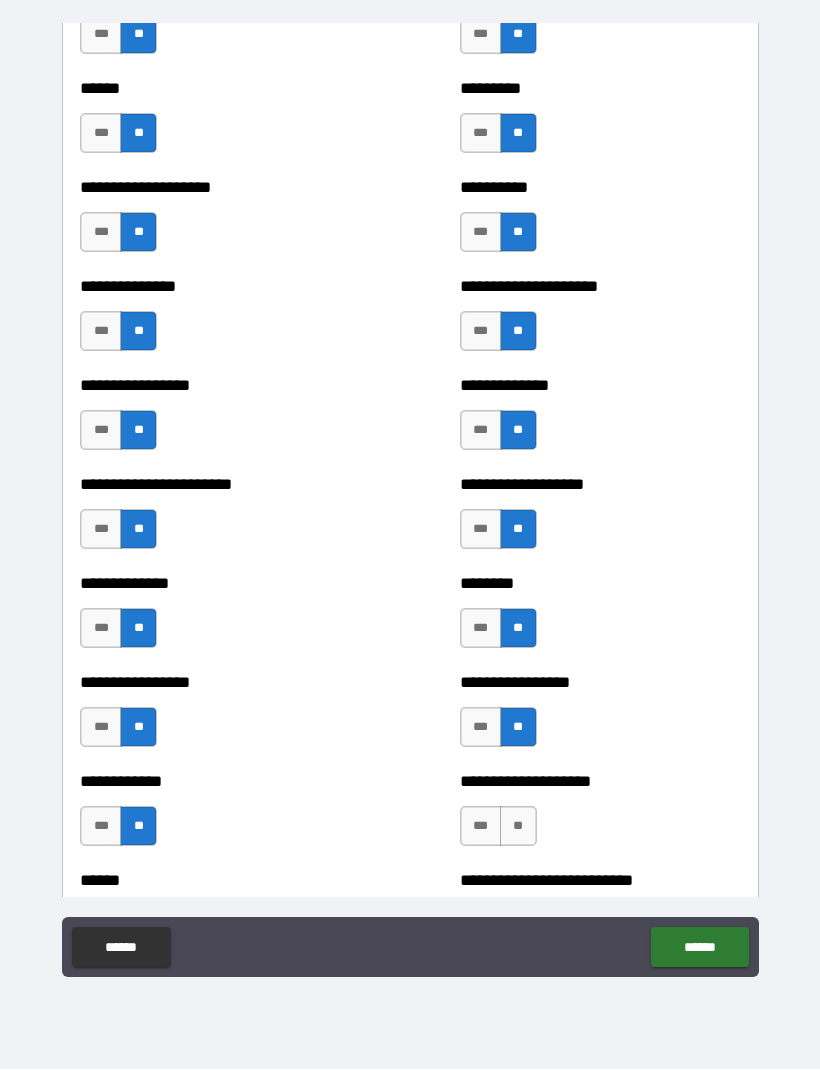 click on "**" at bounding box center [518, 827] 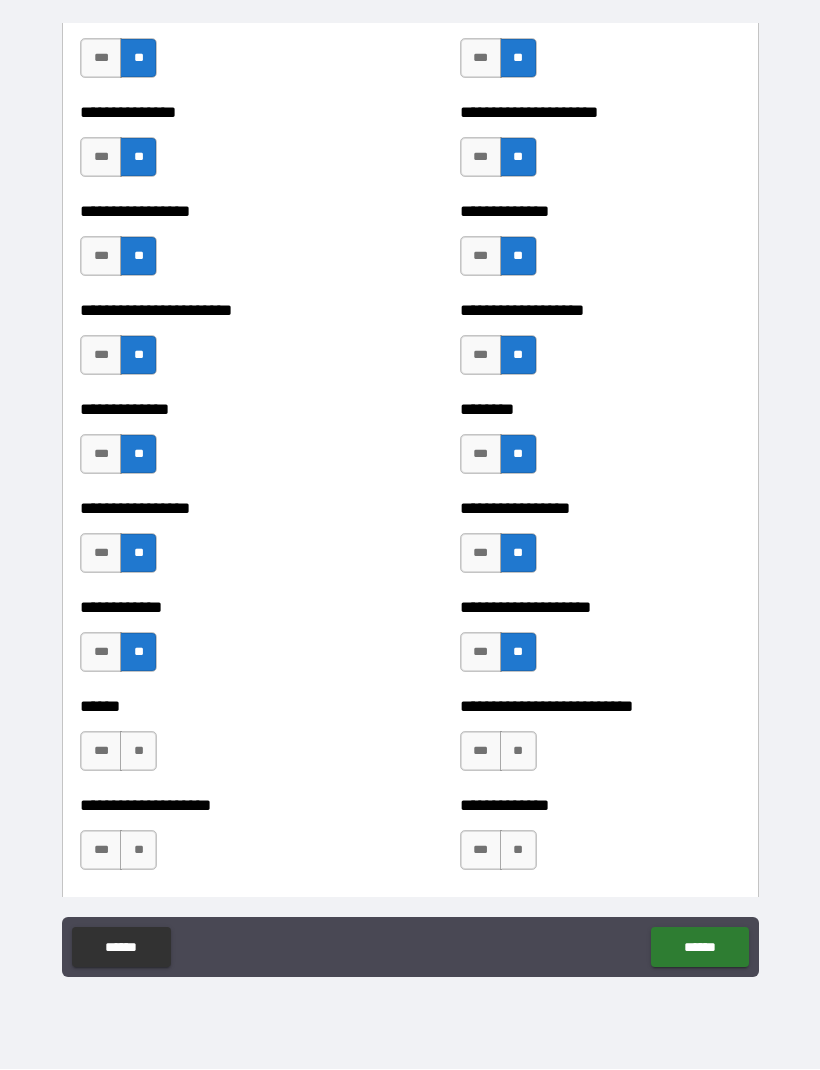 scroll, scrollTop: 3407, scrollLeft: 0, axis: vertical 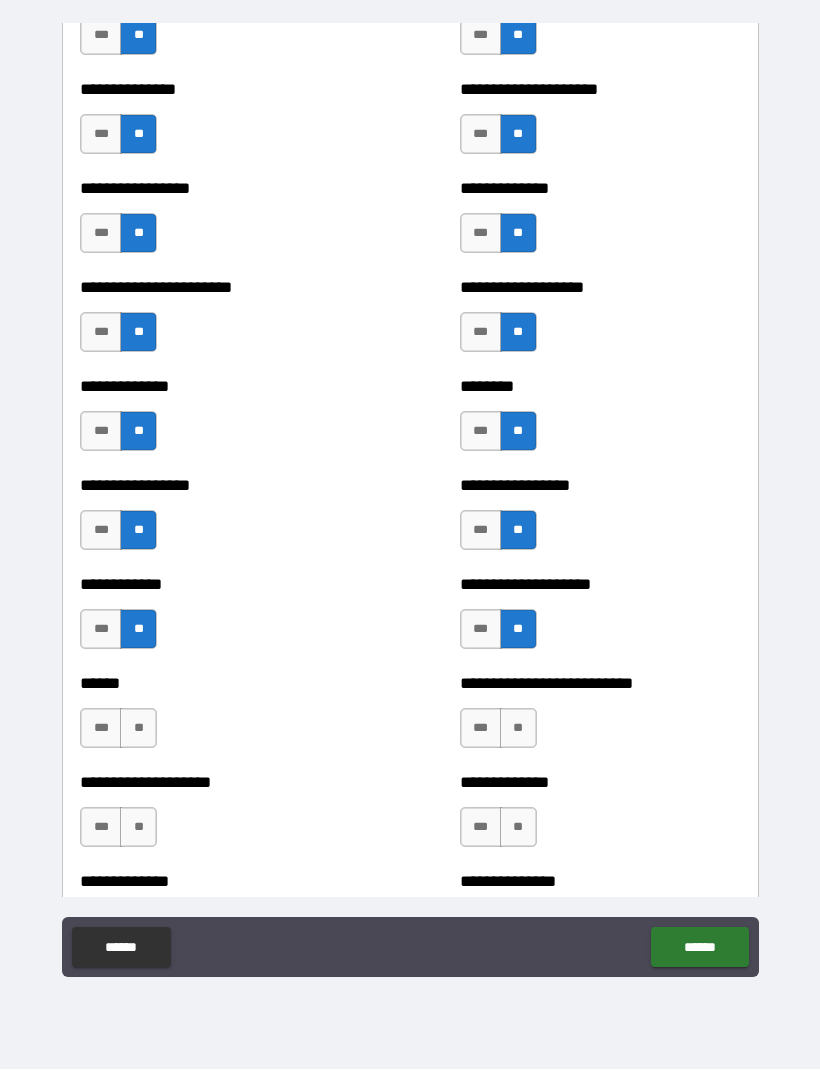 click on "**" at bounding box center [138, 729] 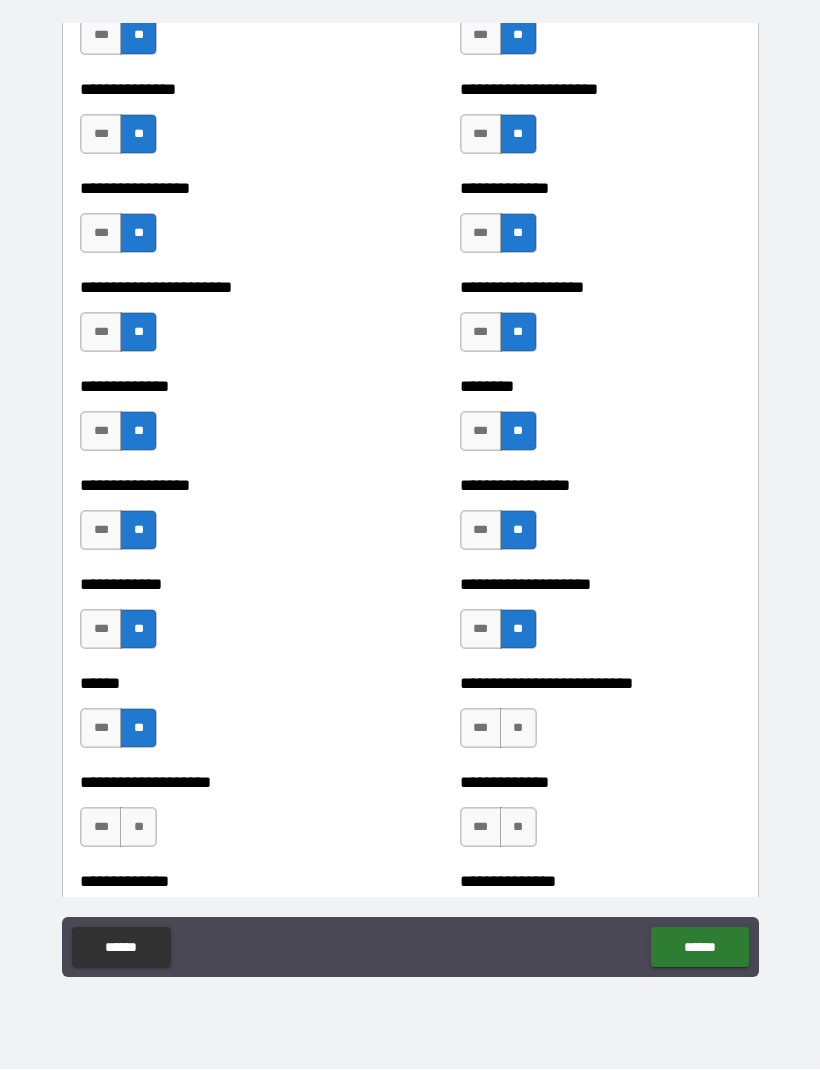 click on "**" at bounding box center (518, 729) 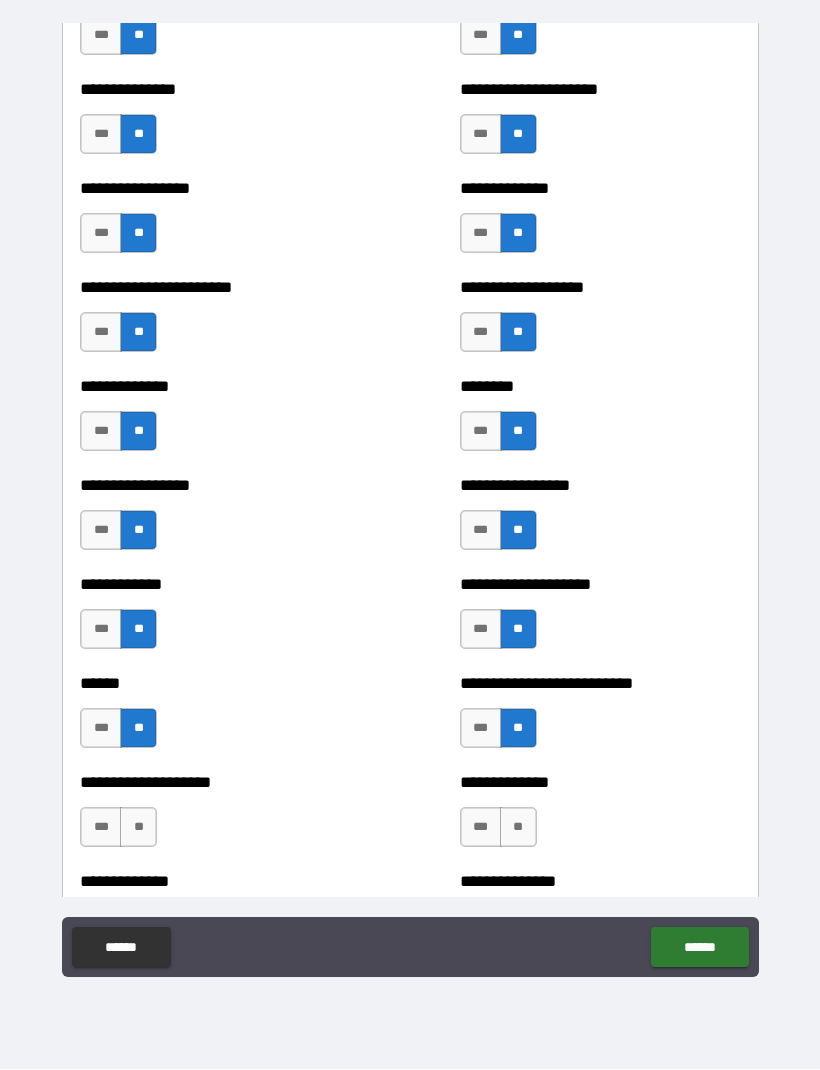 click on "**" at bounding box center (138, 828) 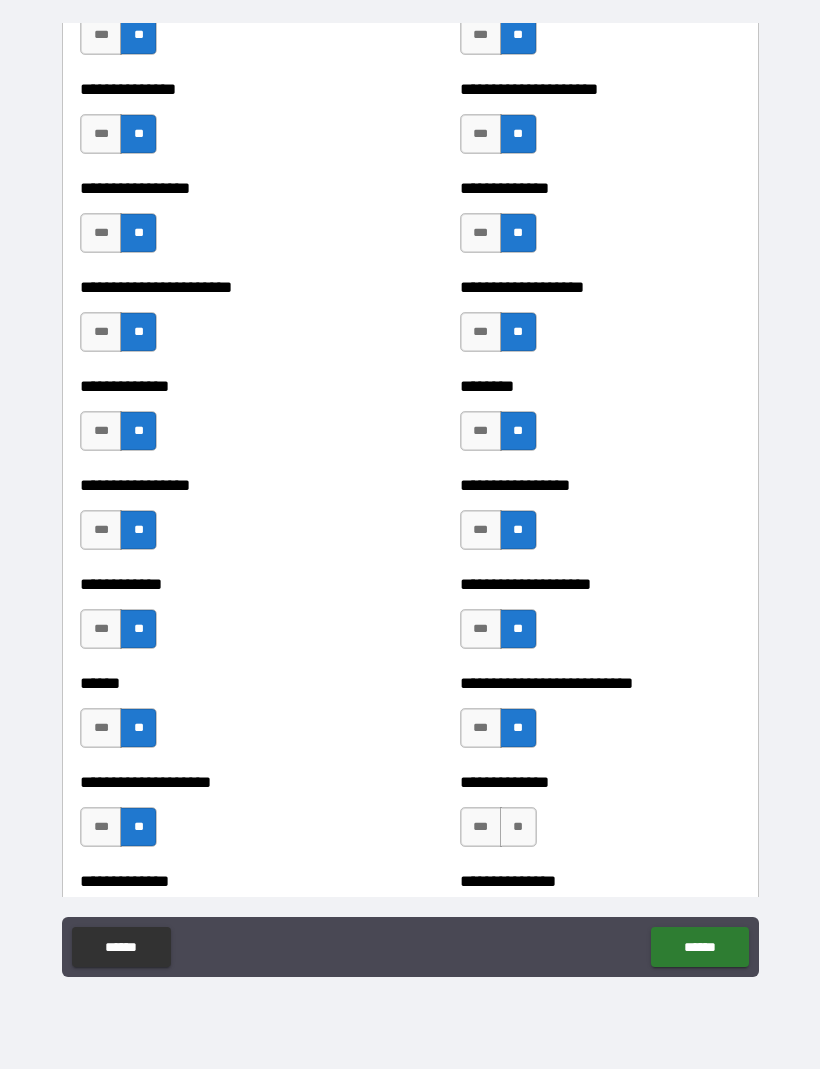 click on "**" at bounding box center [518, 828] 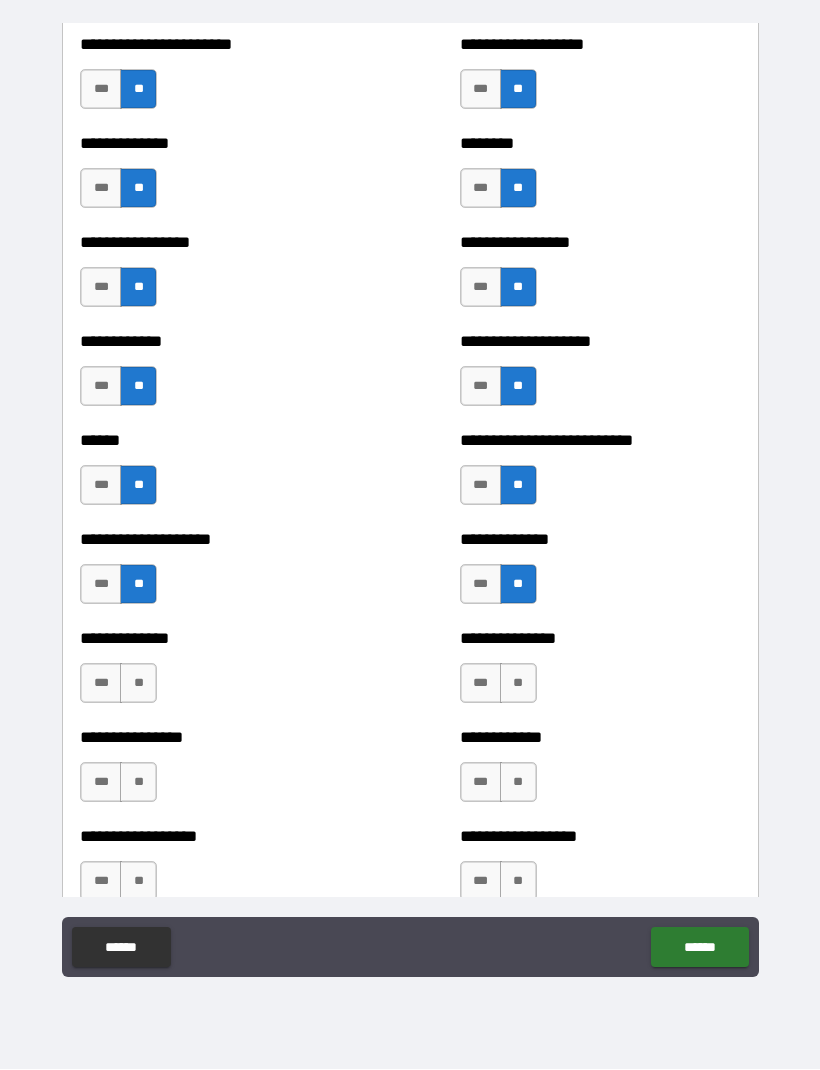 scroll, scrollTop: 3679, scrollLeft: 0, axis: vertical 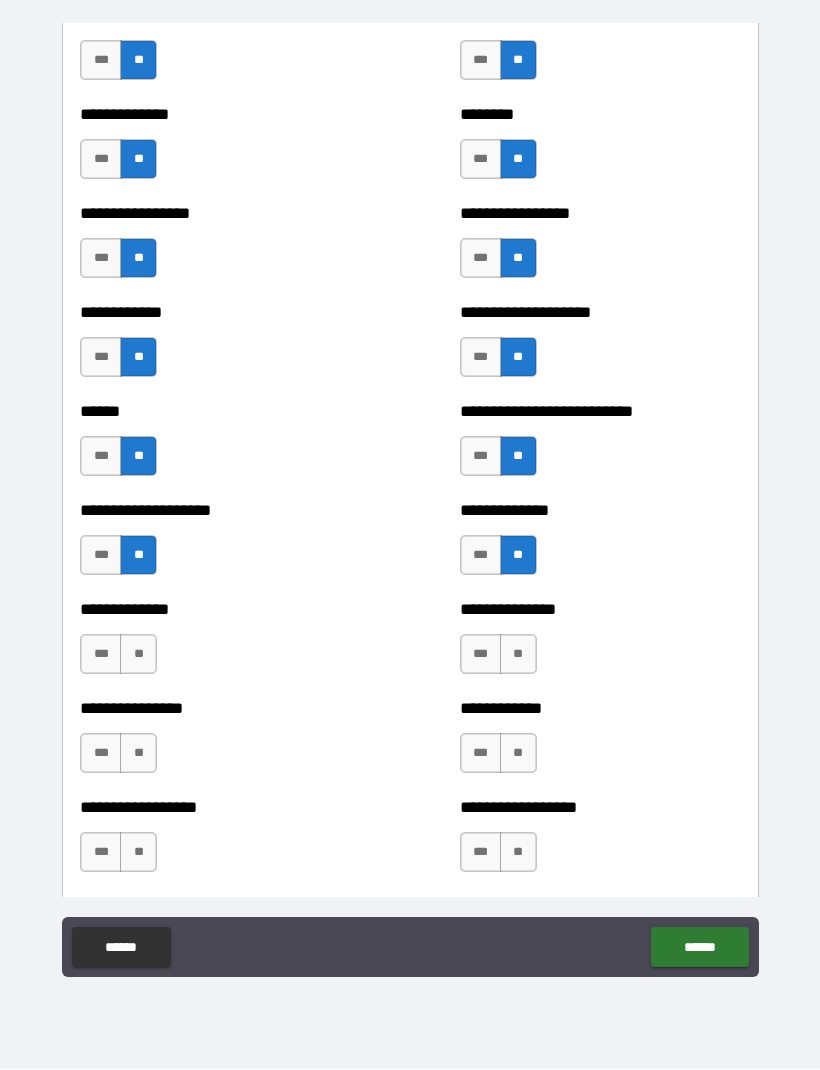 click on "**" at bounding box center [138, 655] 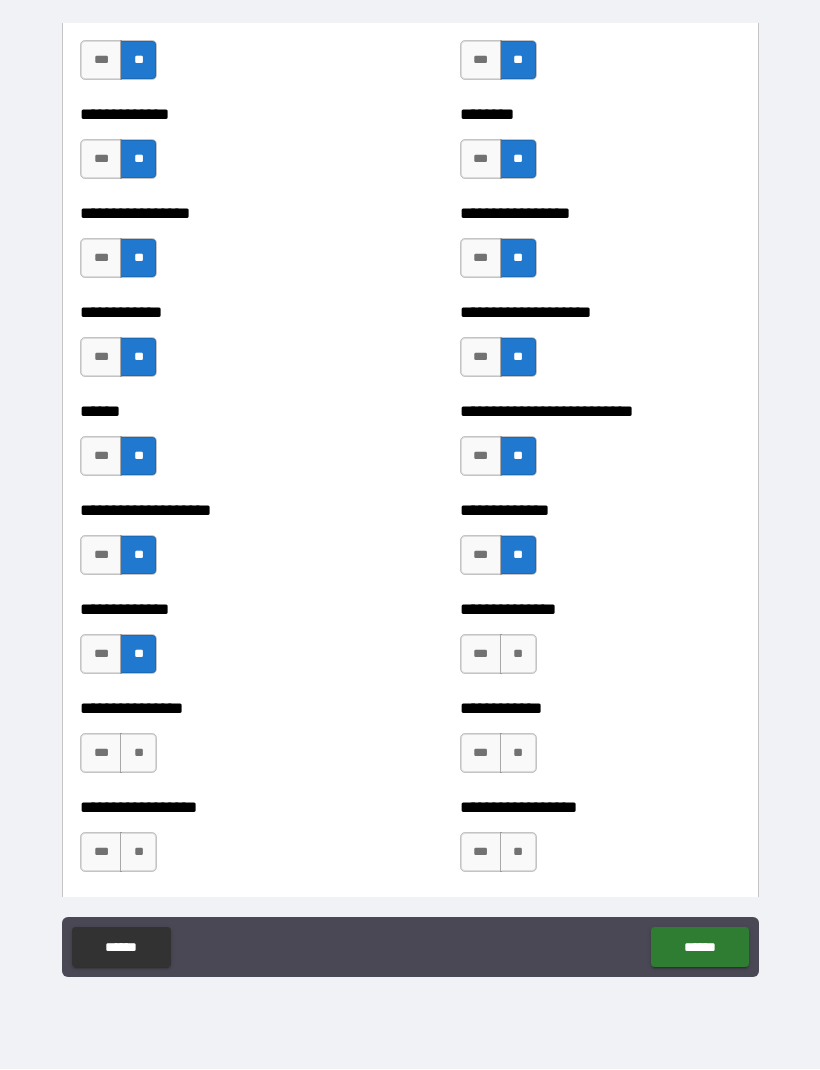 click on "**" at bounding box center [518, 655] 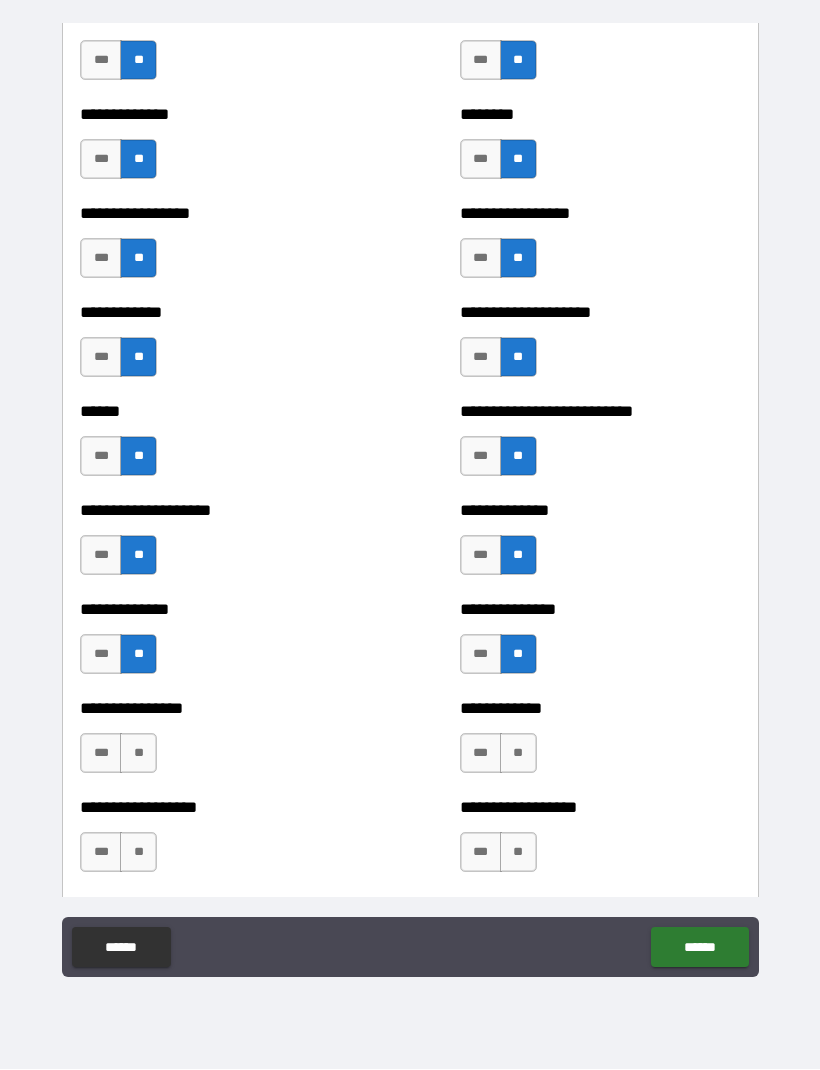 click on "**" at bounding box center (138, 754) 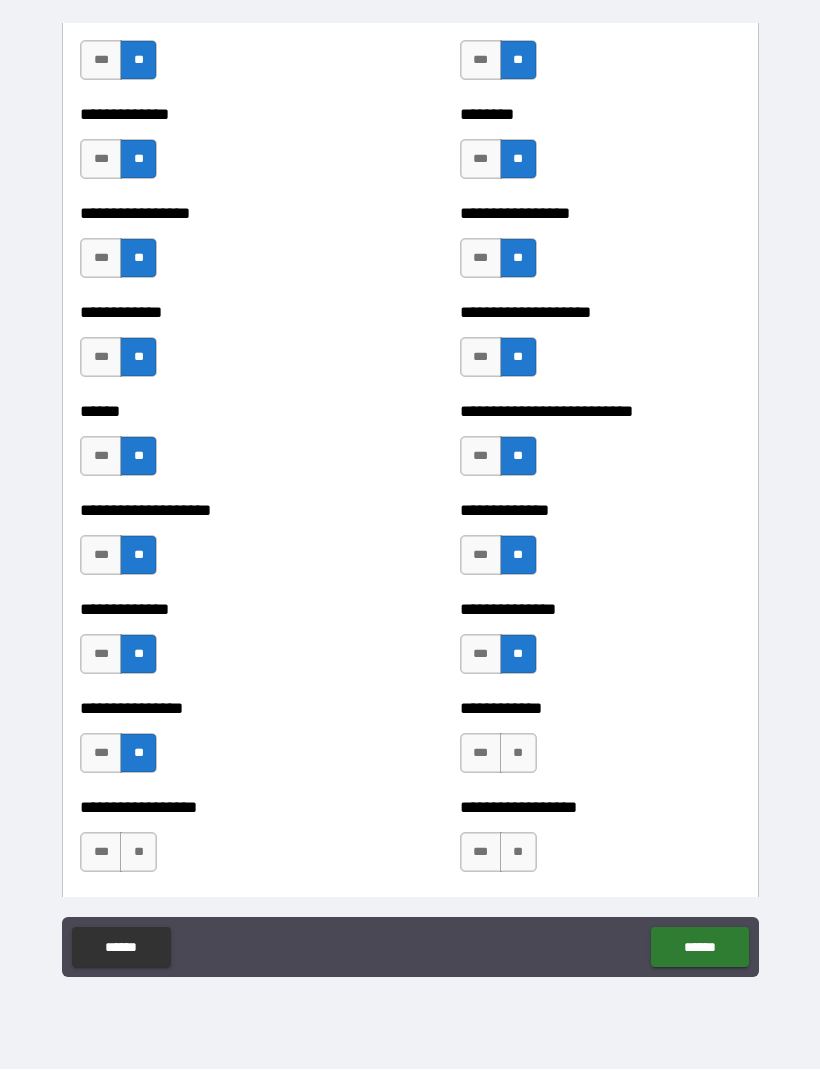 click on "**" at bounding box center (518, 754) 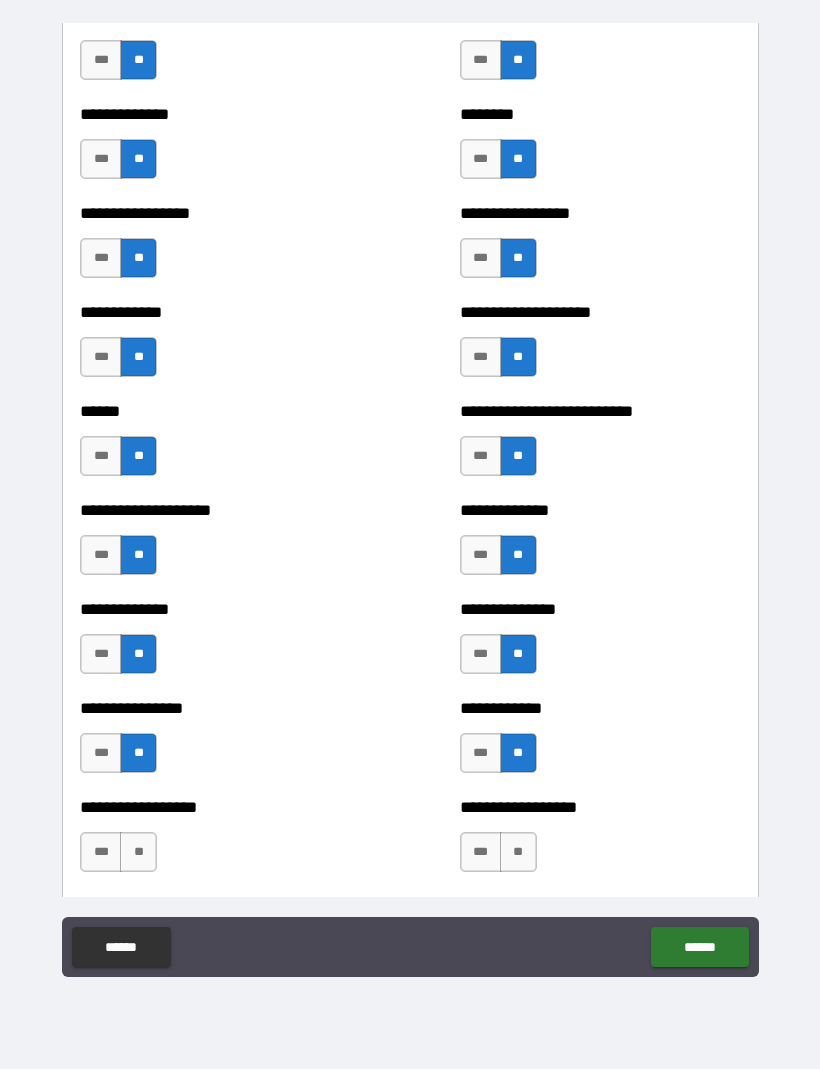 click on "**" at bounding box center (518, 853) 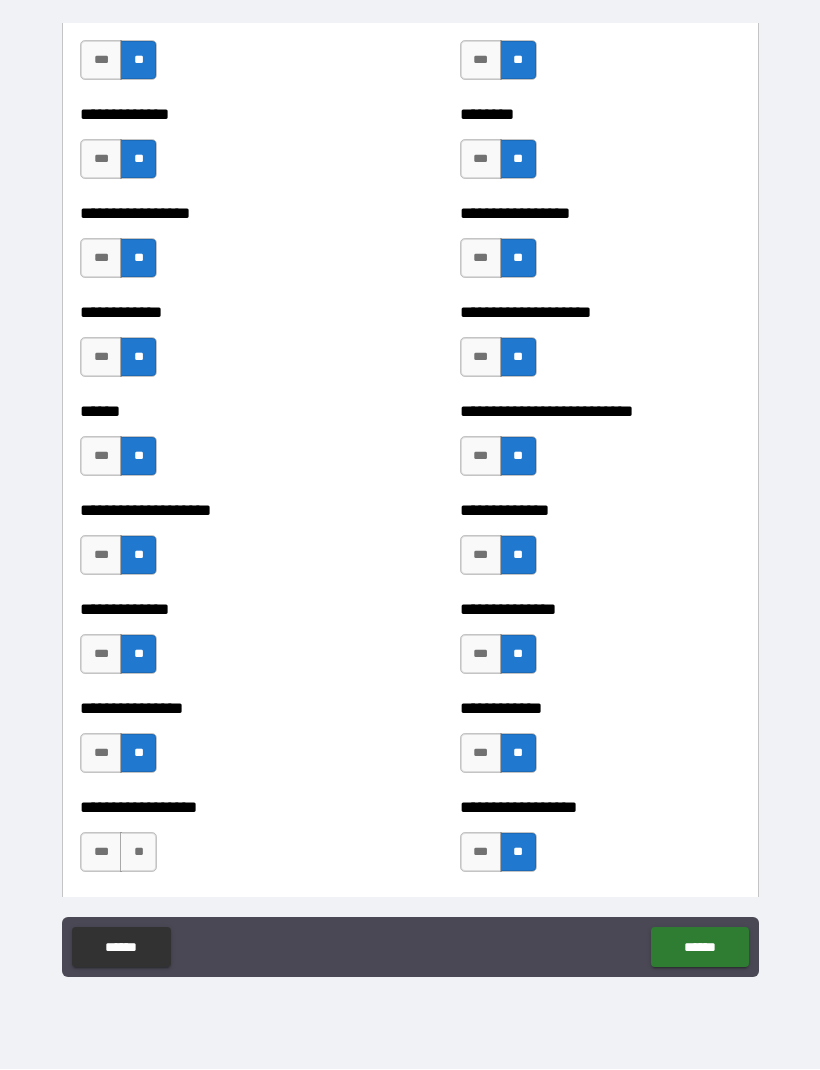 click on "**" at bounding box center [138, 853] 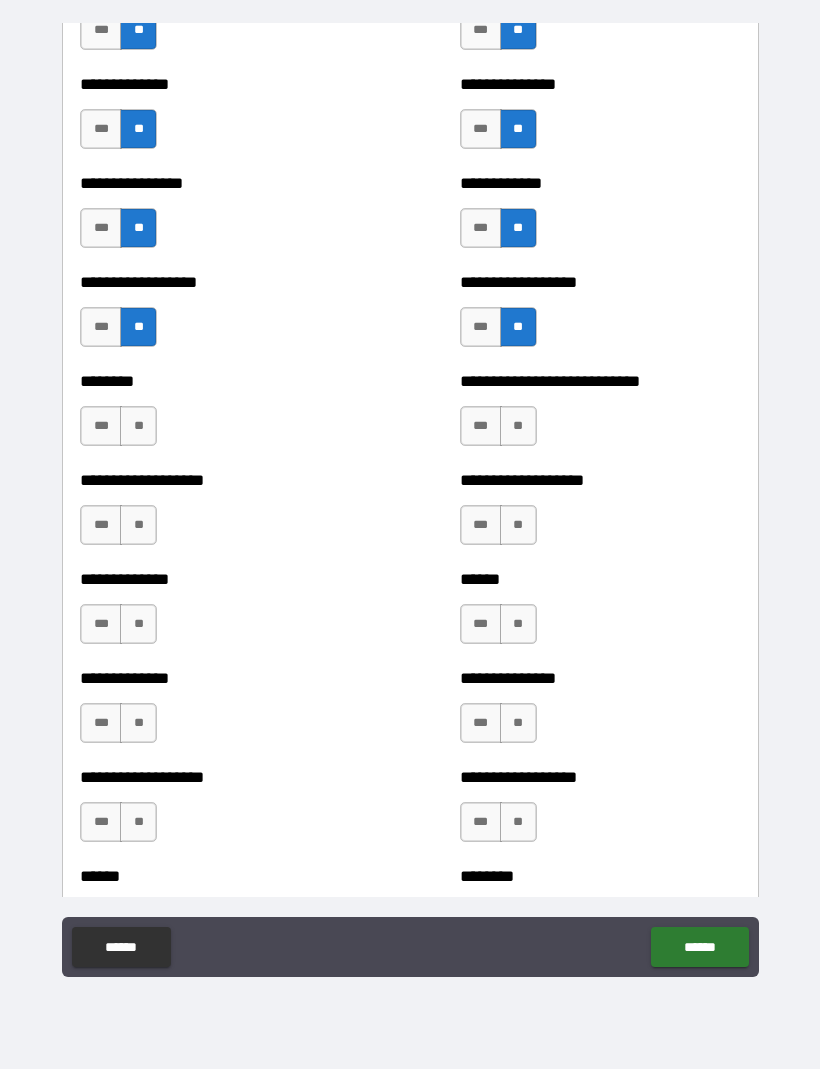 scroll, scrollTop: 4208, scrollLeft: 0, axis: vertical 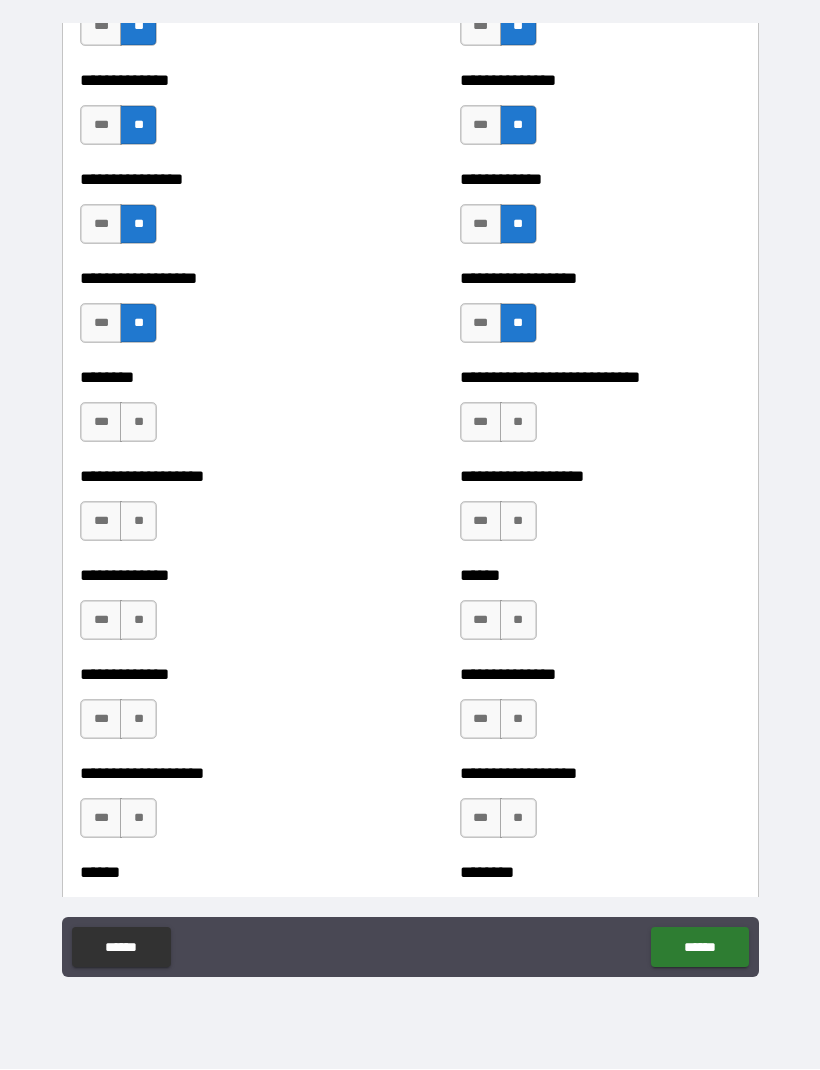 click on "**" at bounding box center [138, 423] 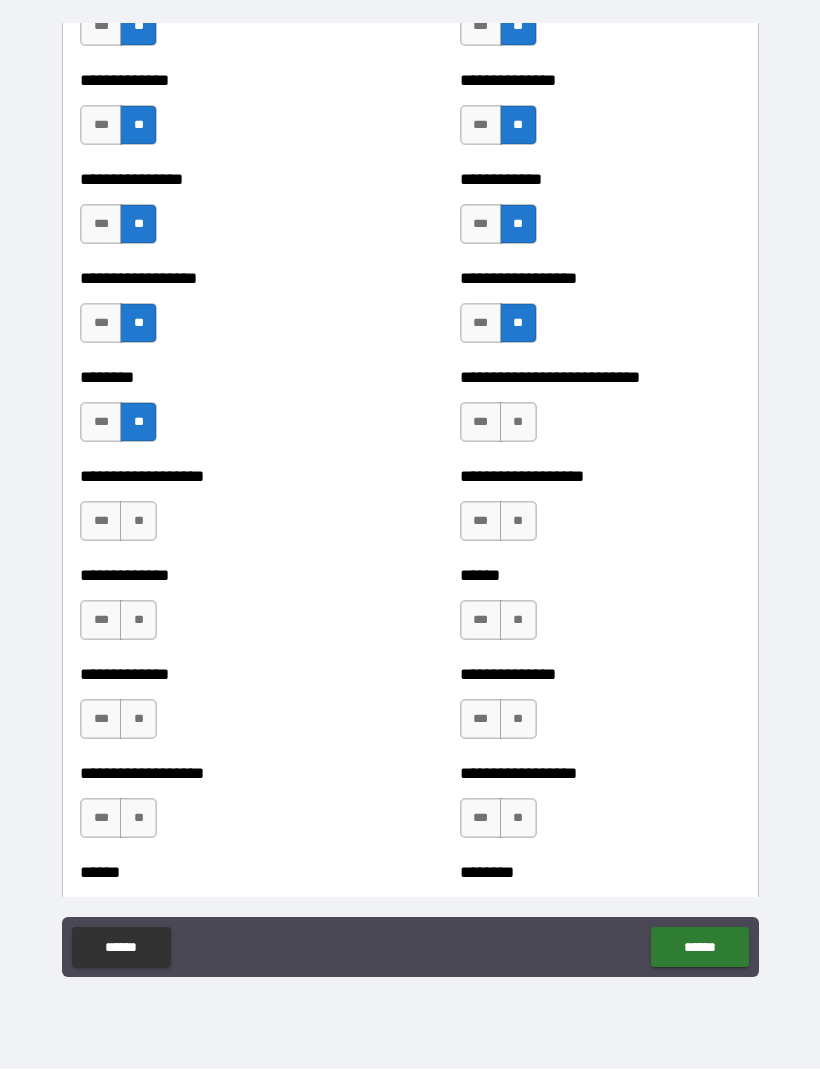 click on "**" at bounding box center [138, 522] 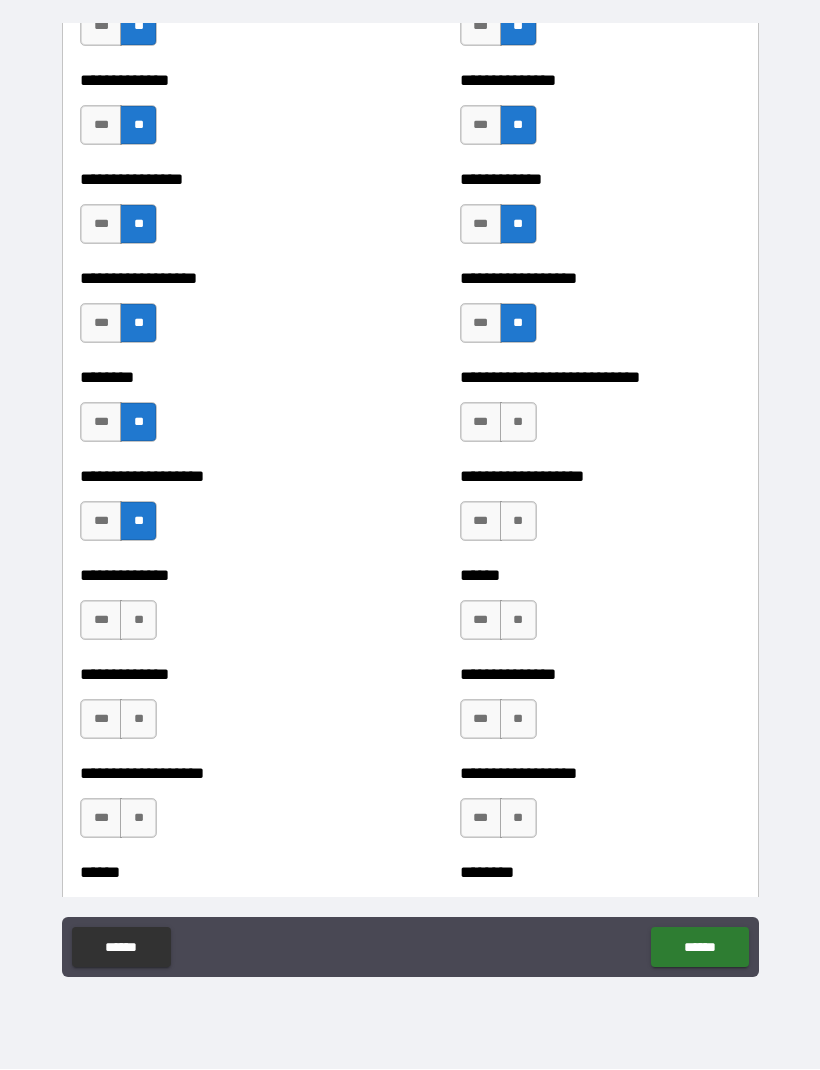 click on "**" at bounding box center [518, 423] 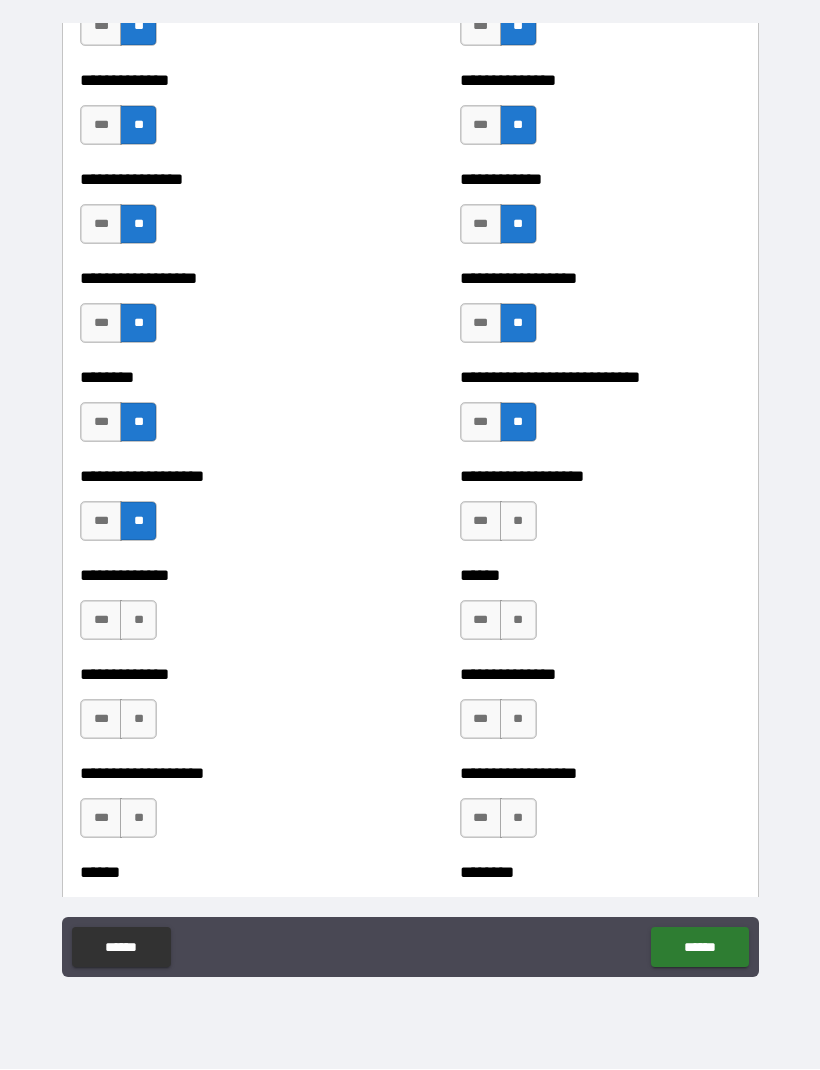click on "**" at bounding box center (518, 522) 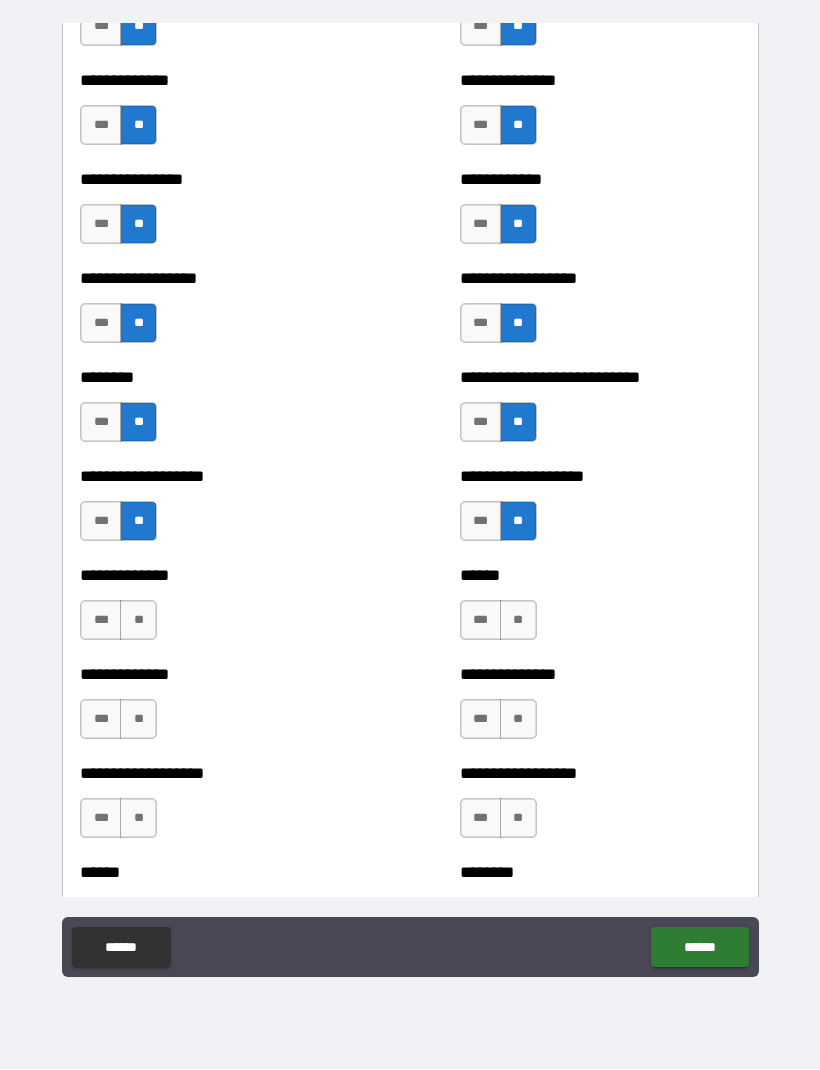 click on "**" at bounding box center (138, 621) 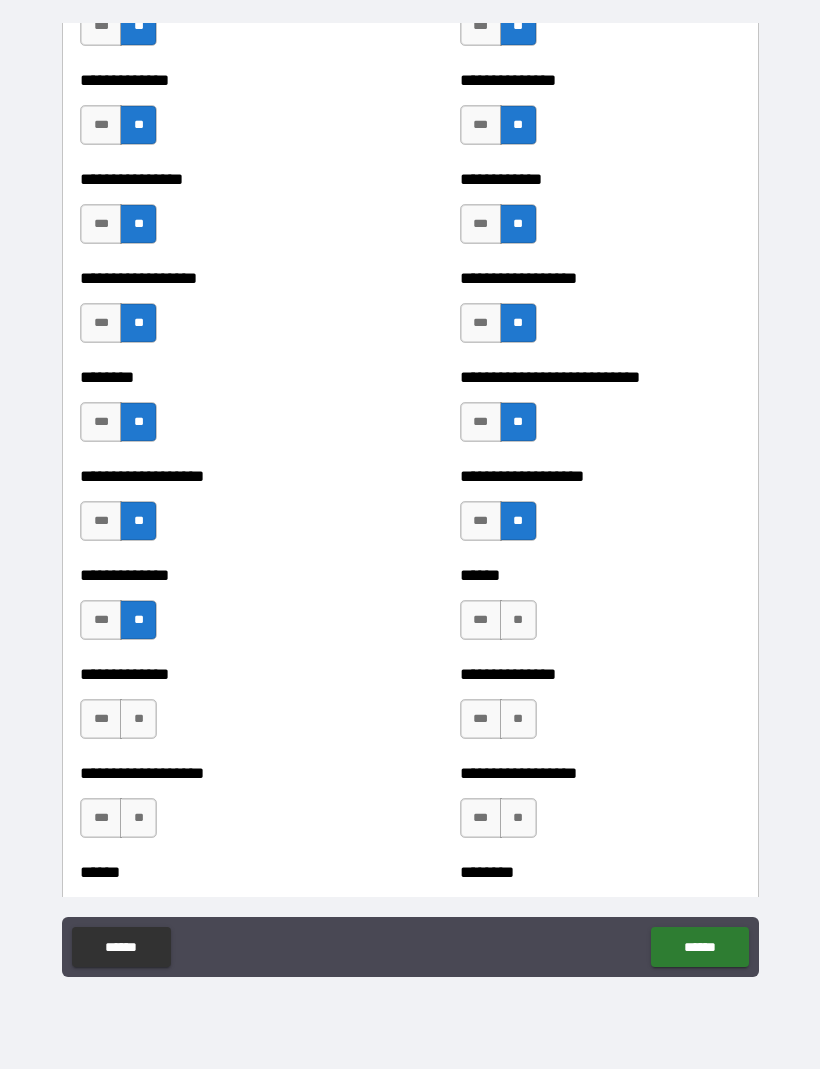 click on "**" at bounding box center [518, 621] 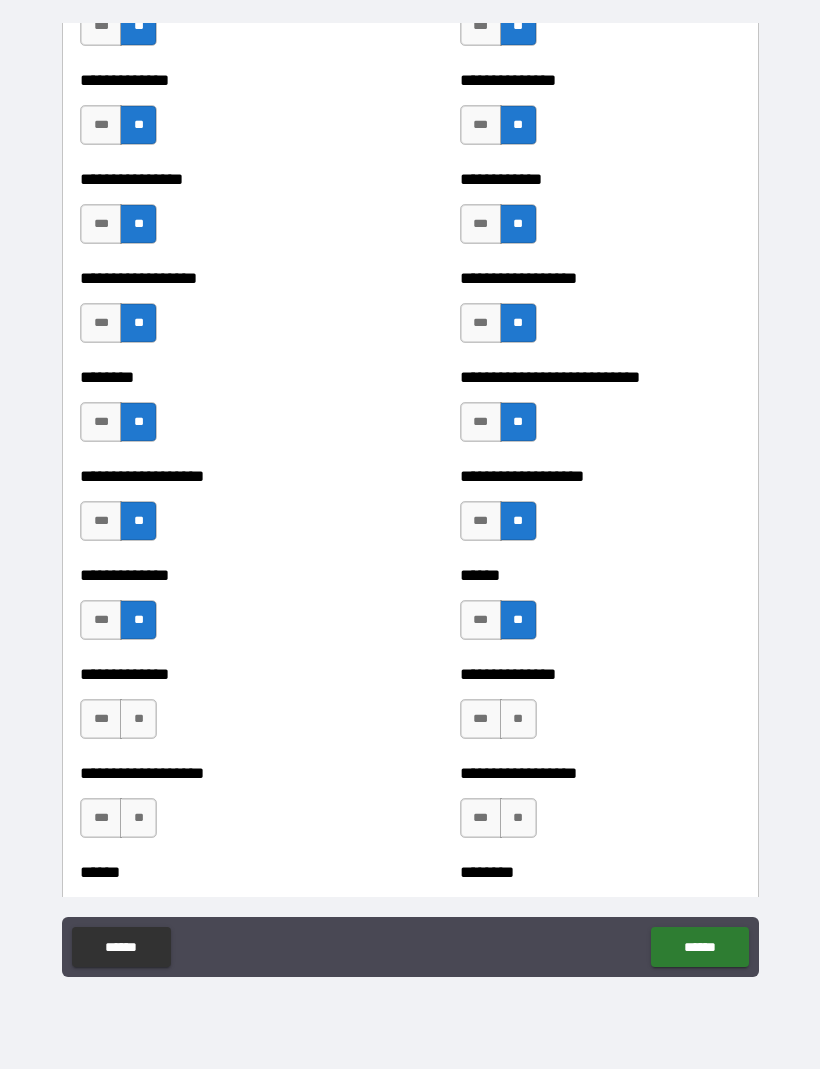 click on "**" at bounding box center (138, 720) 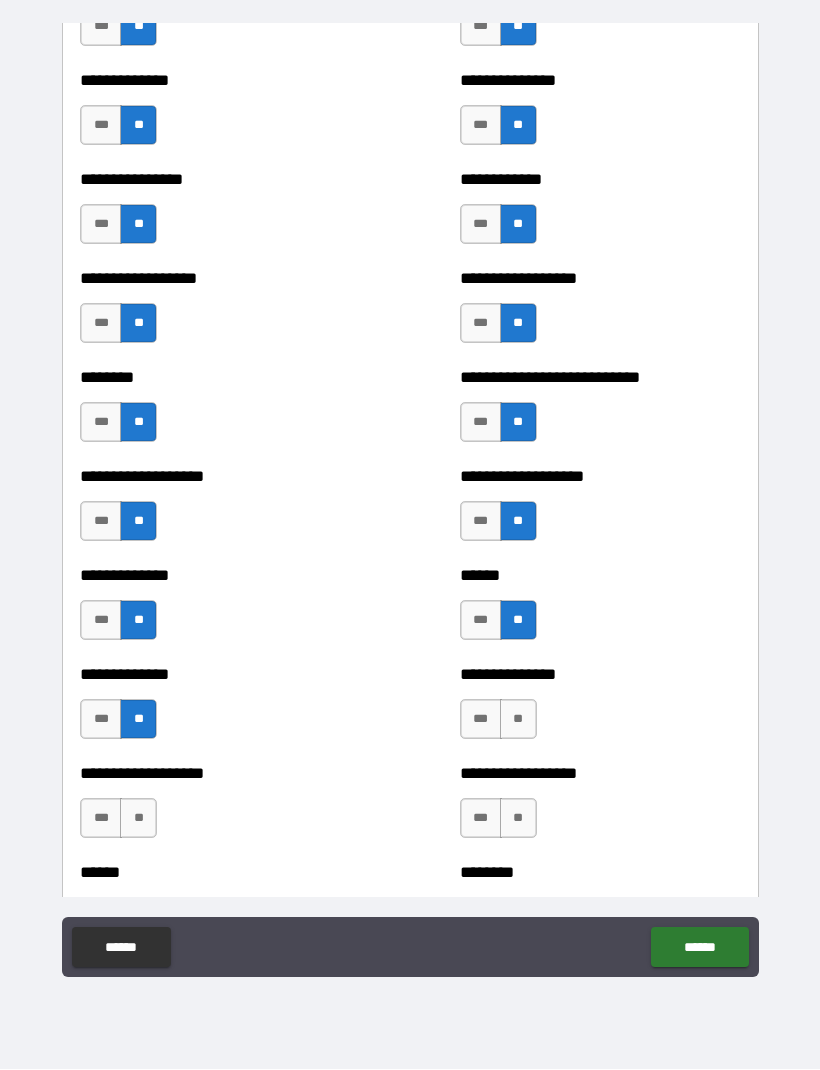 click on "**" at bounding box center (518, 720) 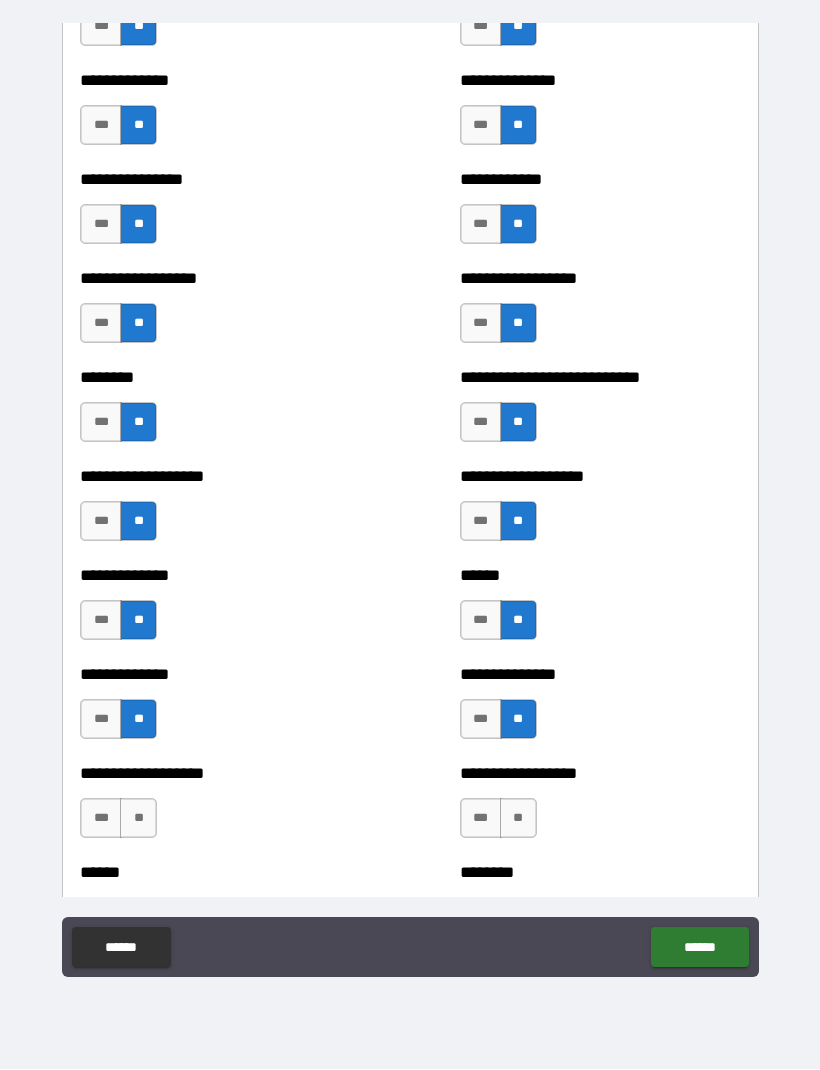 click on "**" at bounding box center (138, 819) 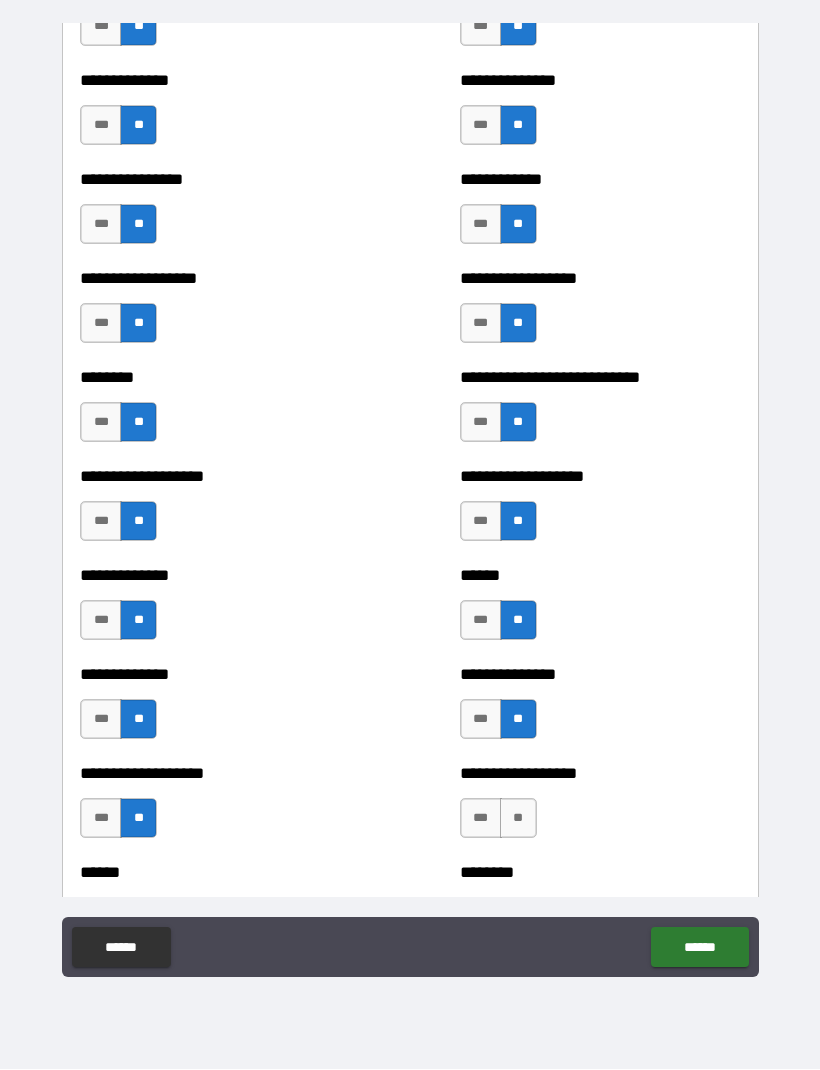 click on "**" at bounding box center (518, 819) 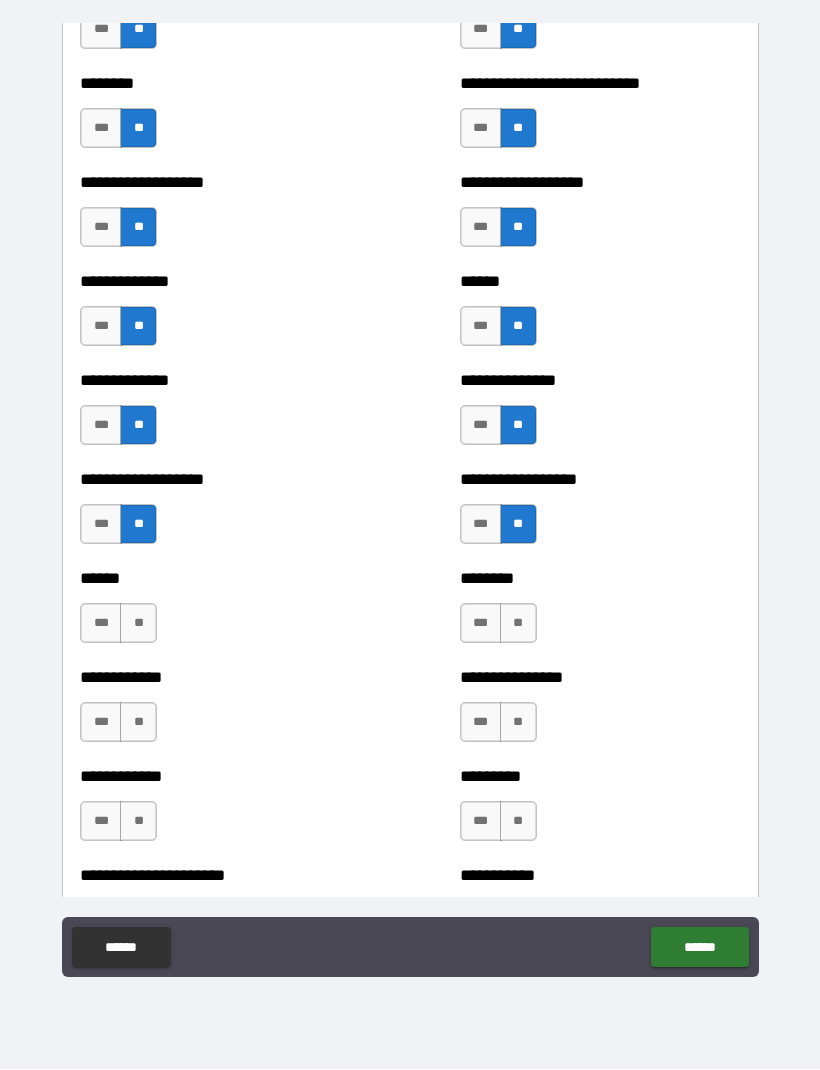 scroll, scrollTop: 4515, scrollLeft: 0, axis: vertical 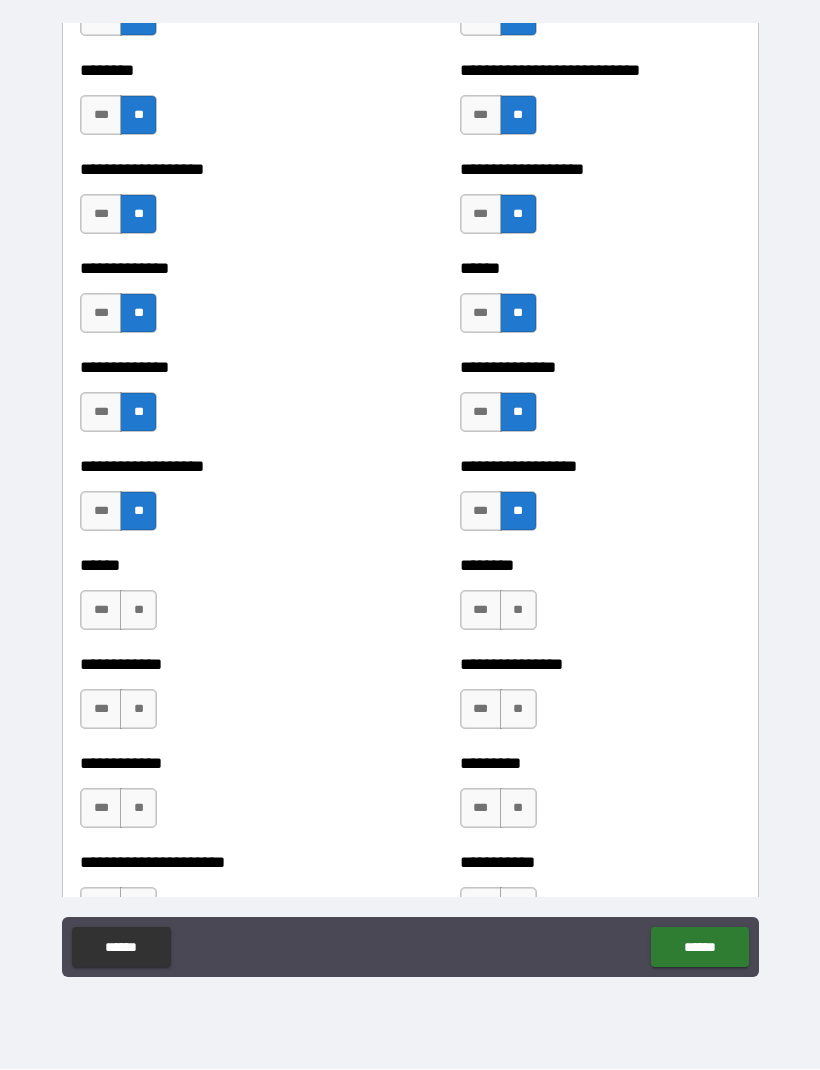 click on "**" at bounding box center (138, 611) 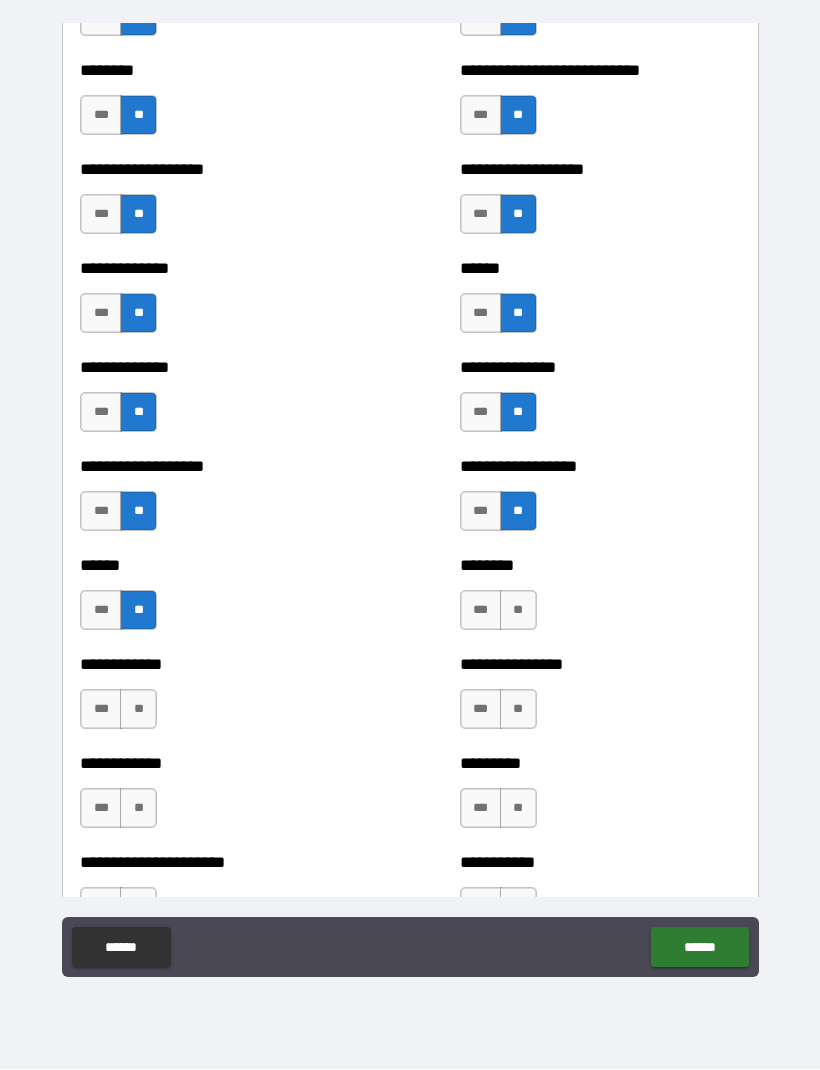 click on "**" at bounding box center [518, 611] 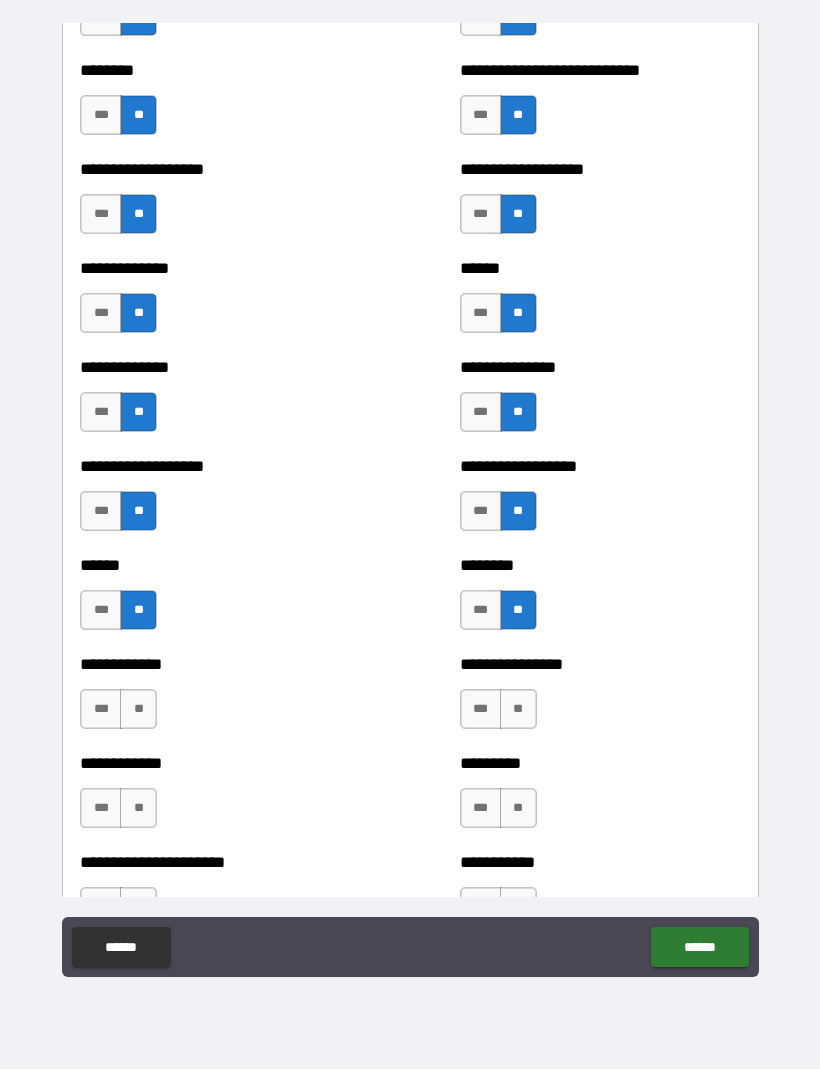 click on "**" at bounding box center [518, 710] 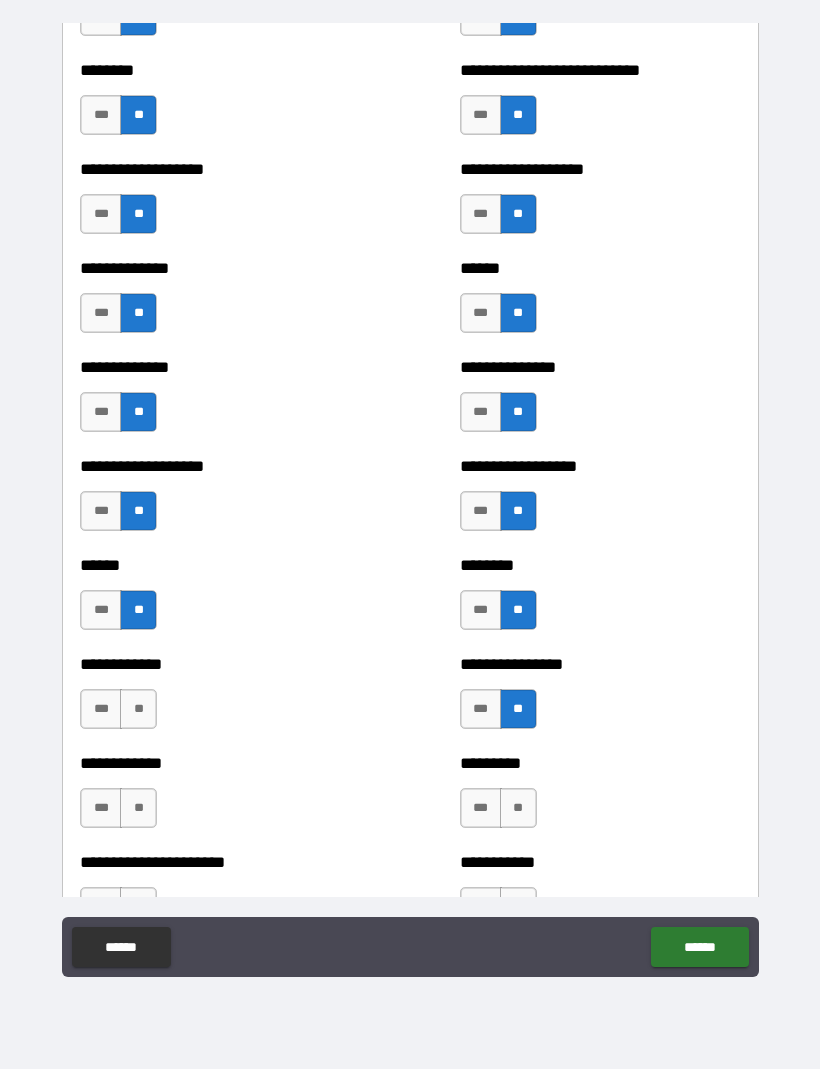 click on "**" at bounding box center [138, 710] 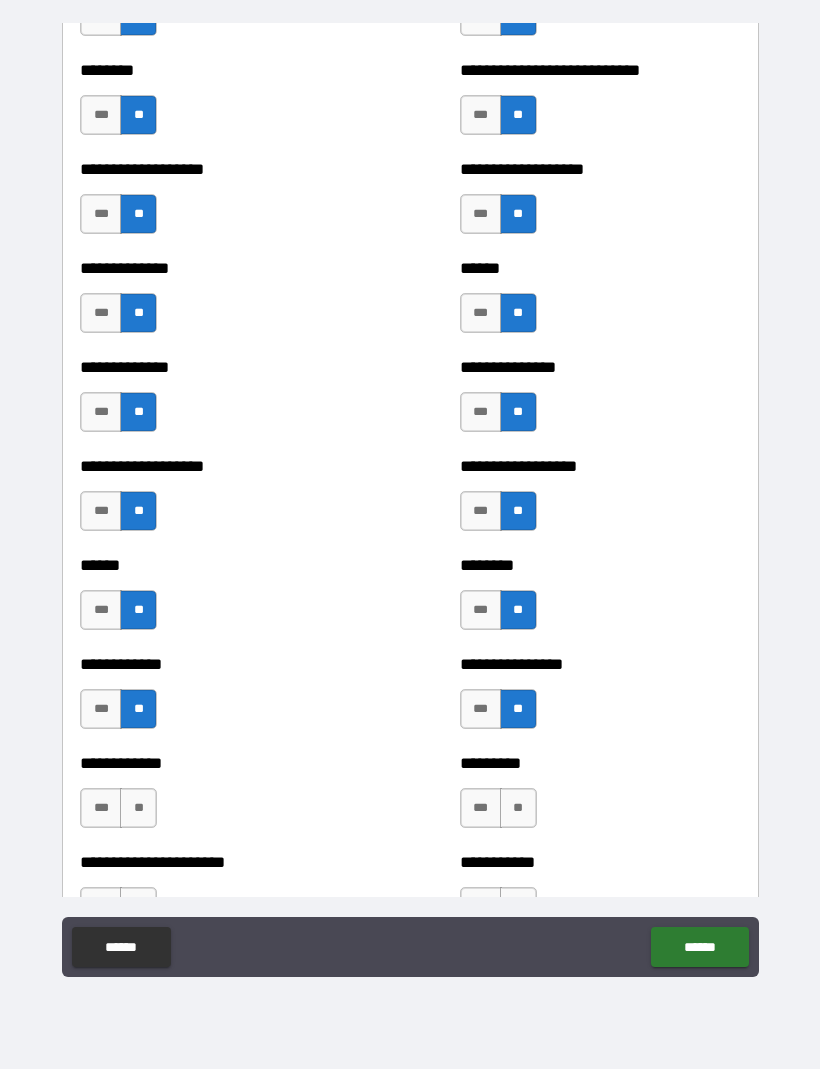 click on "**" at bounding box center (518, 809) 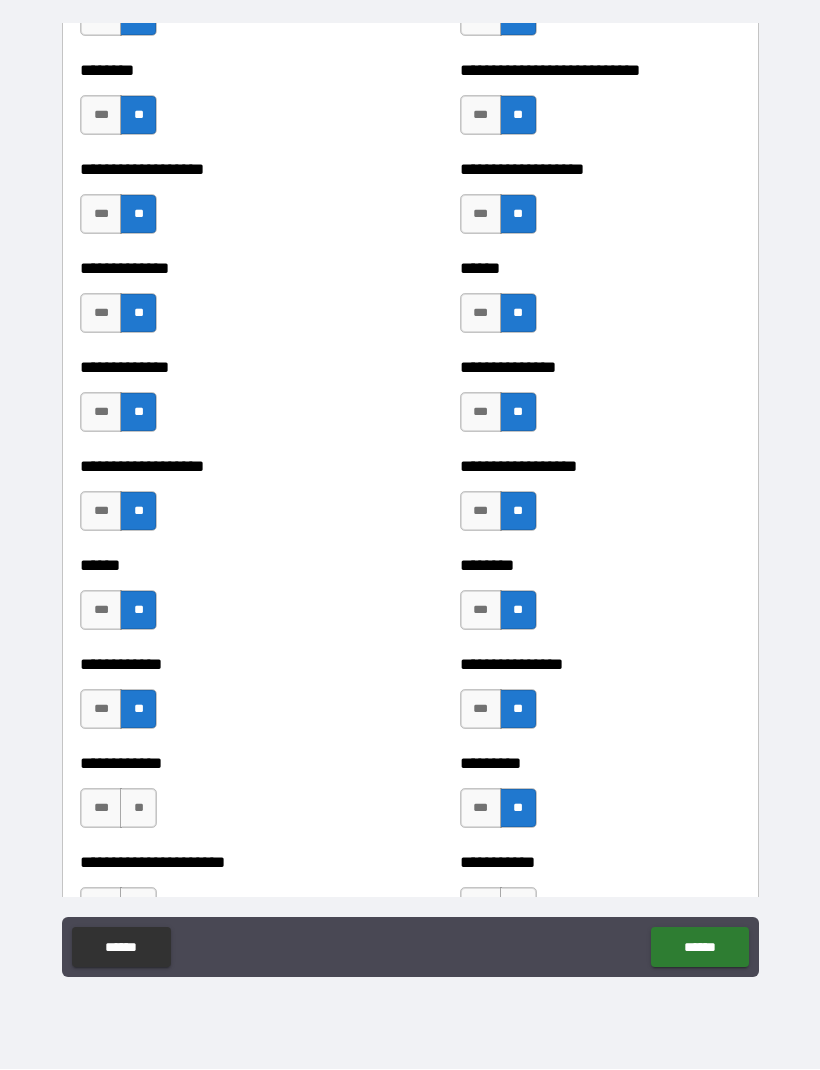 click on "**" at bounding box center (138, 809) 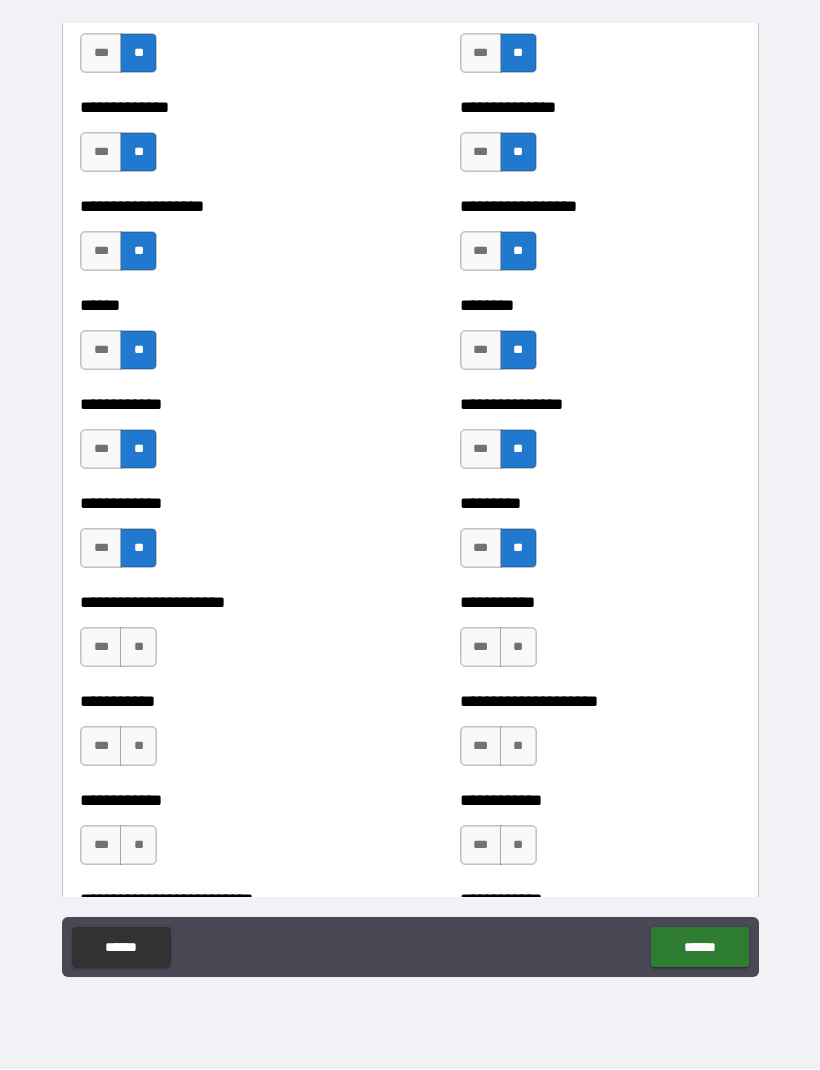 scroll, scrollTop: 4786, scrollLeft: 0, axis: vertical 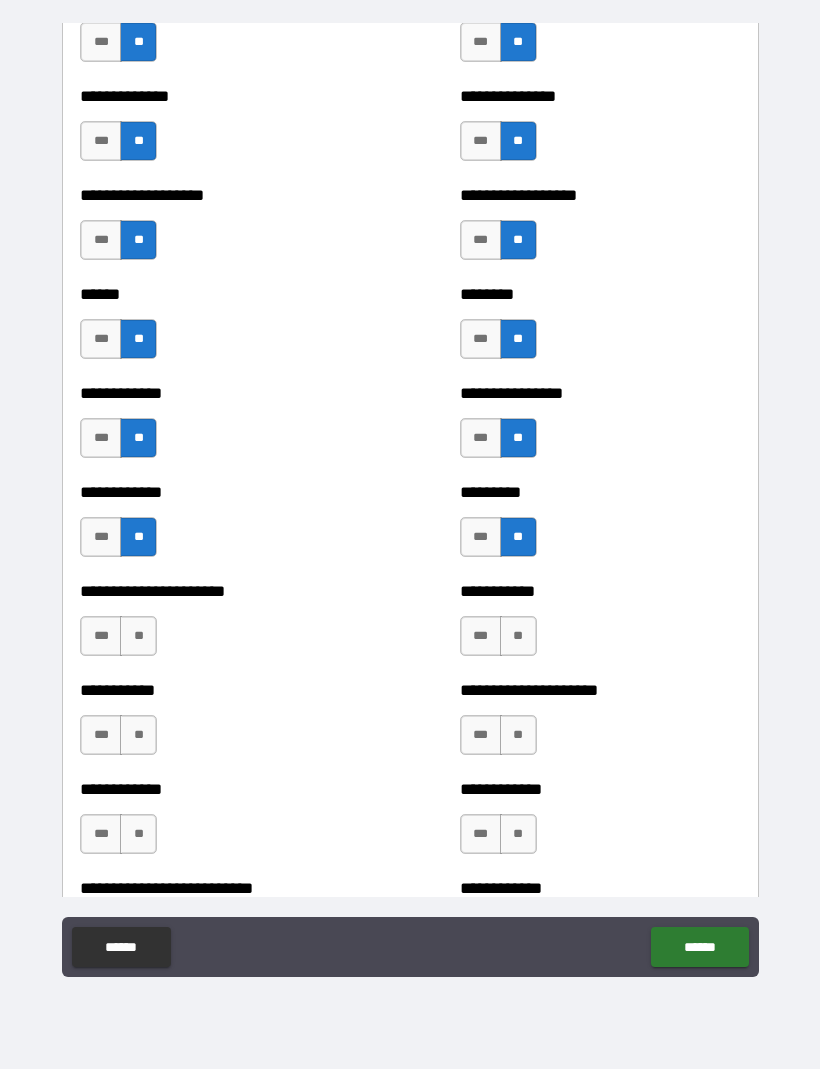 click on "**" at bounding box center (518, 736) 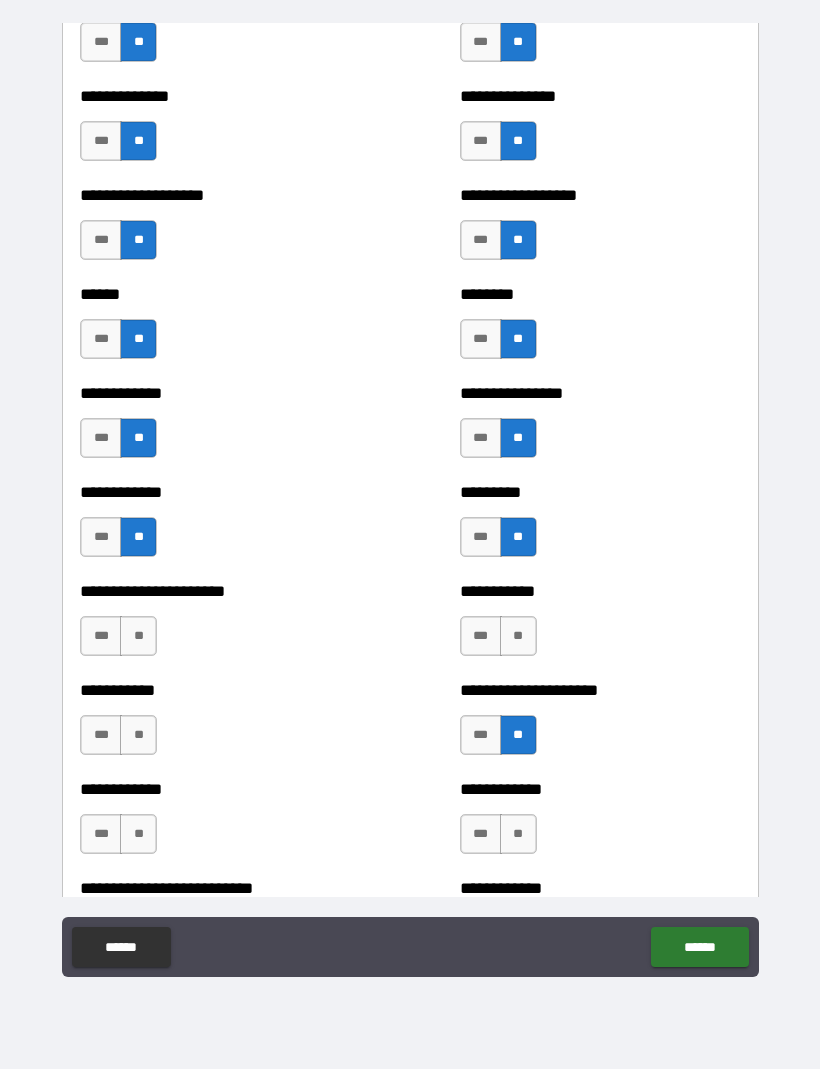 click on "**" at bounding box center [518, 637] 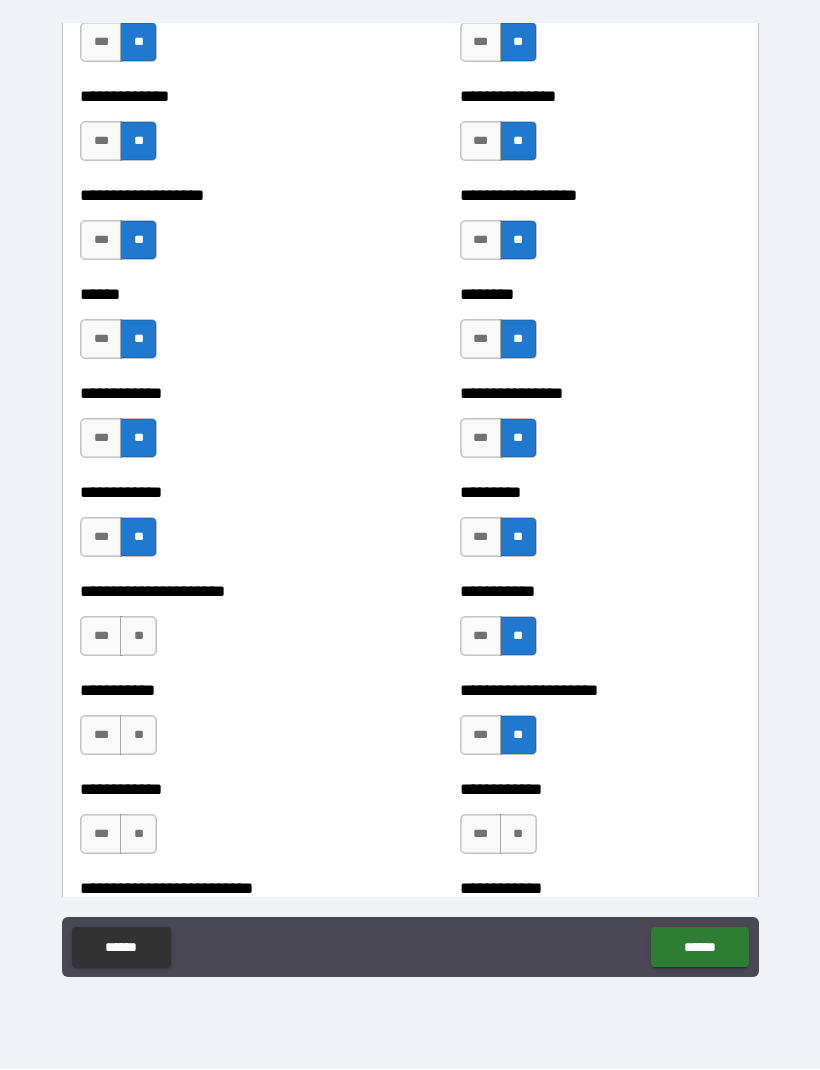 click on "**" at bounding box center [138, 637] 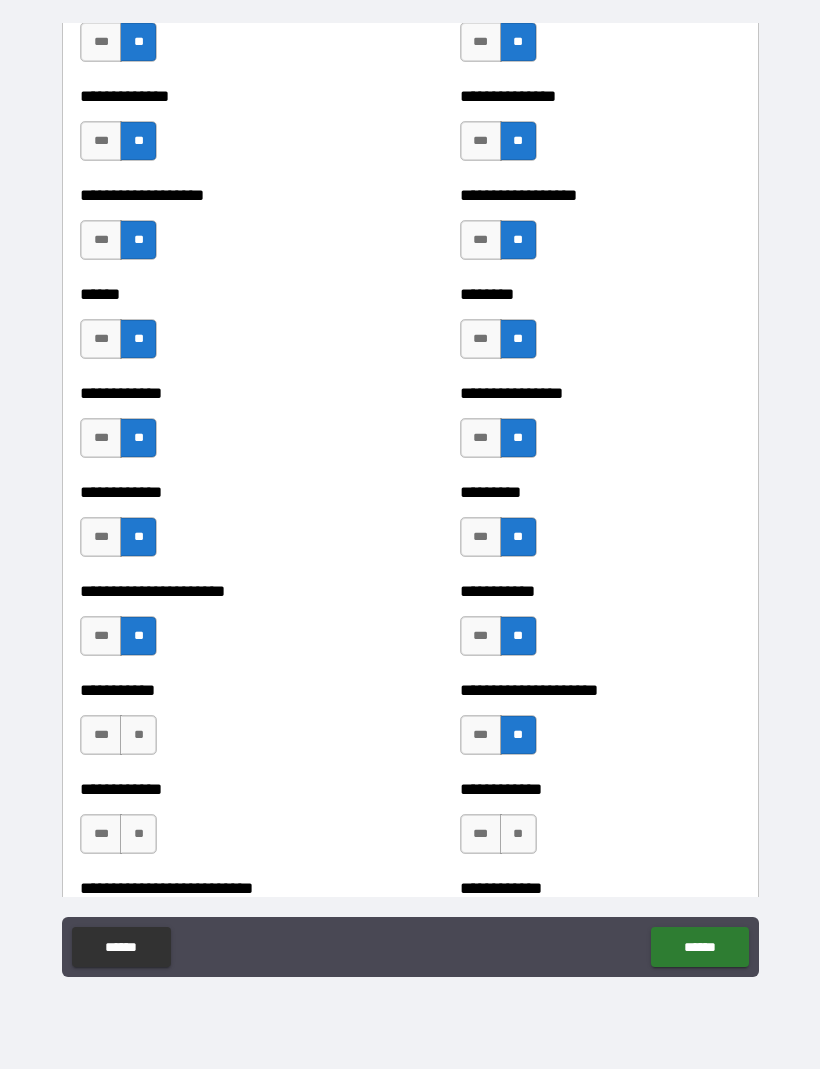 click on "**" at bounding box center (138, 736) 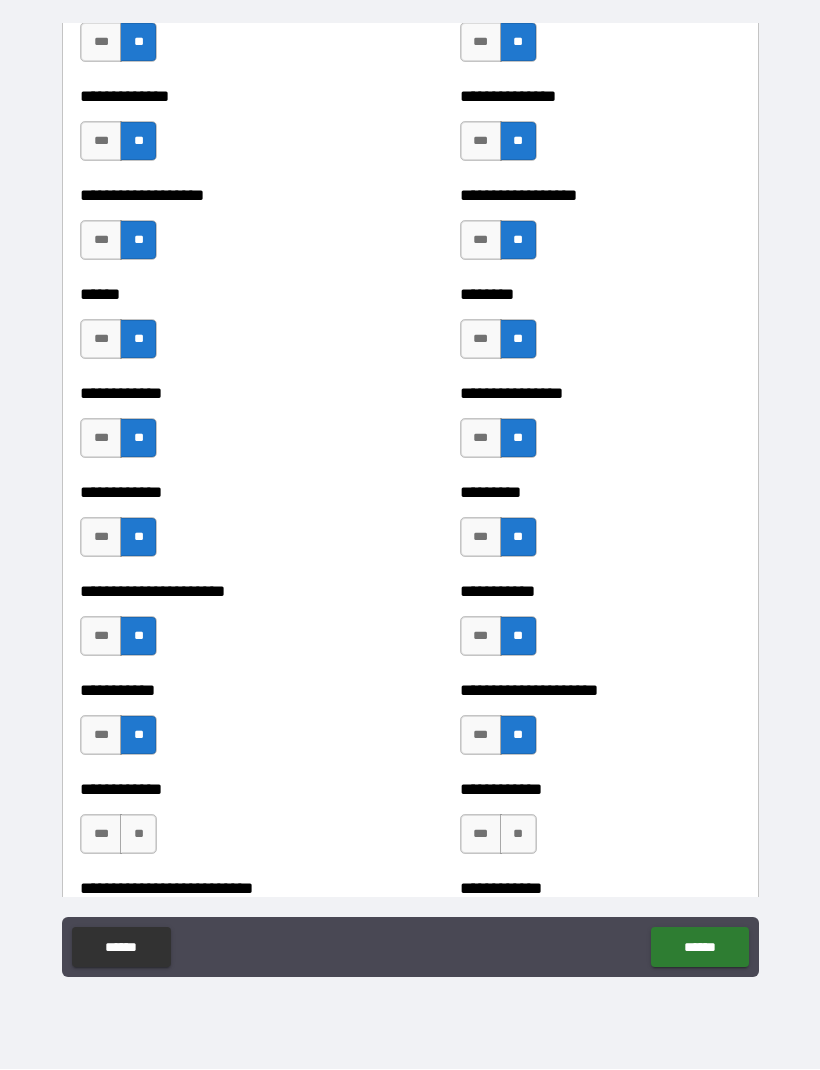 click on "**" at bounding box center [138, 835] 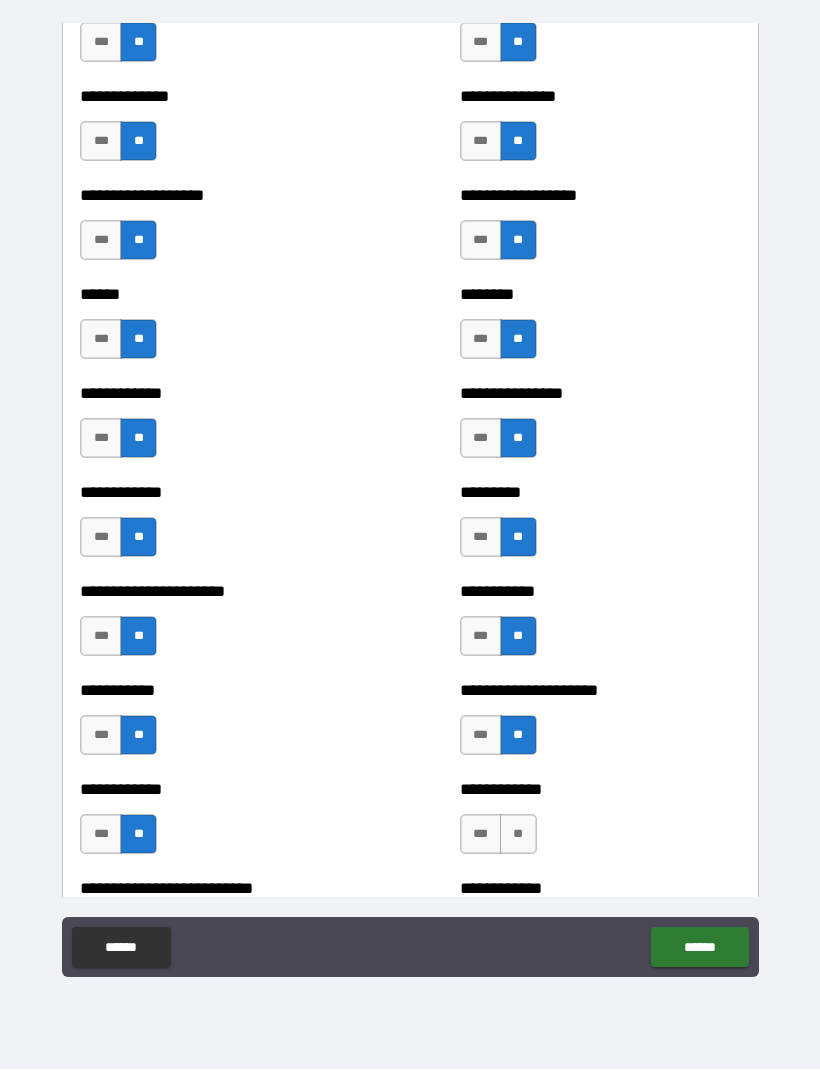 click on "**" at bounding box center (518, 835) 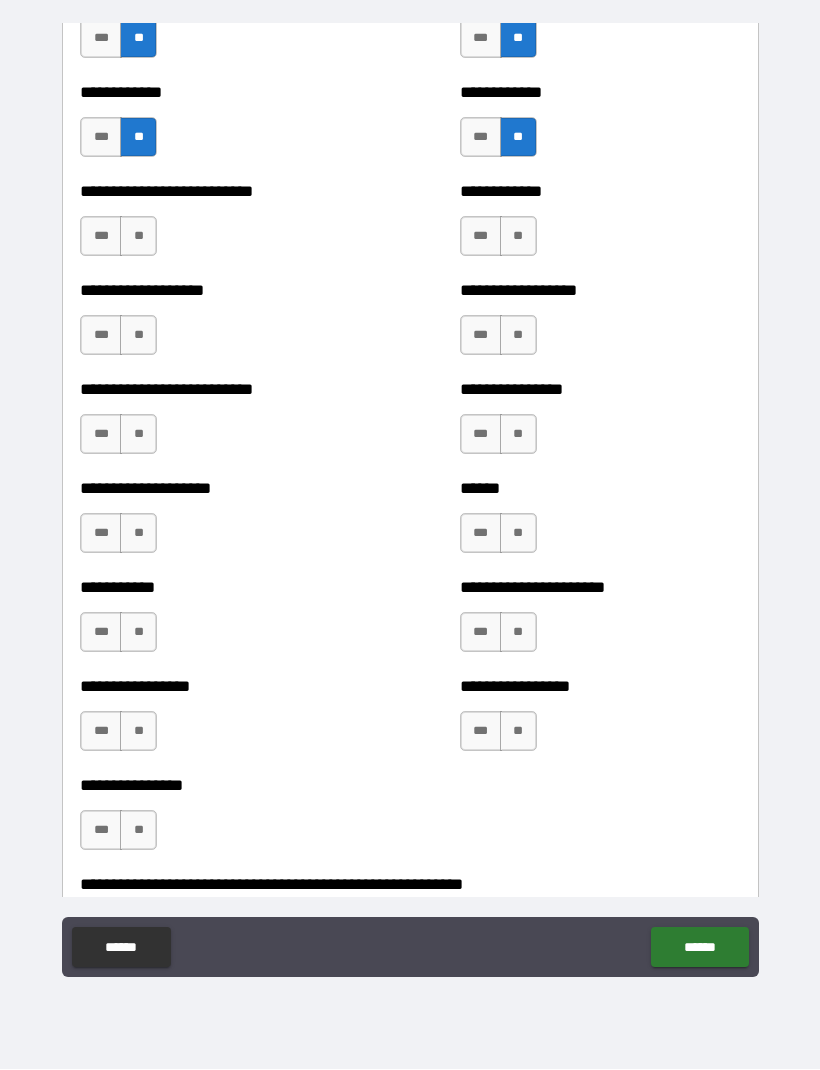 scroll, scrollTop: 5503, scrollLeft: 0, axis: vertical 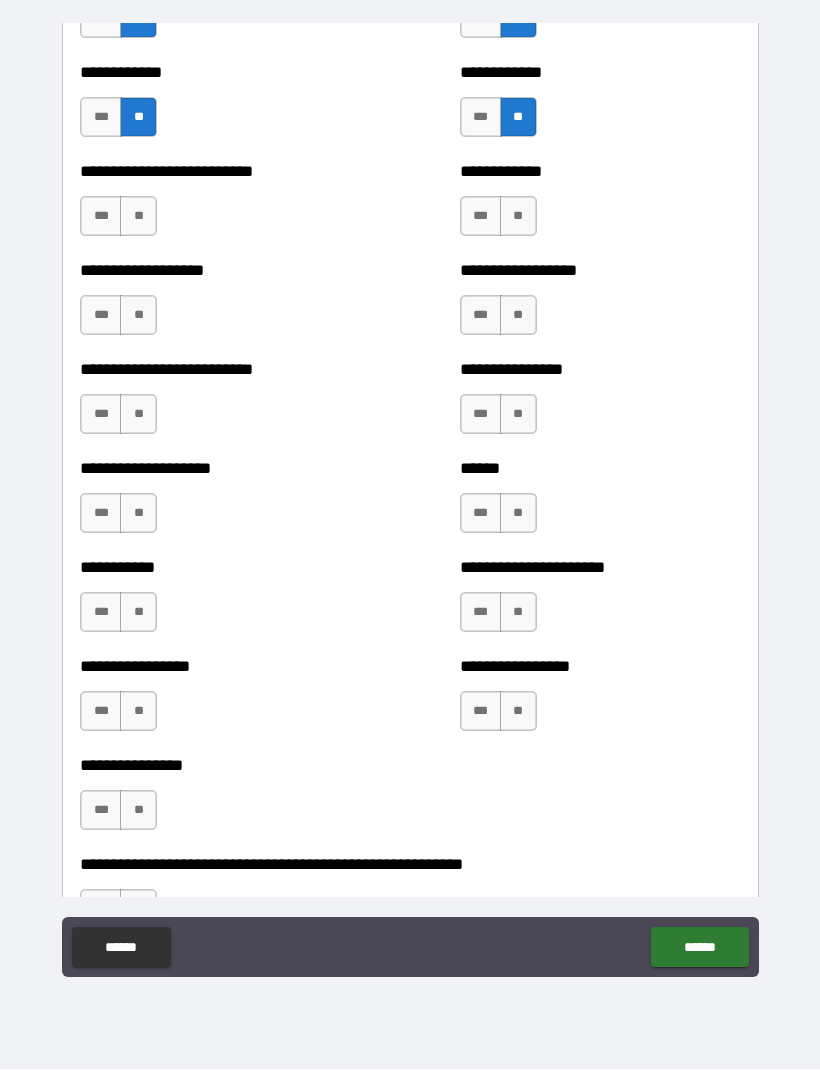 click on "**" at bounding box center (138, 217) 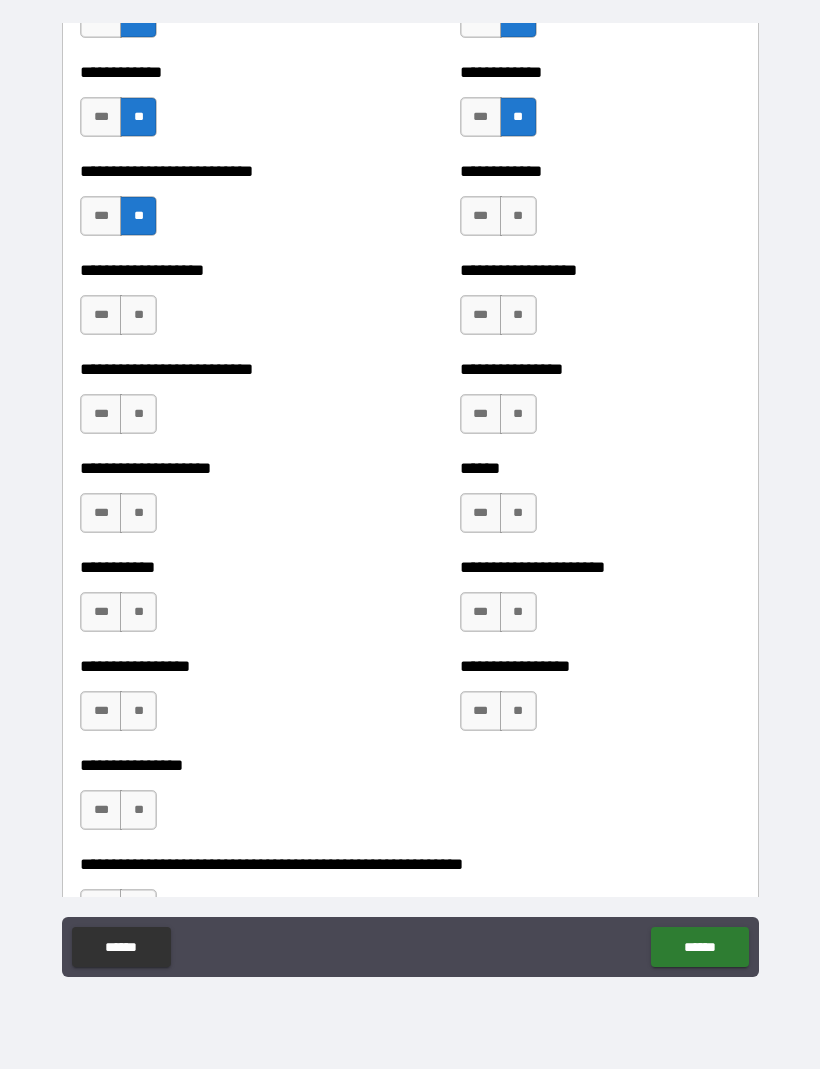 click on "**" at bounding box center [518, 217] 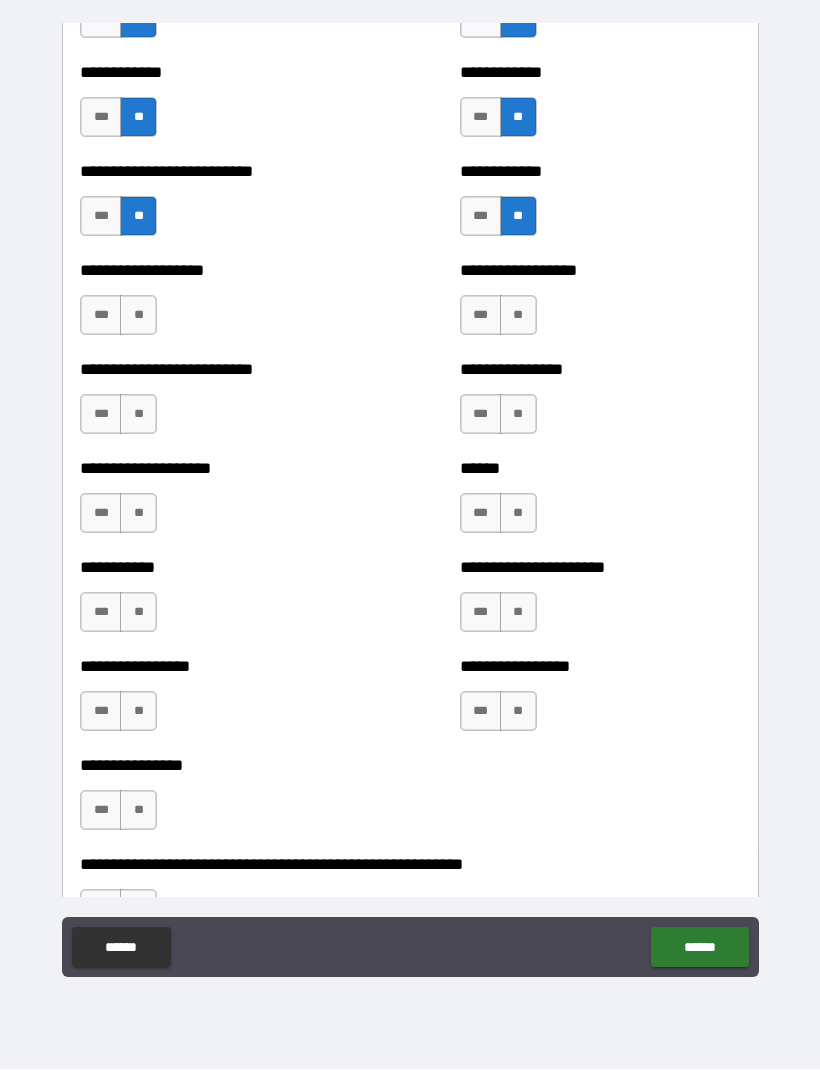 click on "**" at bounding box center (138, 316) 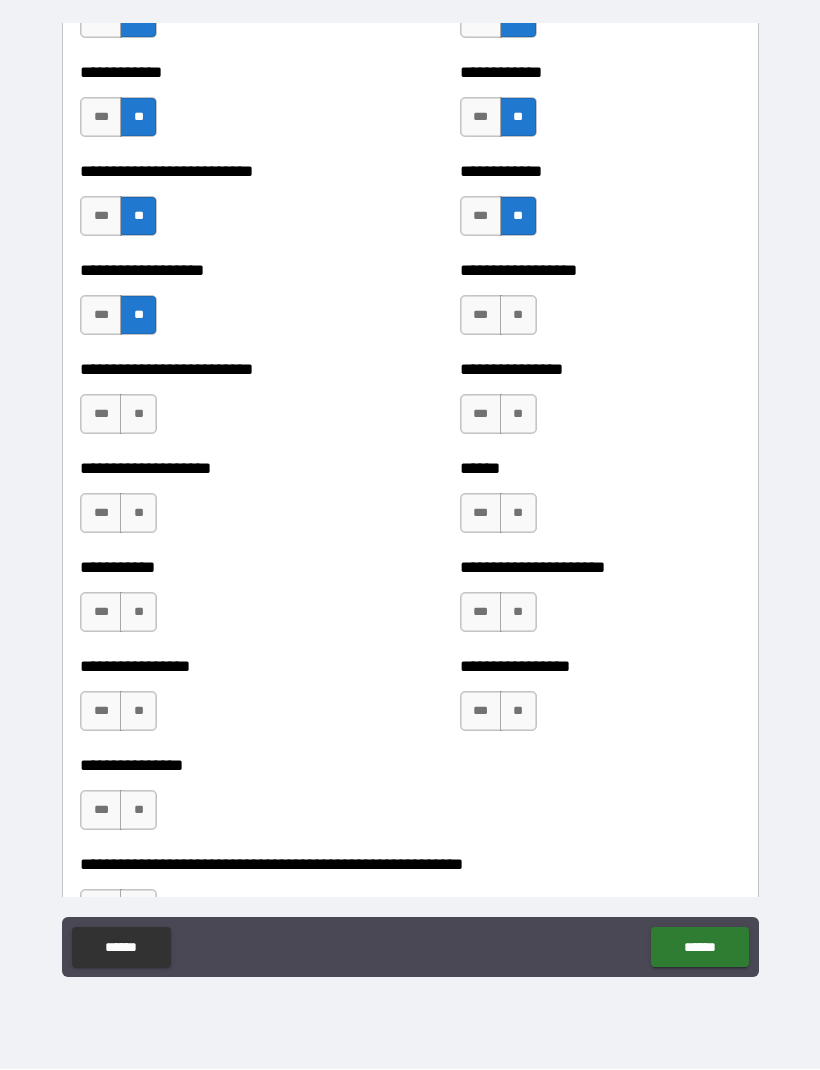 click on "**" at bounding box center (518, 316) 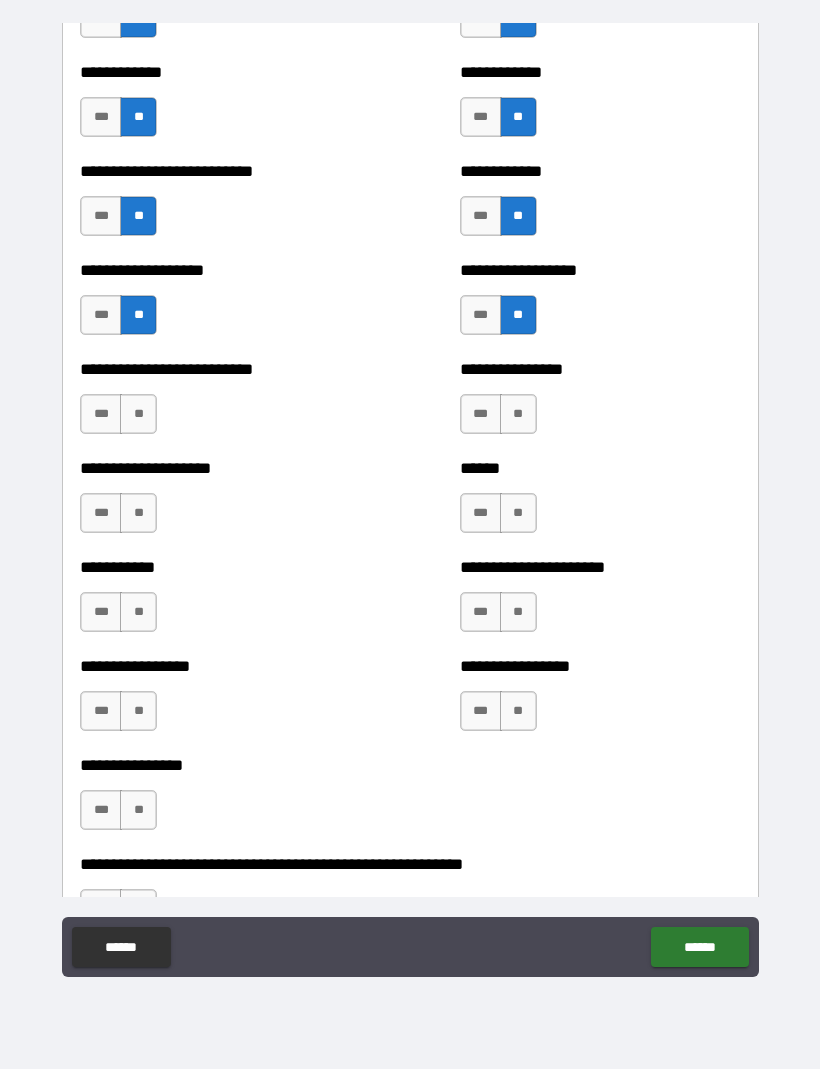 click on "**" at bounding box center (138, 415) 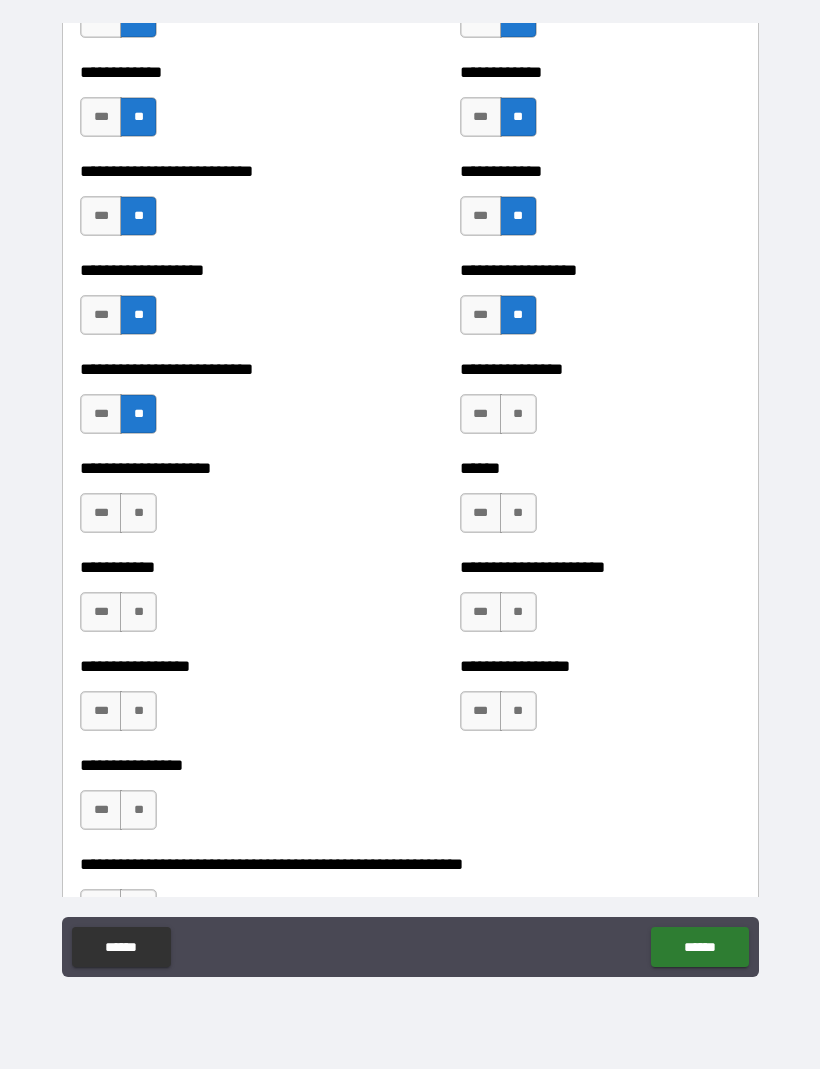 click on "**" at bounding box center [518, 415] 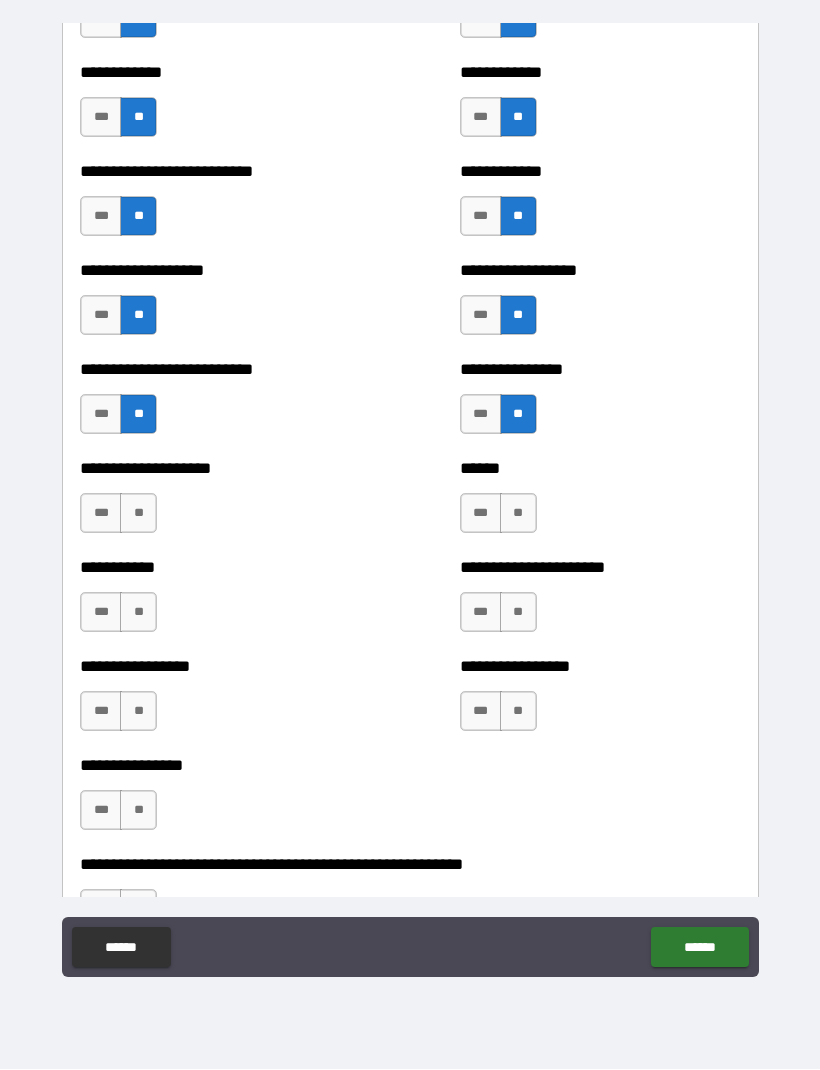 click on "**" at bounding box center (138, 514) 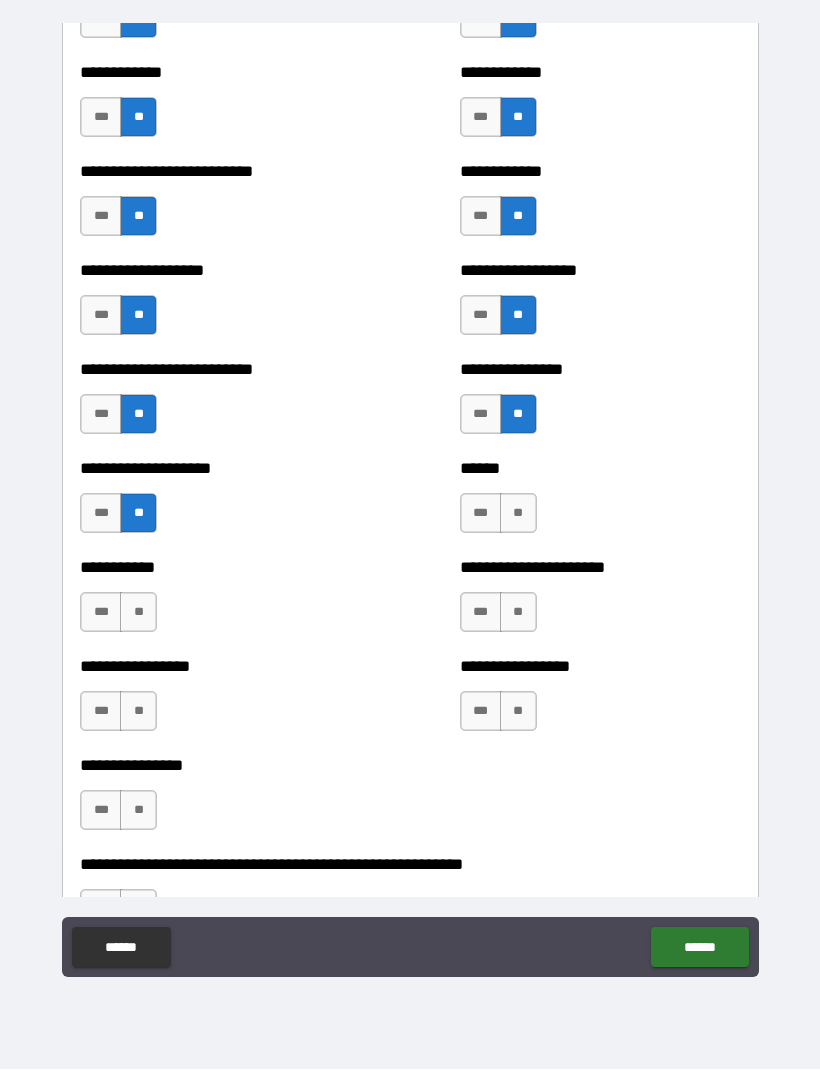 click on "**" at bounding box center (518, 514) 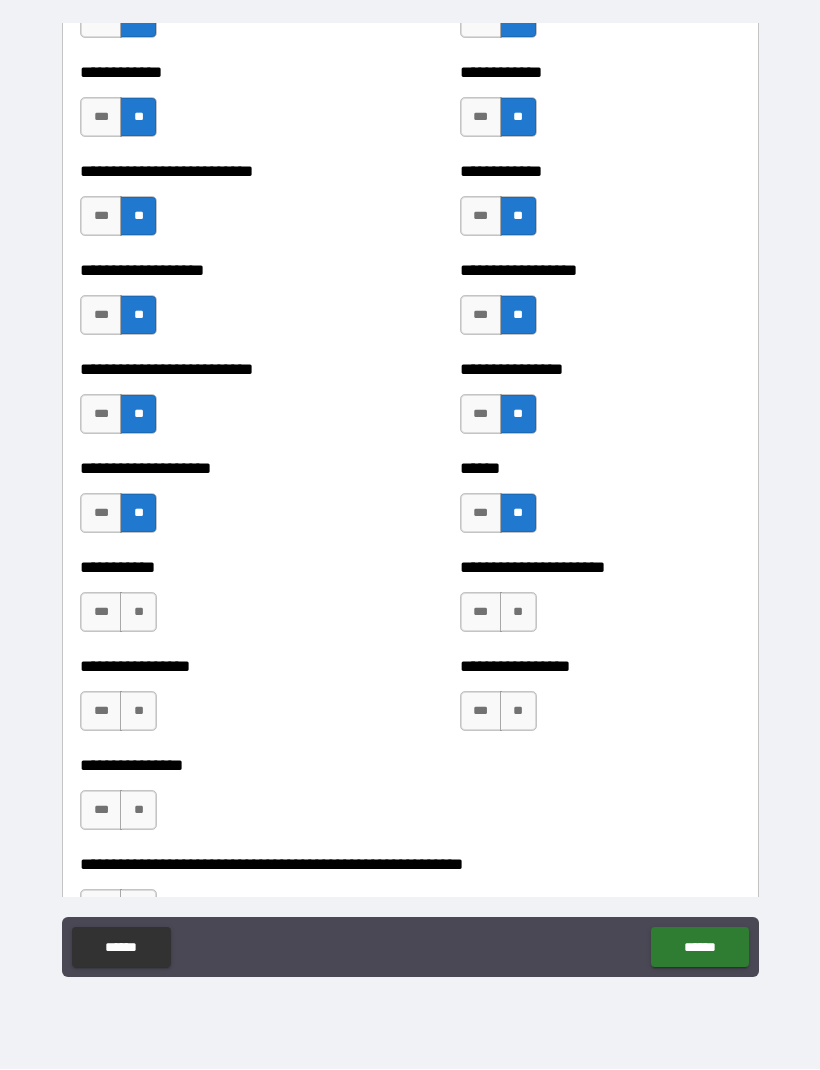click on "**" at bounding box center [138, 613] 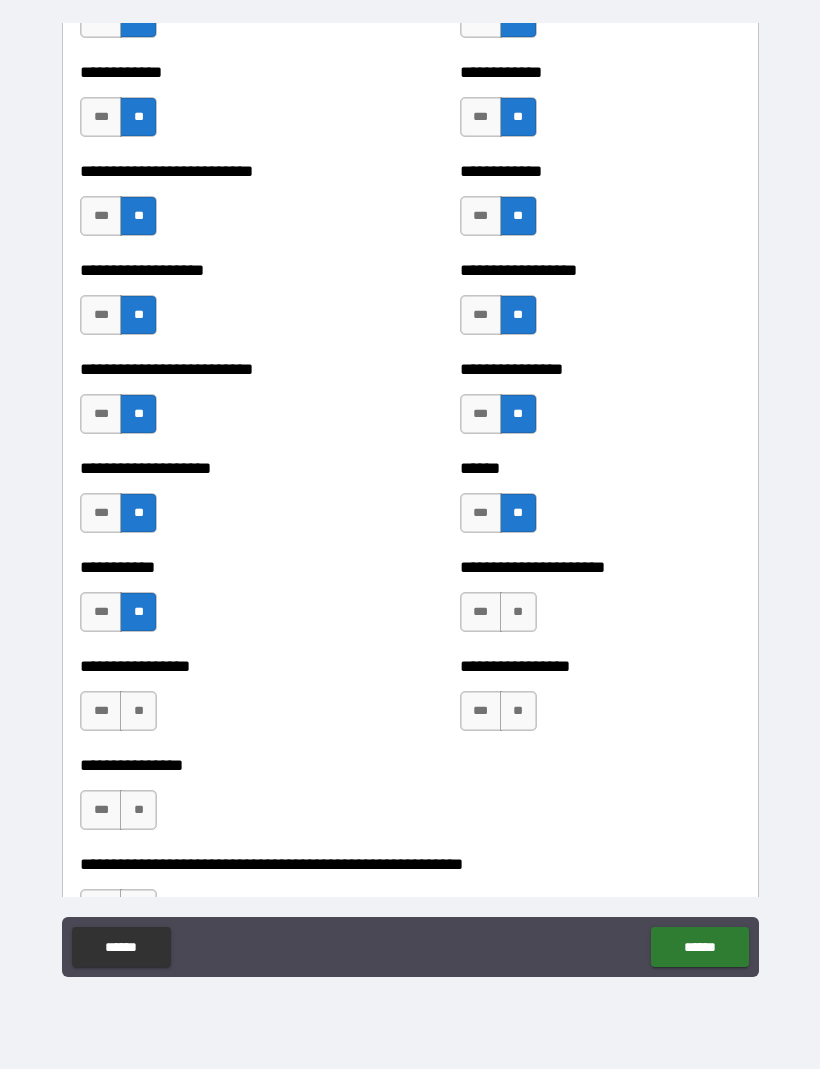 click on "**" at bounding box center [518, 613] 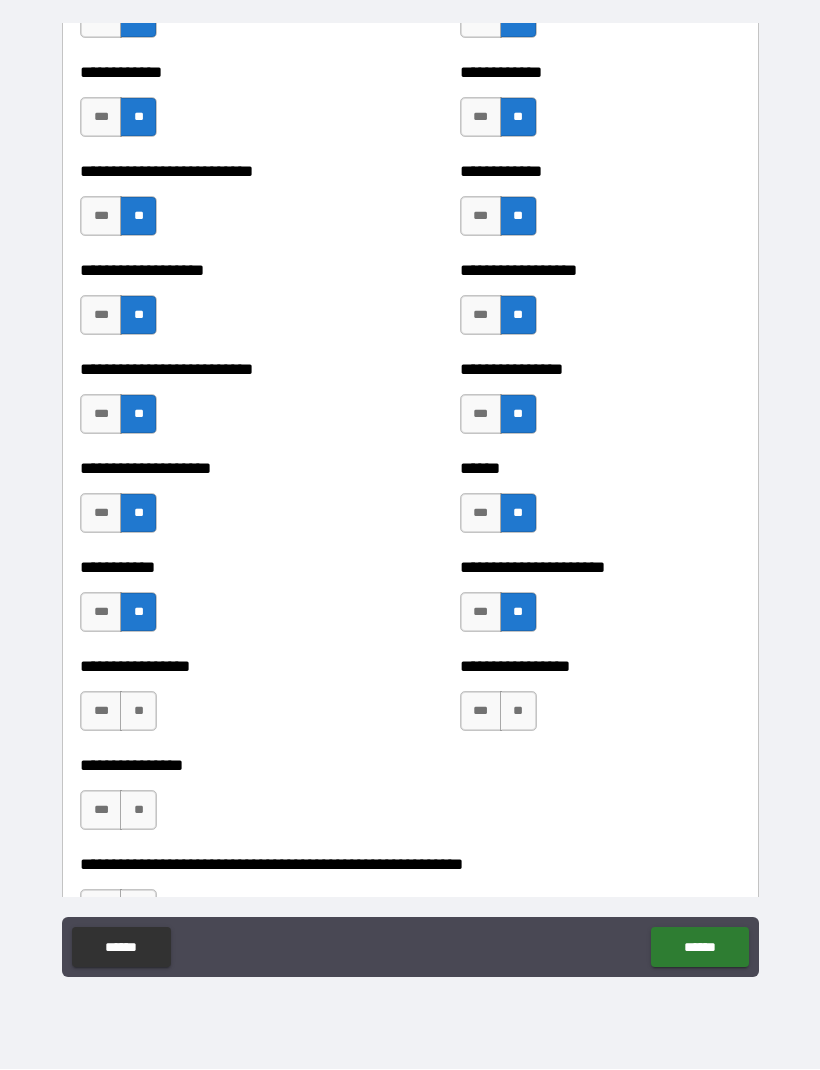 click on "**" at bounding box center (138, 712) 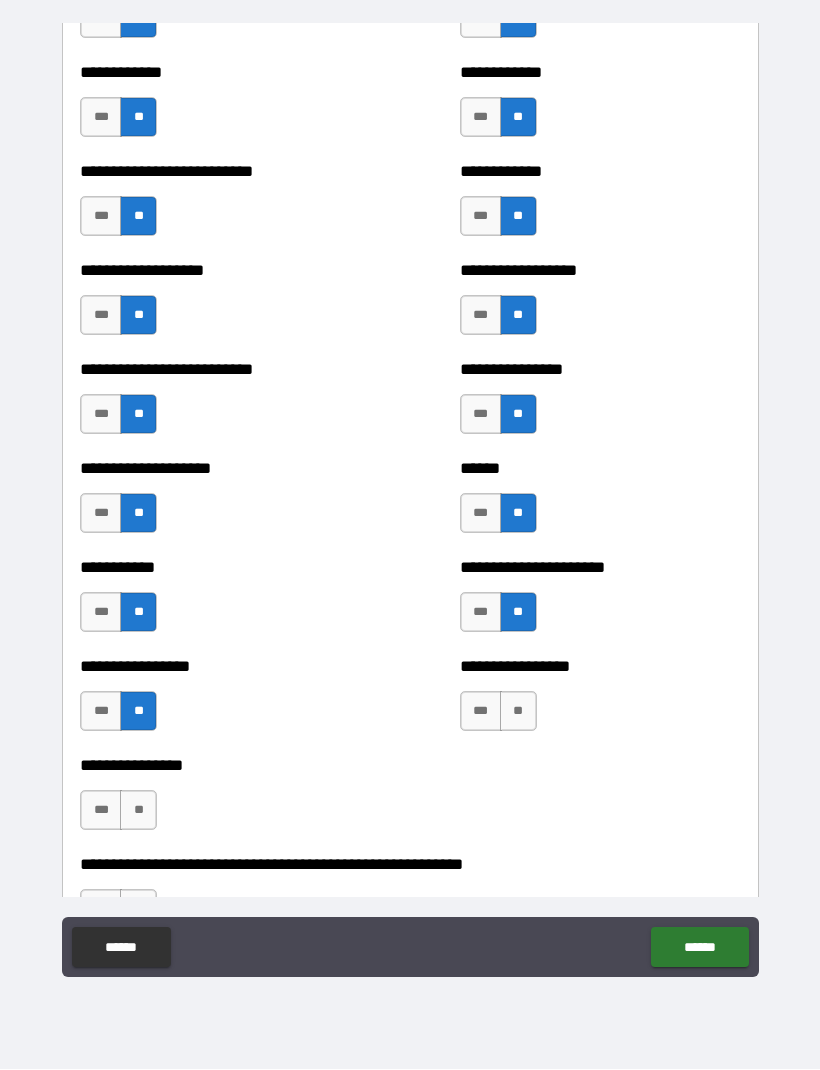 click on "**" at bounding box center [518, 712] 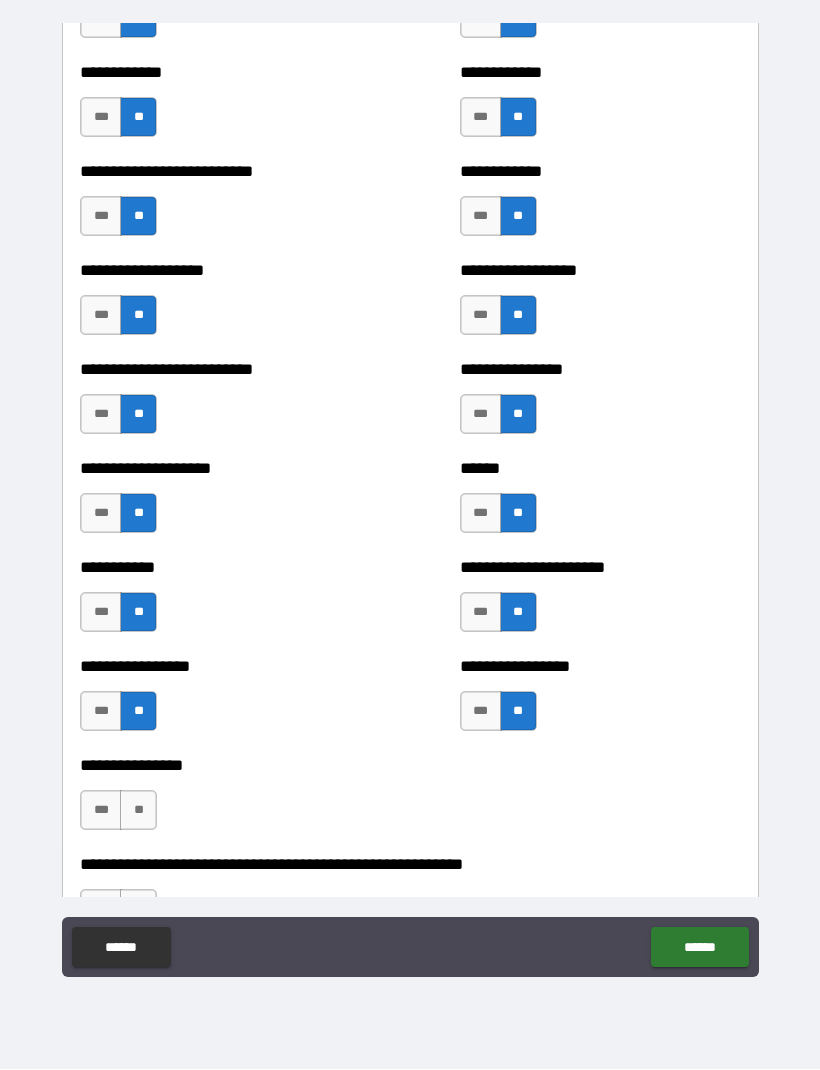click on "**" at bounding box center (138, 811) 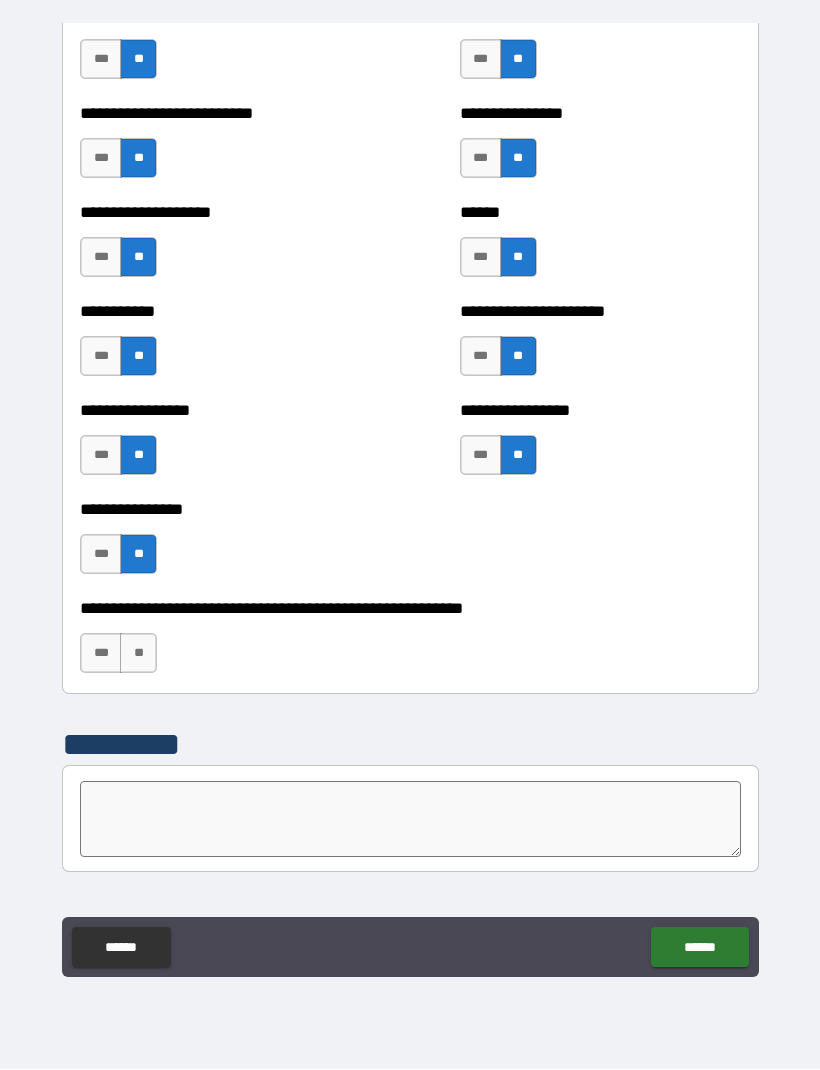 scroll, scrollTop: 5841, scrollLeft: 0, axis: vertical 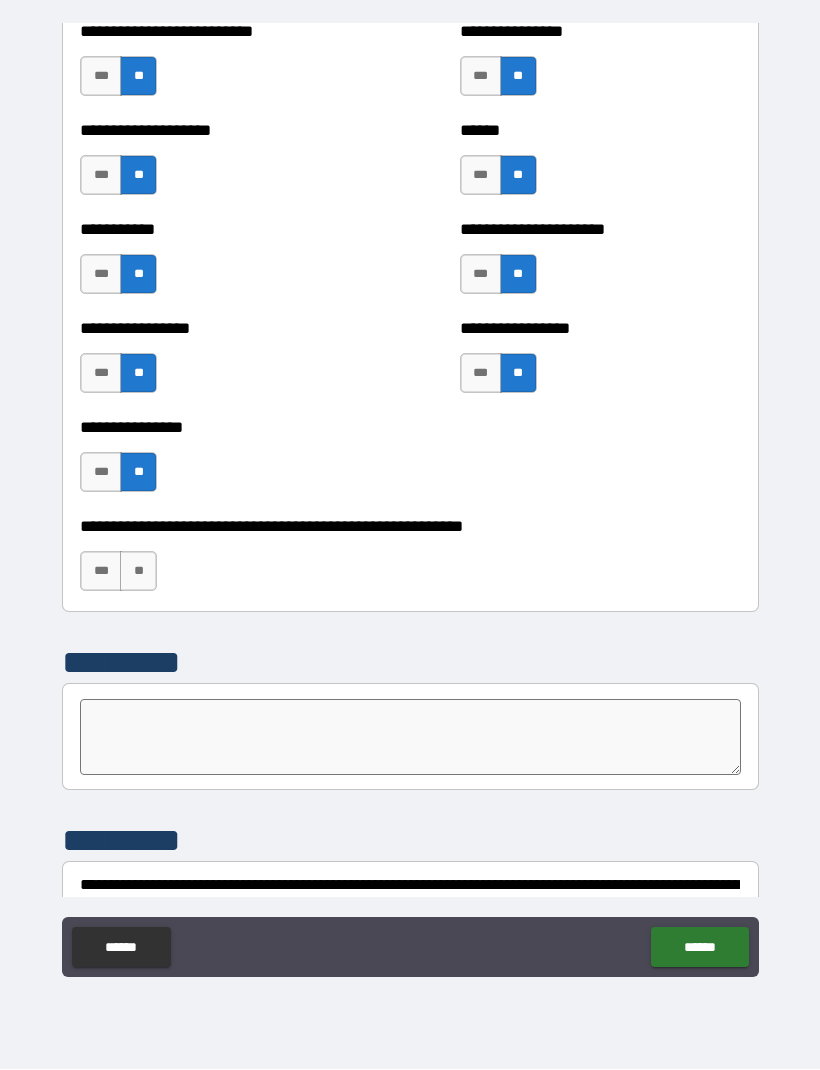 click on "**" at bounding box center [138, 572] 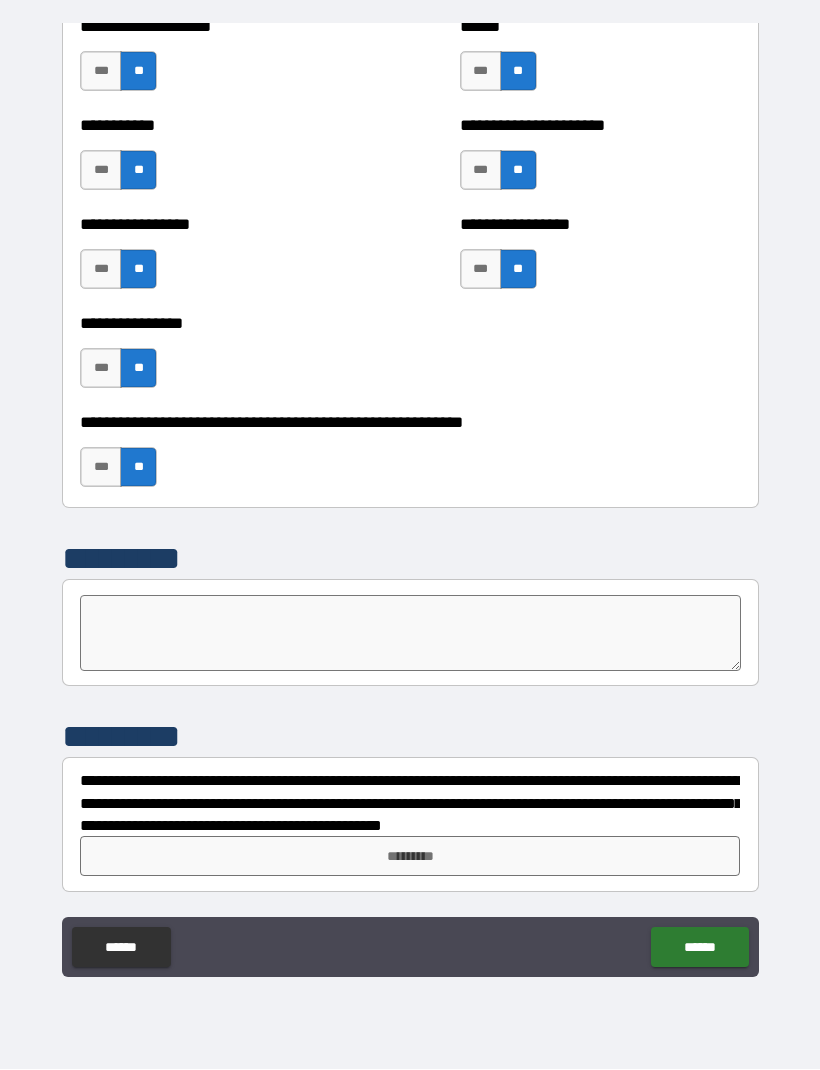 scroll, scrollTop: 5945, scrollLeft: 0, axis: vertical 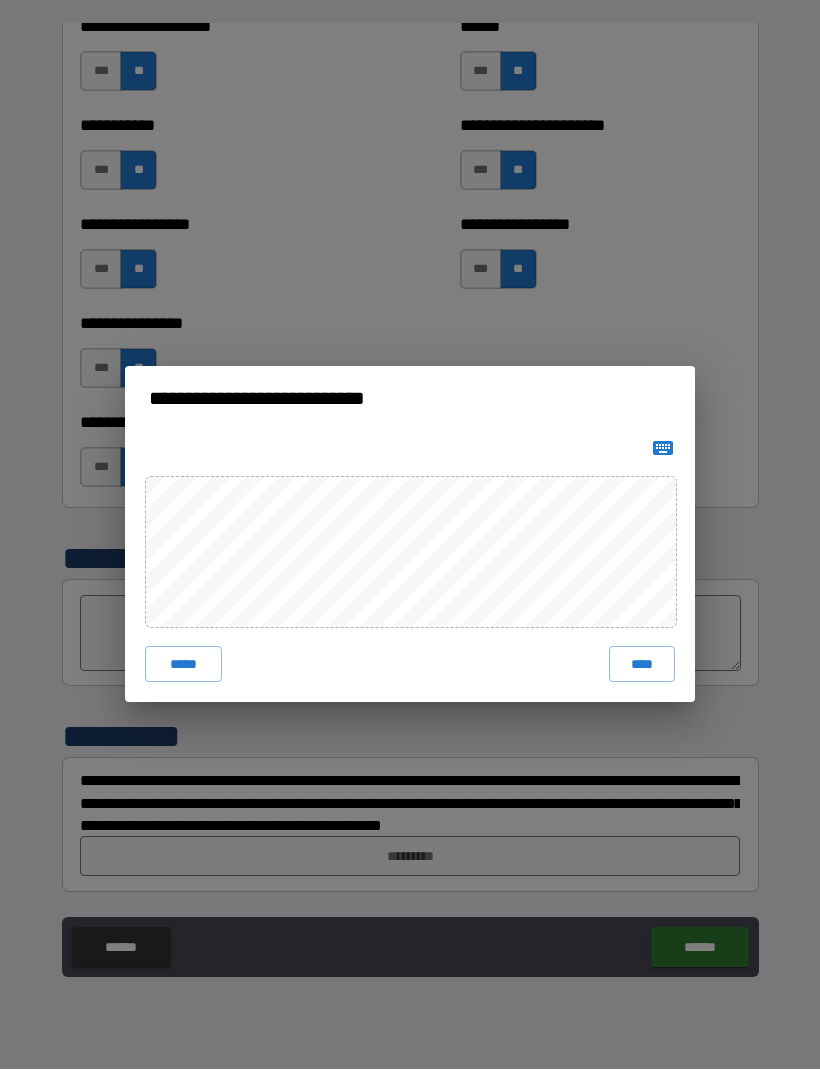 click on "*****" at bounding box center (183, 665) 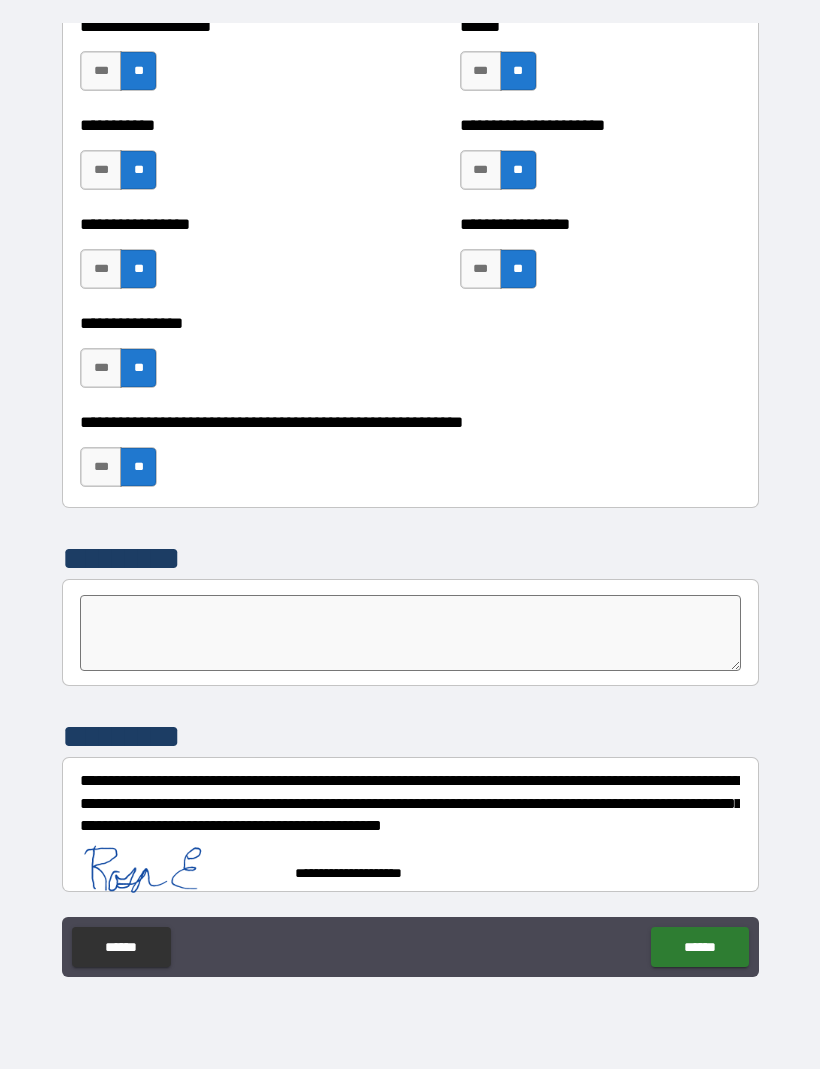 scroll, scrollTop: 5935, scrollLeft: 0, axis: vertical 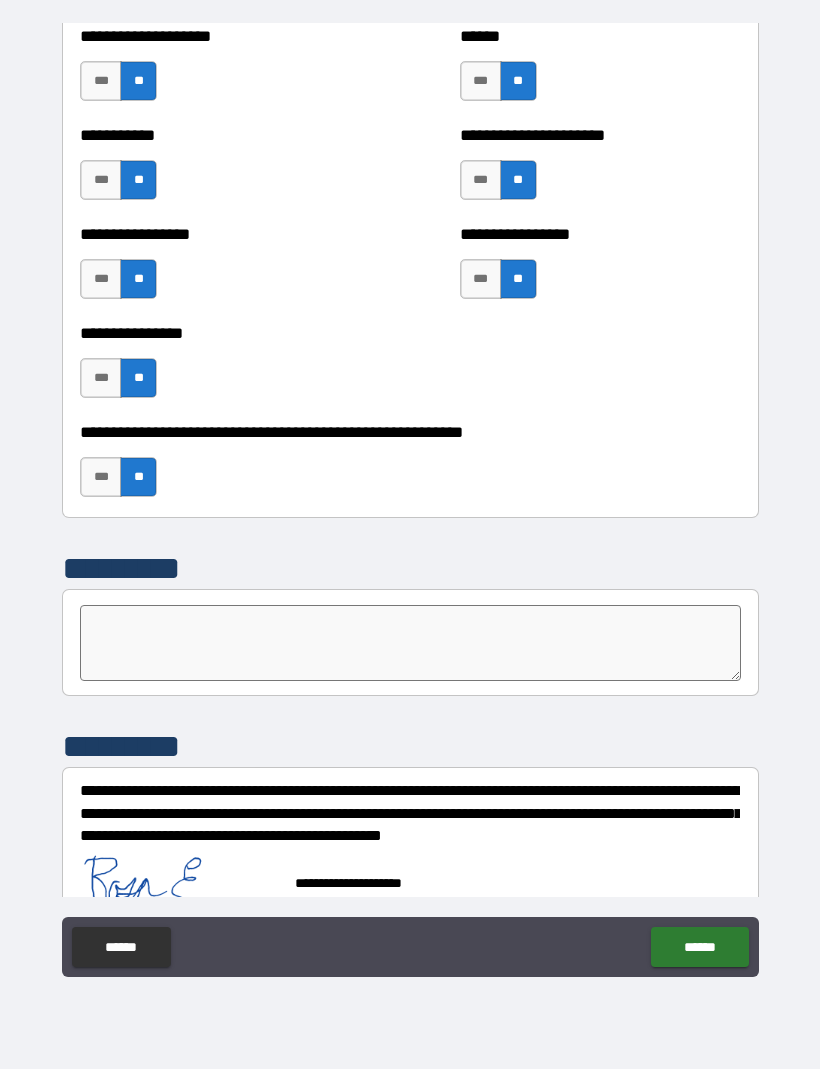 click on "******" at bounding box center [699, 948] 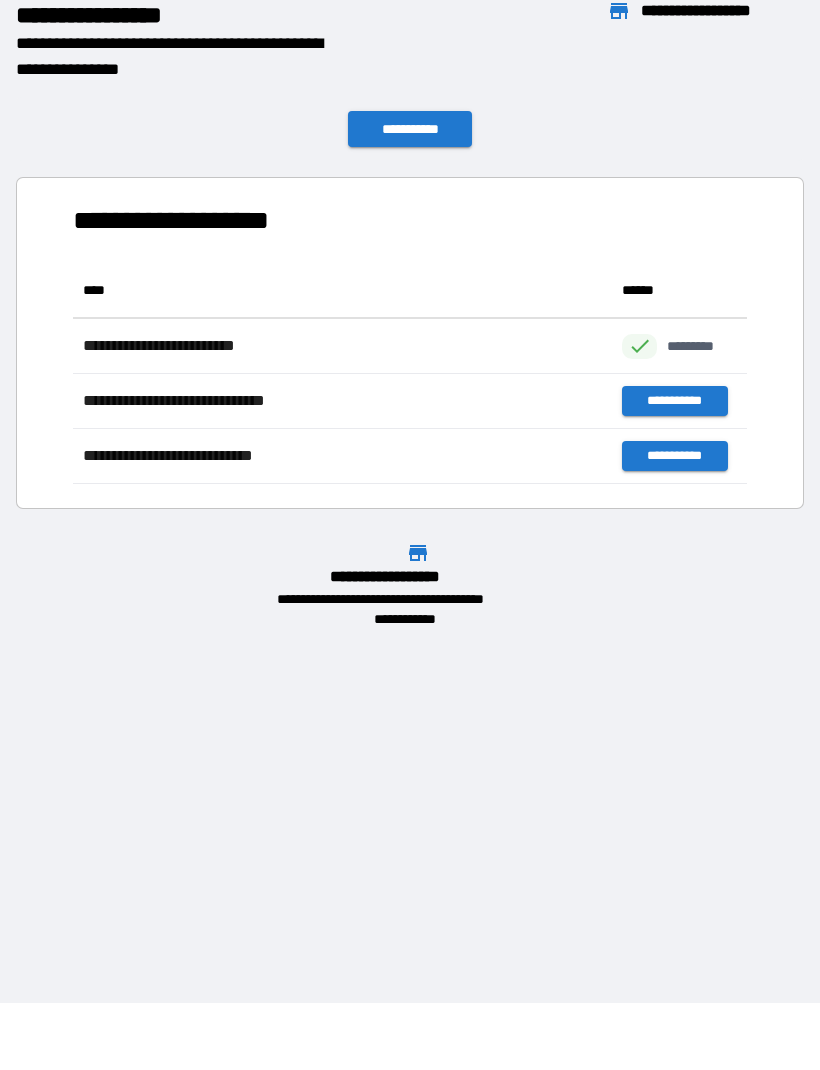 scroll, scrollTop: 1, scrollLeft: 1, axis: both 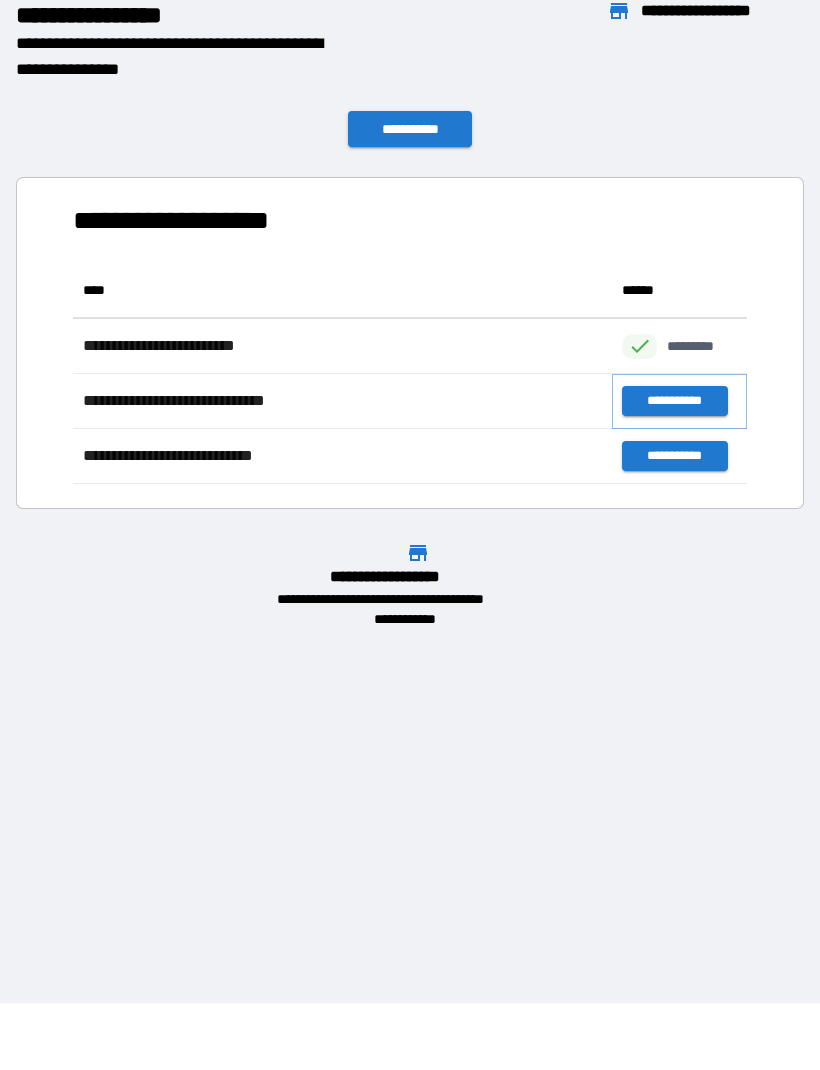 click on "**********" at bounding box center (674, 402) 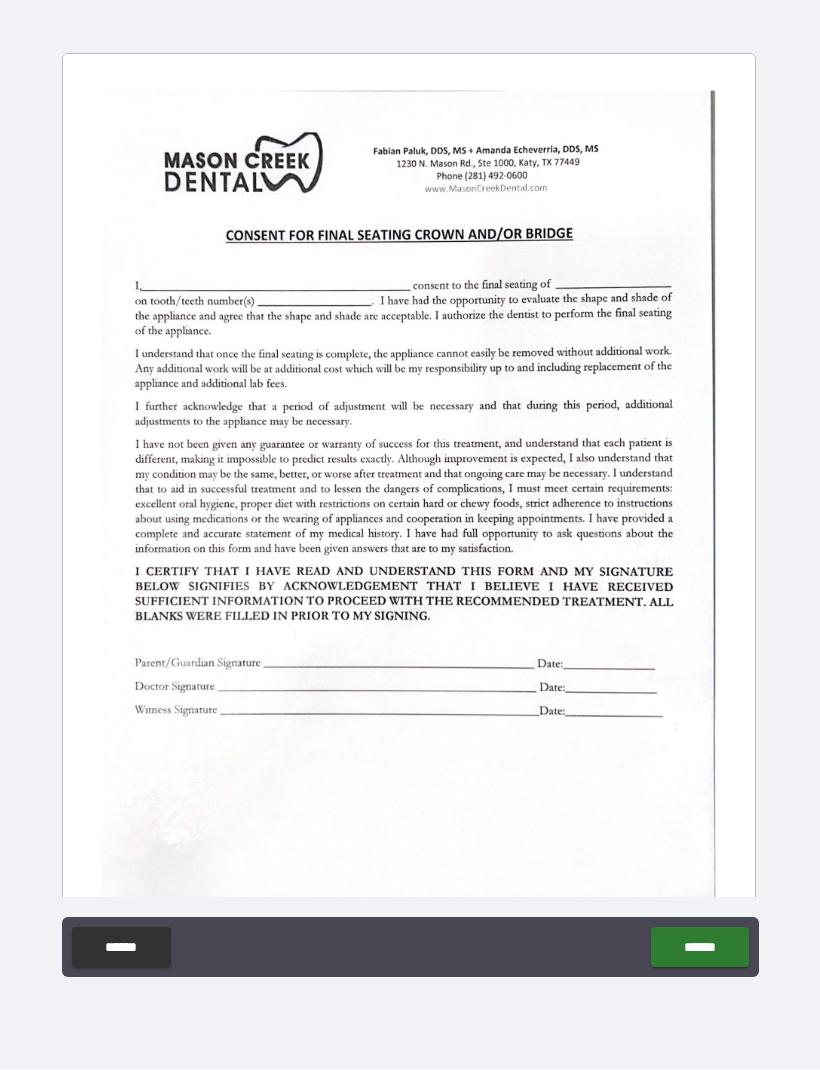 scroll, scrollTop: 0, scrollLeft: 0, axis: both 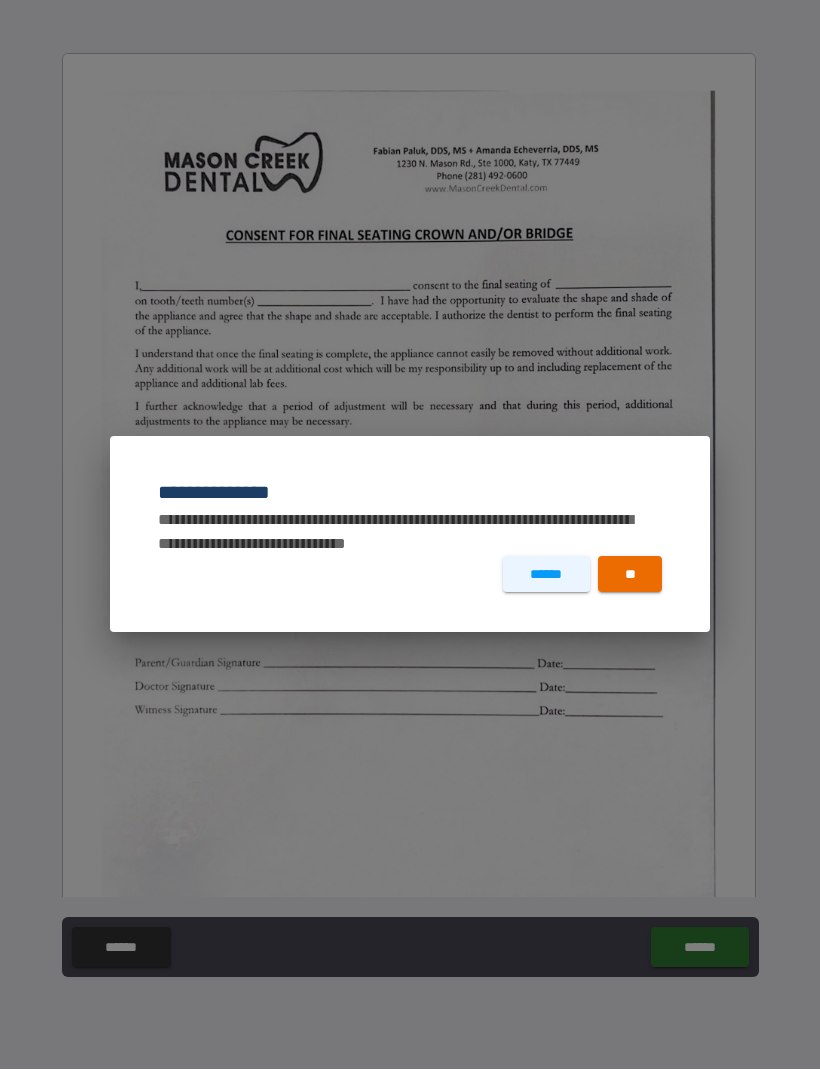click on "******" at bounding box center [546, 575] 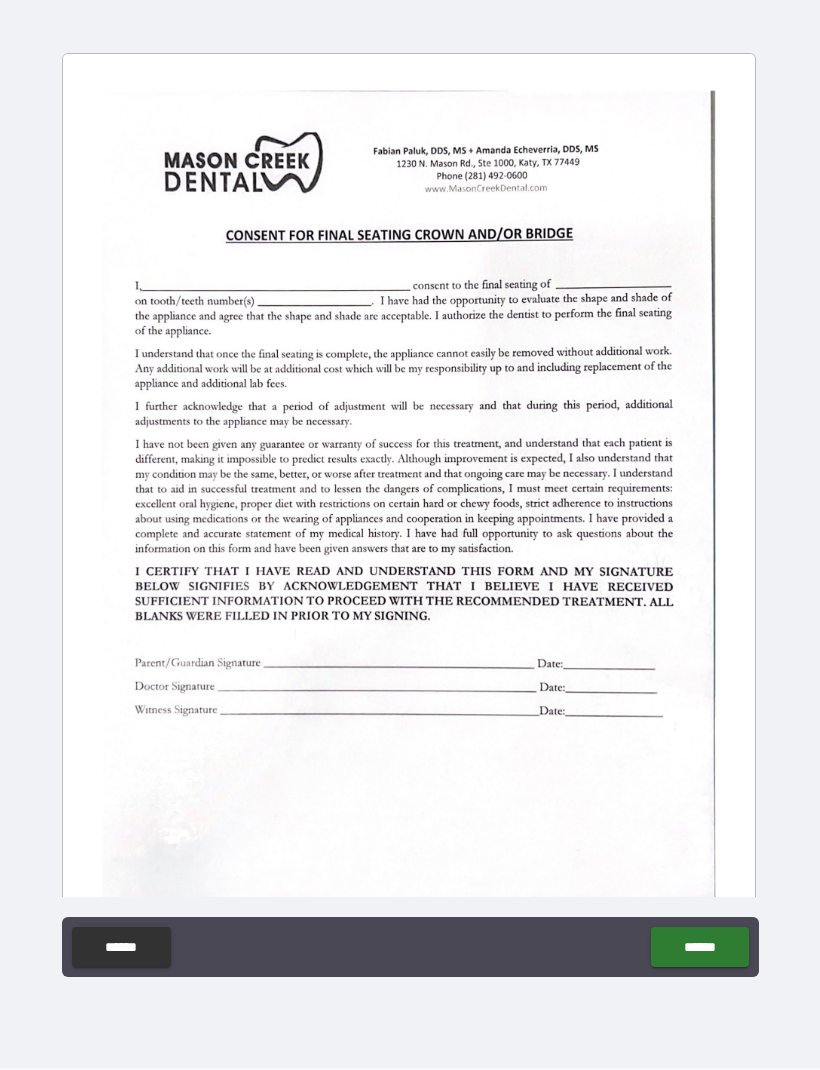 click on "******" at bounding box center (121, 948) 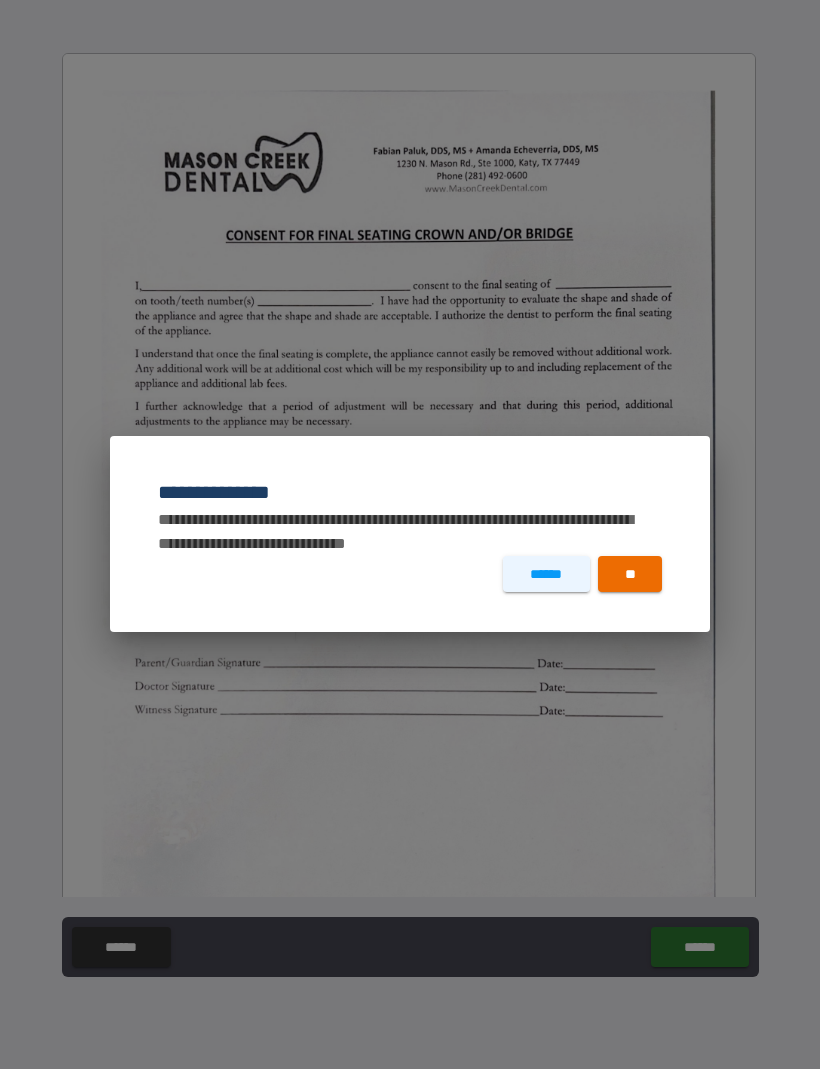click on "******" at bounding box center [546, 575] 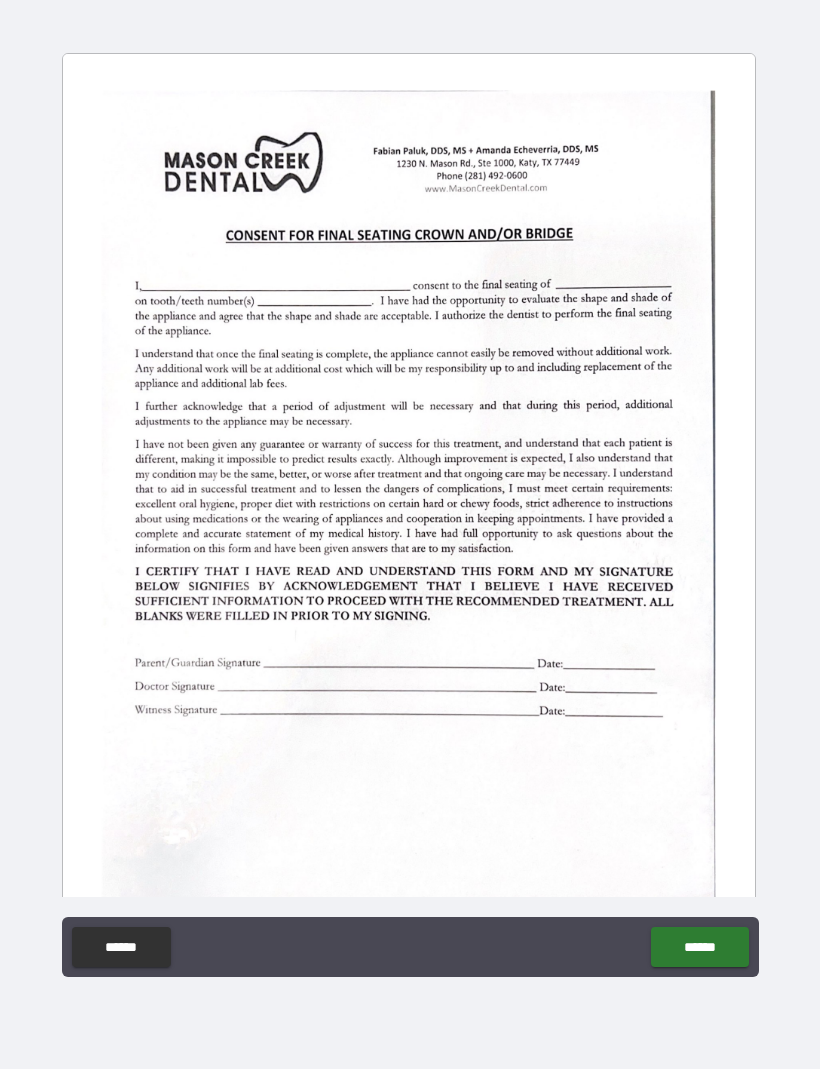 scroll, scrollTop: 0, scrollLeft: 0, axis: both 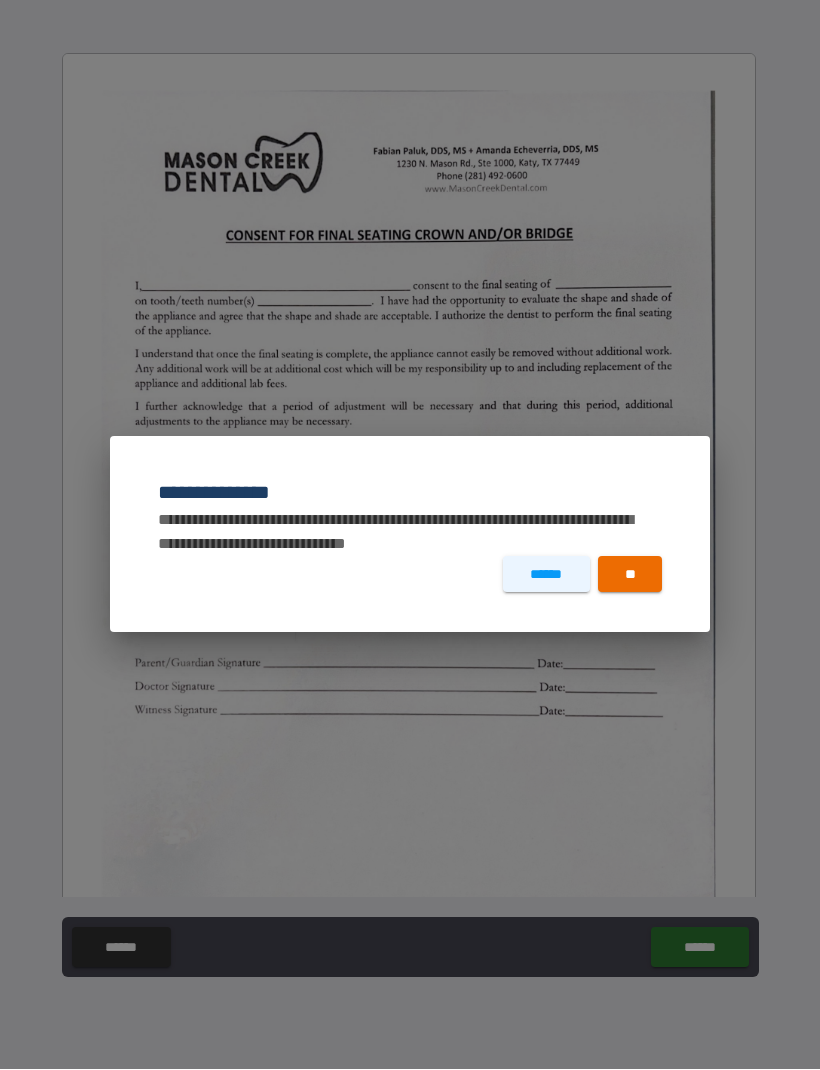click on "**" at bounding box center (630, 575) 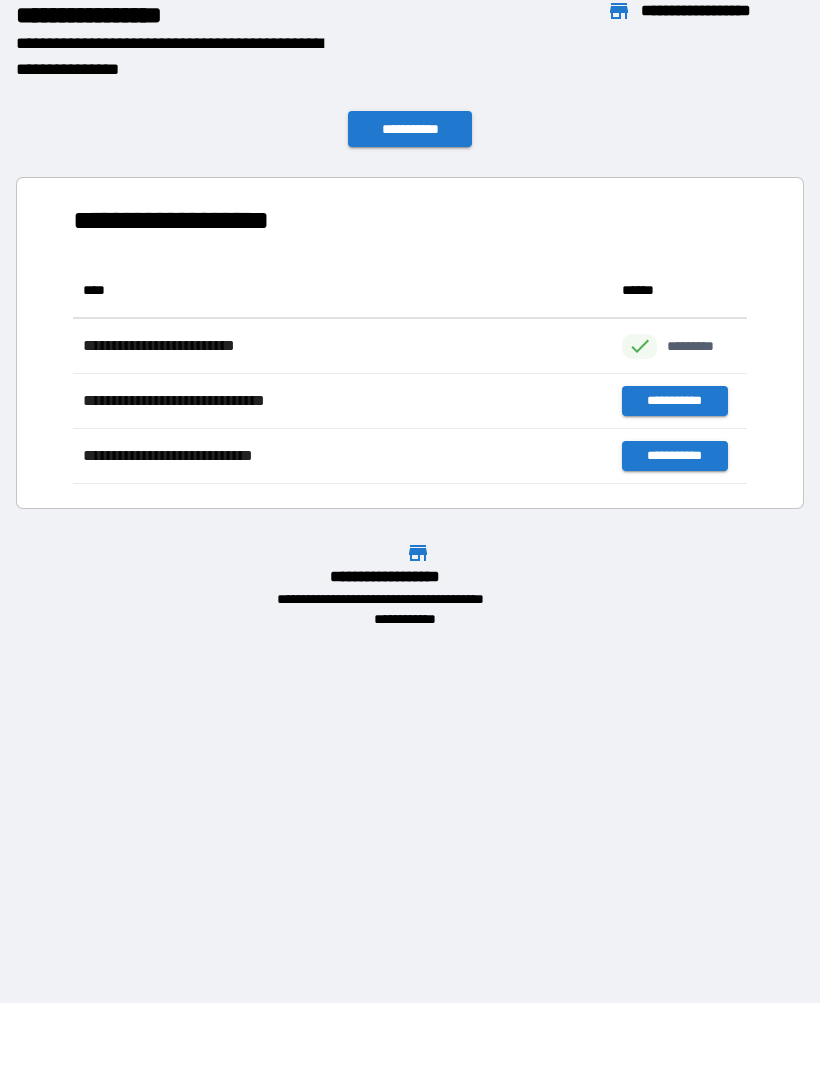 scroll, scrollTop: 1, scrollLeft: 1, axis: both 